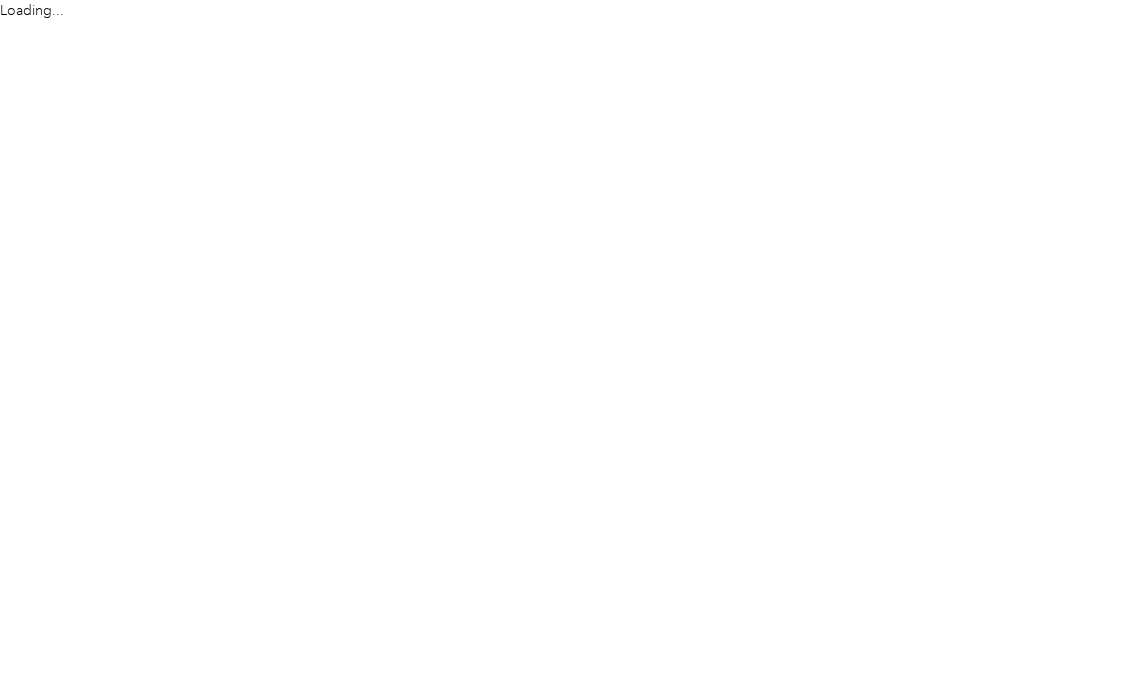 scroll, scrollTop: 0, scrollLeft: 0, axis: both 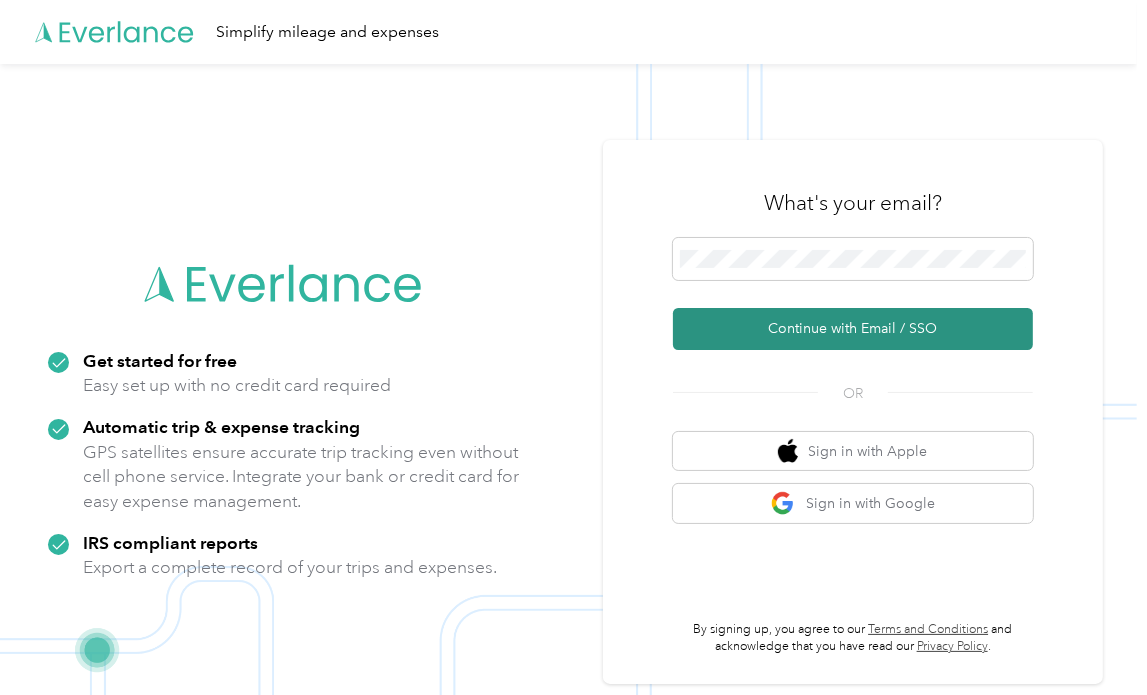 click on "Continue with Email / SSO" at bounding box center [853, 329] 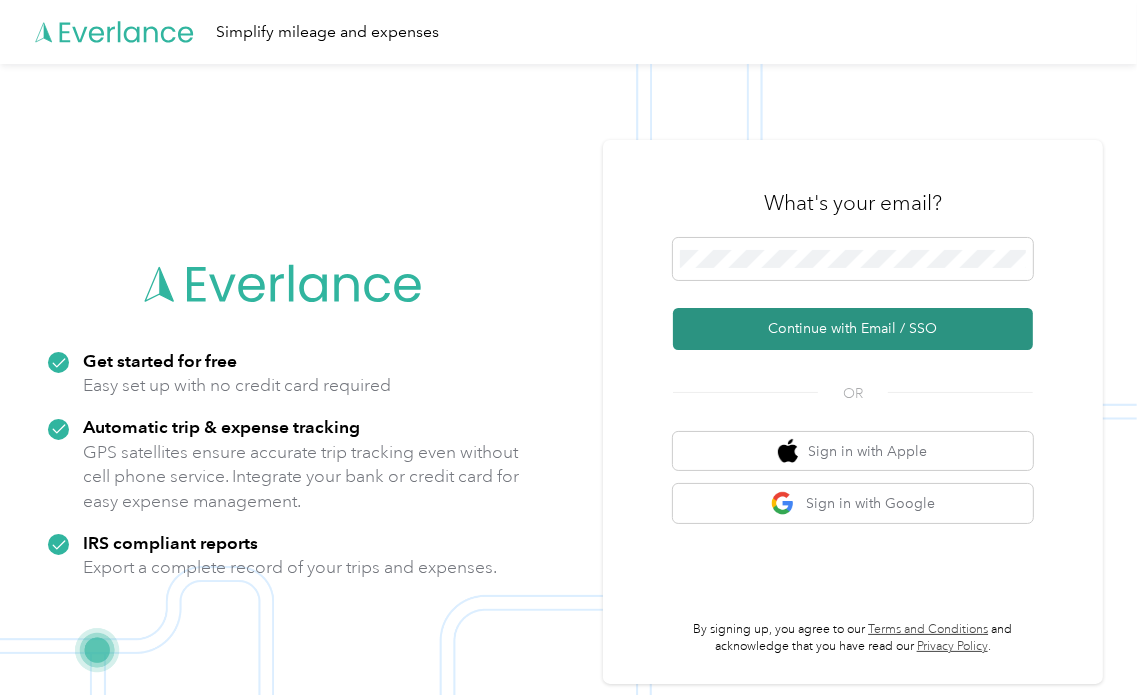 click on "Continue with Email / SSO" at bounding box center [853, 329] 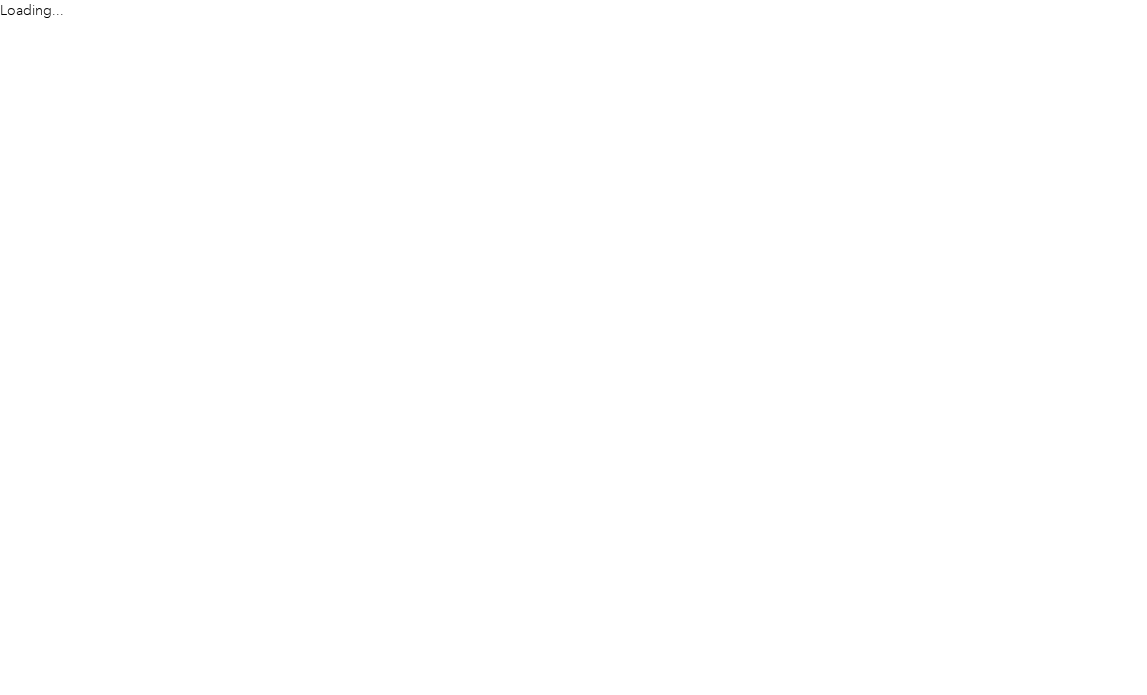 scroll, scrollTop: 0, scrollLeft: 0, axis: both 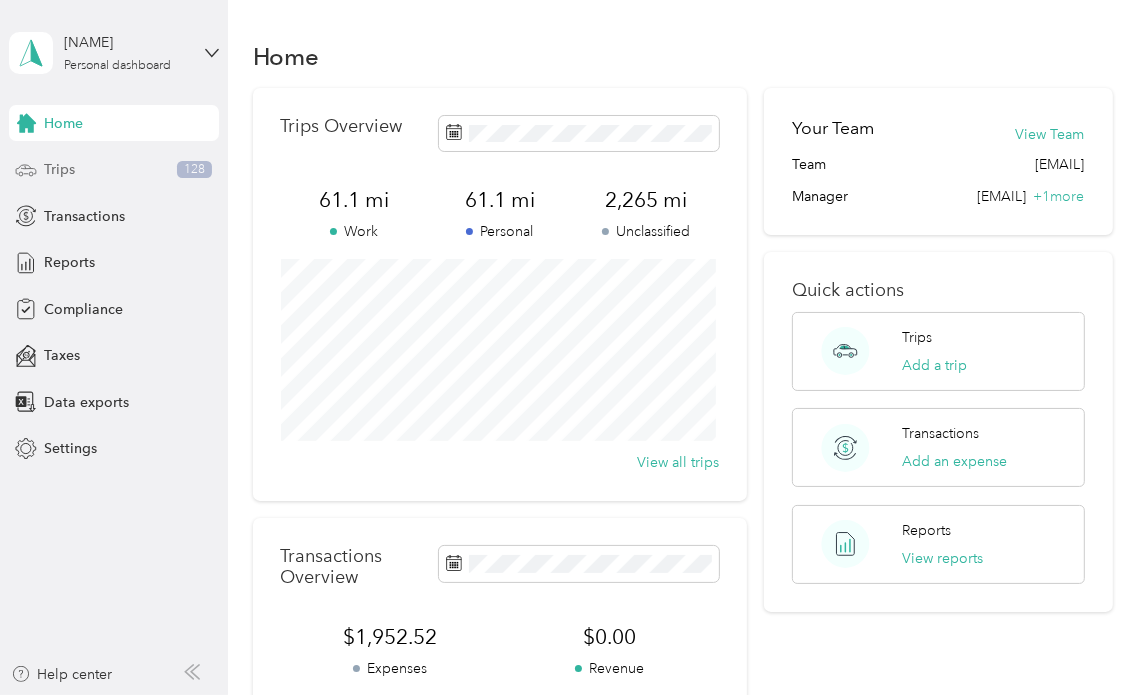 click on "Trips" at bounding box center [59, 169] 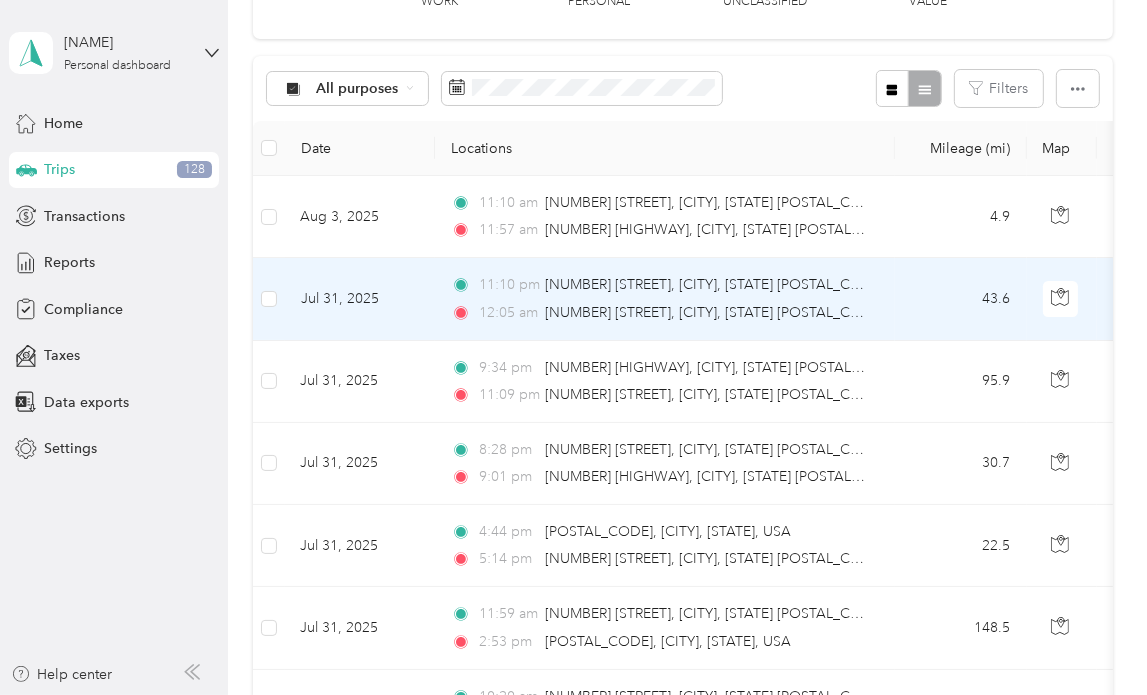 scroll, scrollTop: 100, scrollLeft: 0, axis: vertical 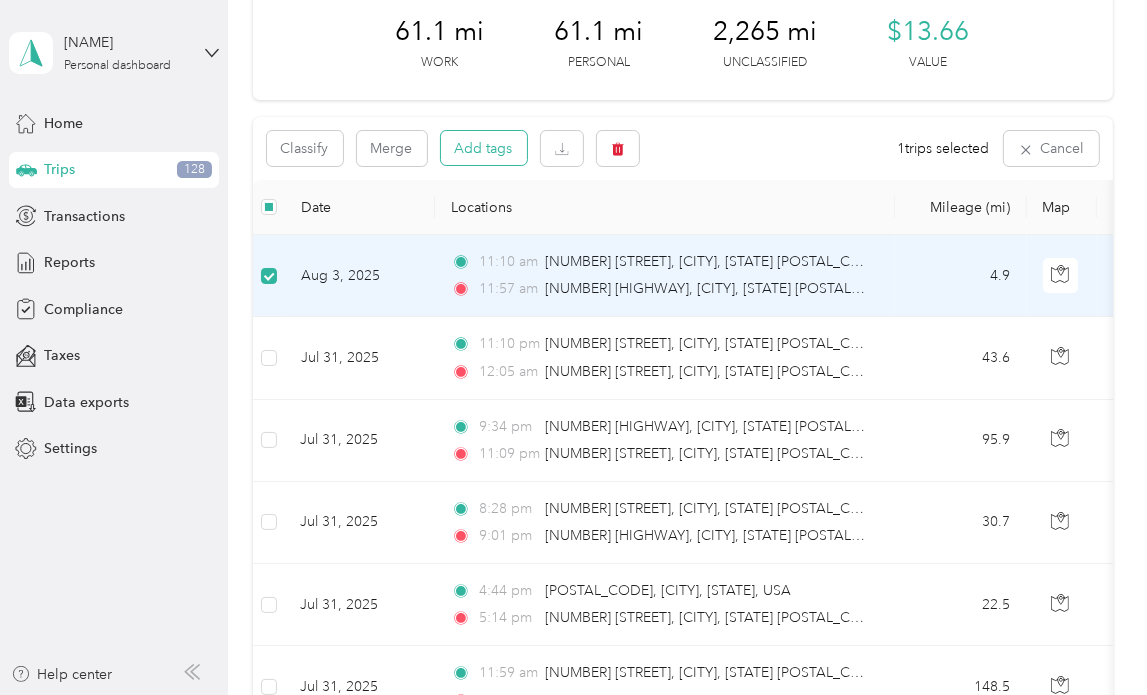 click on "Add tags" at bounding box center [484, 148] 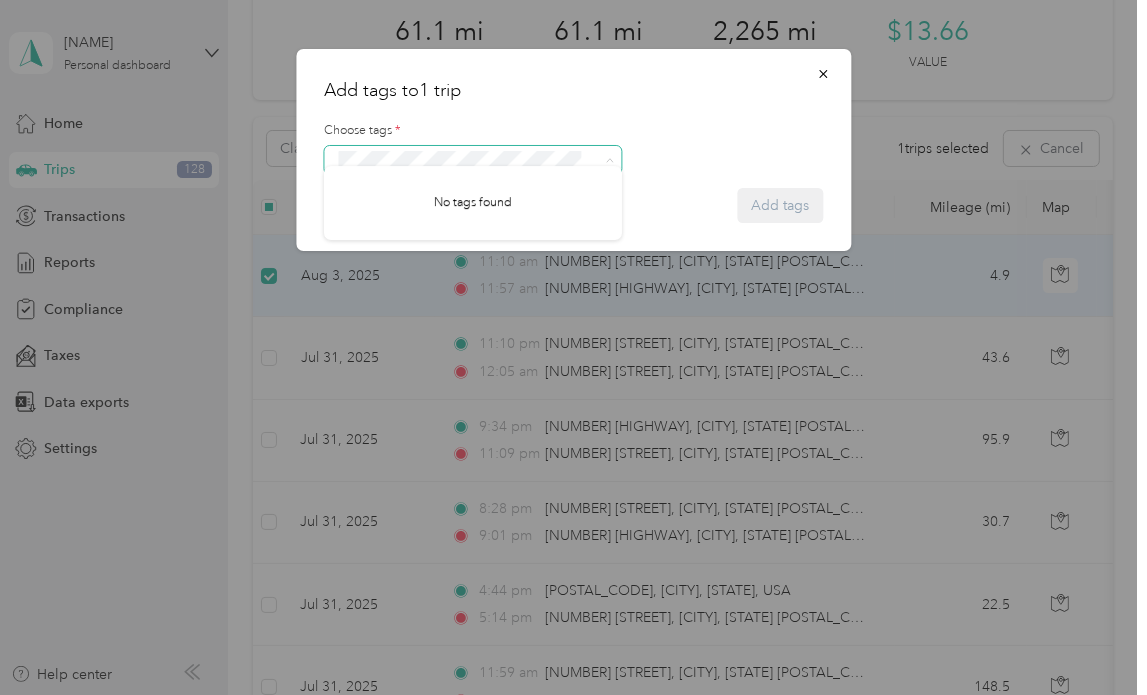 click at bounding box center [473, 160] 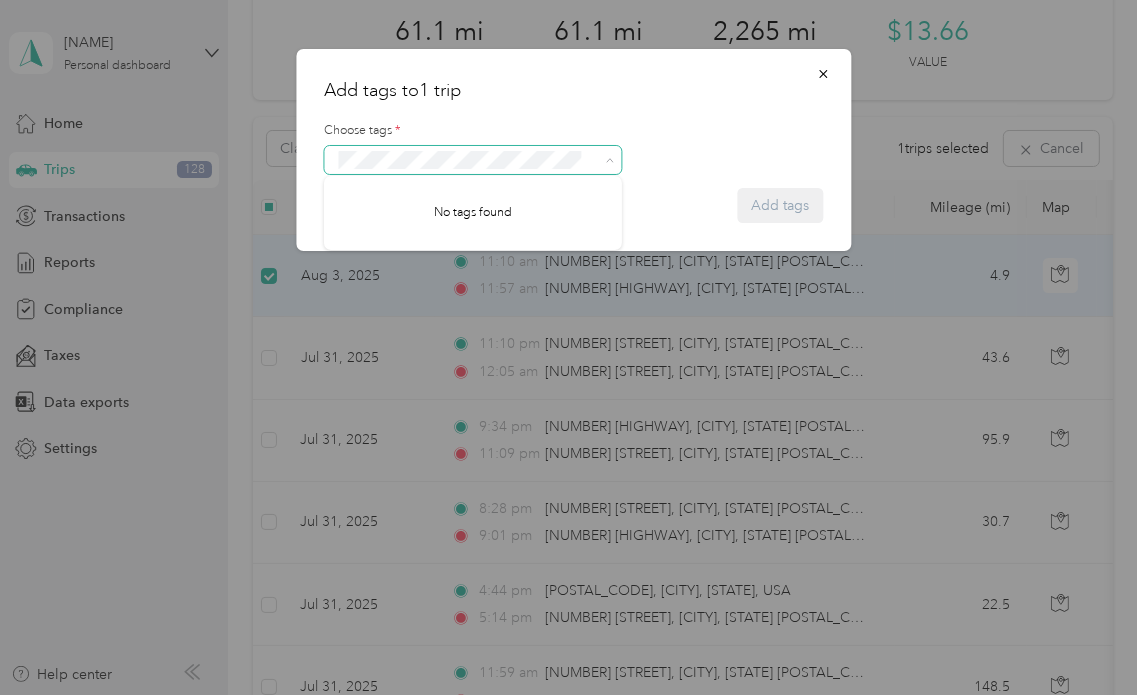 click 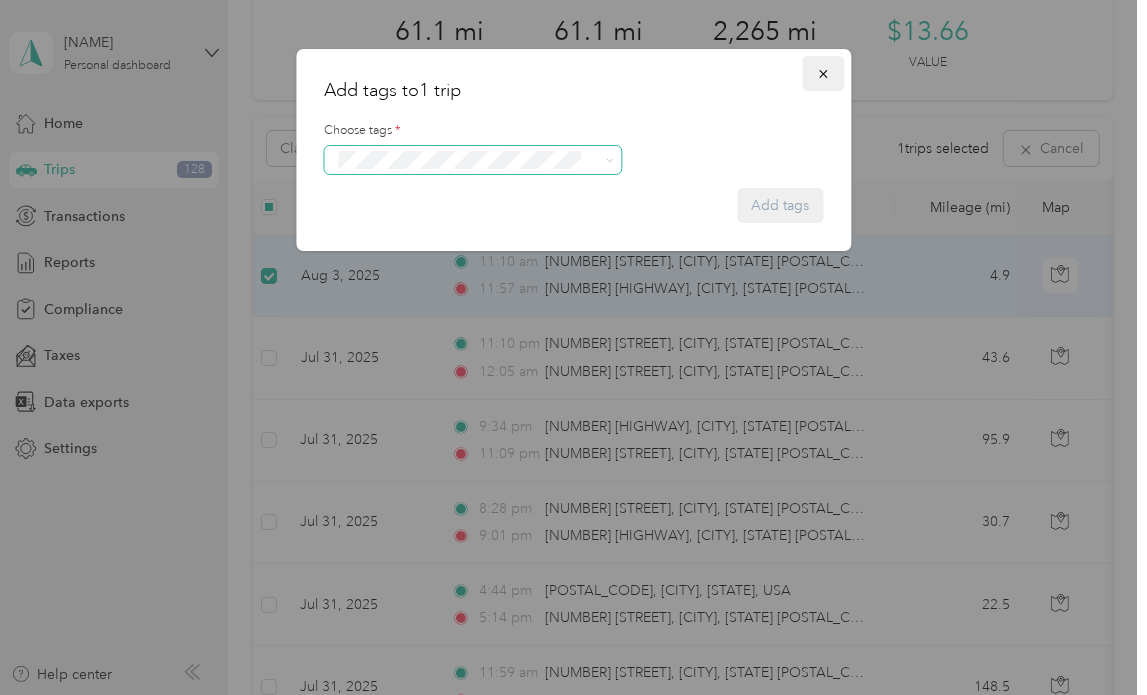 click 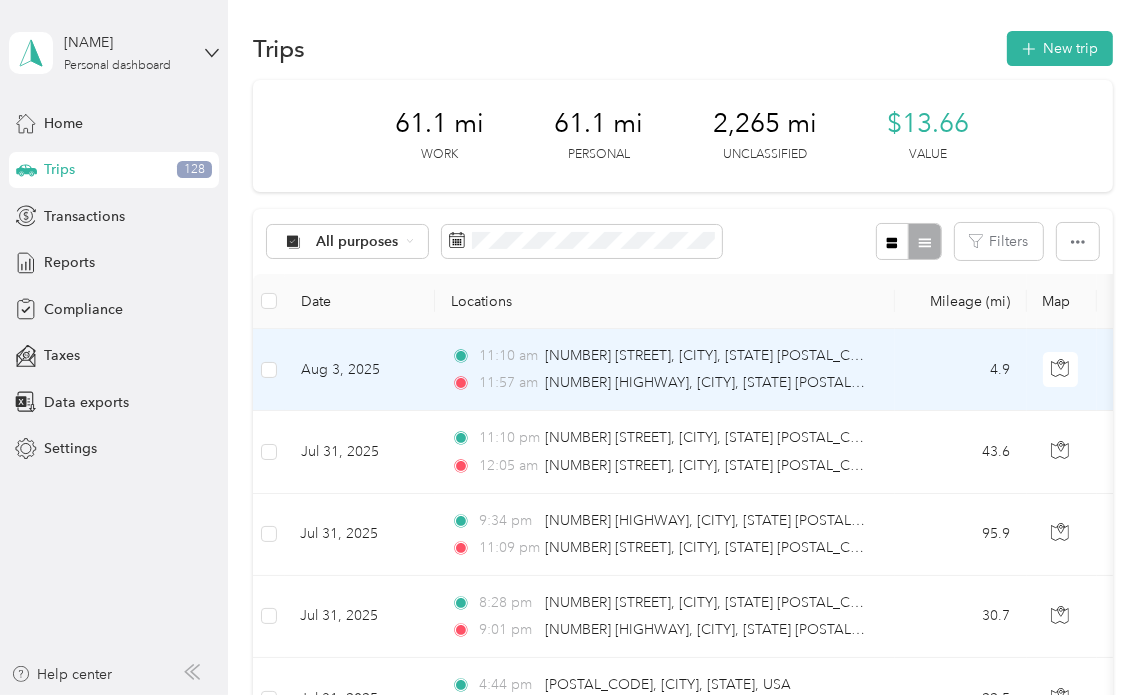 scroll, scrollTop: 0, scrollLeft: 0, axis: both 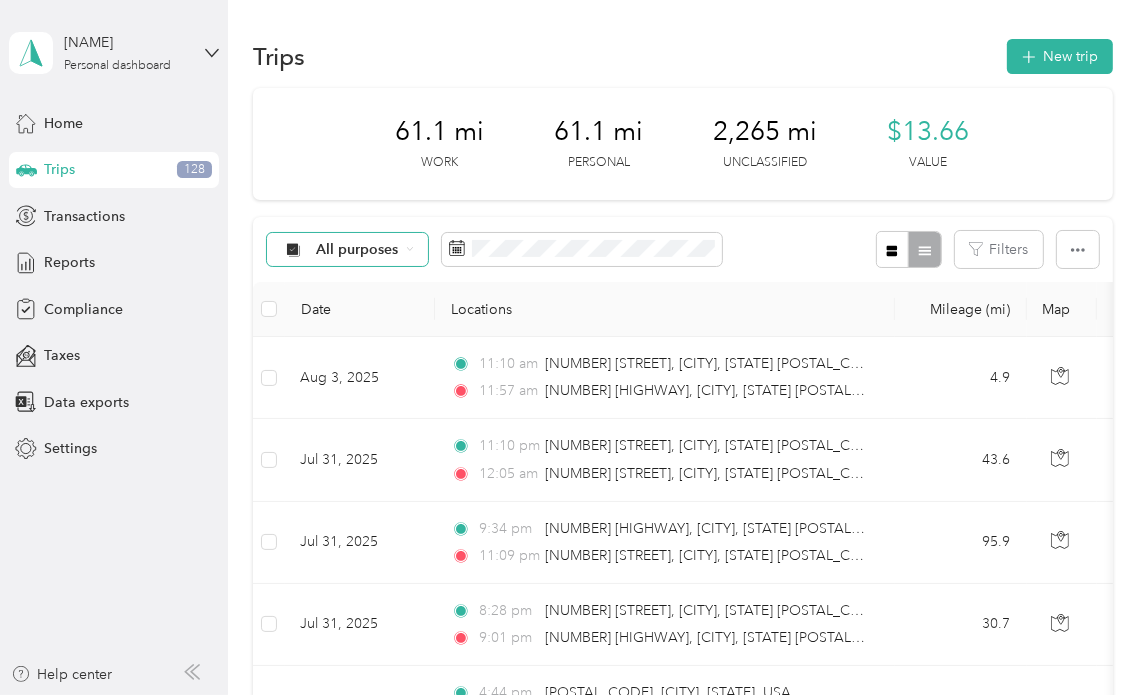 click on "All purposes" at bounding box center (348, 250) 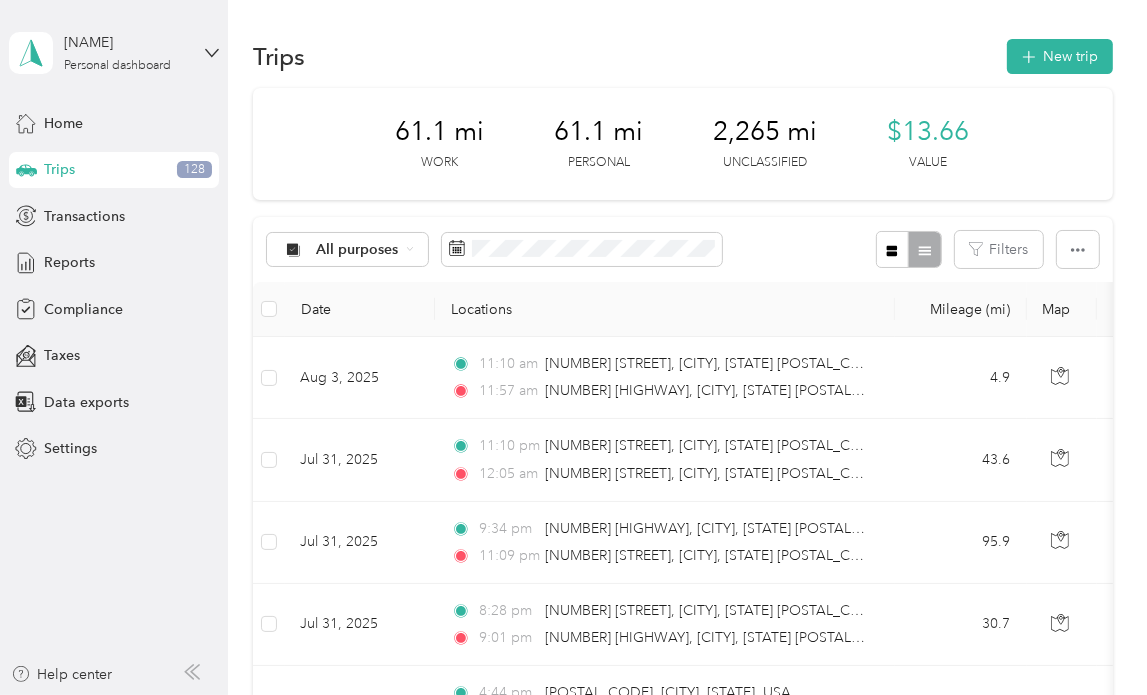 click on "All purposes Unclassified Convergint Technologies Personal" at bounding box center (381, 329) 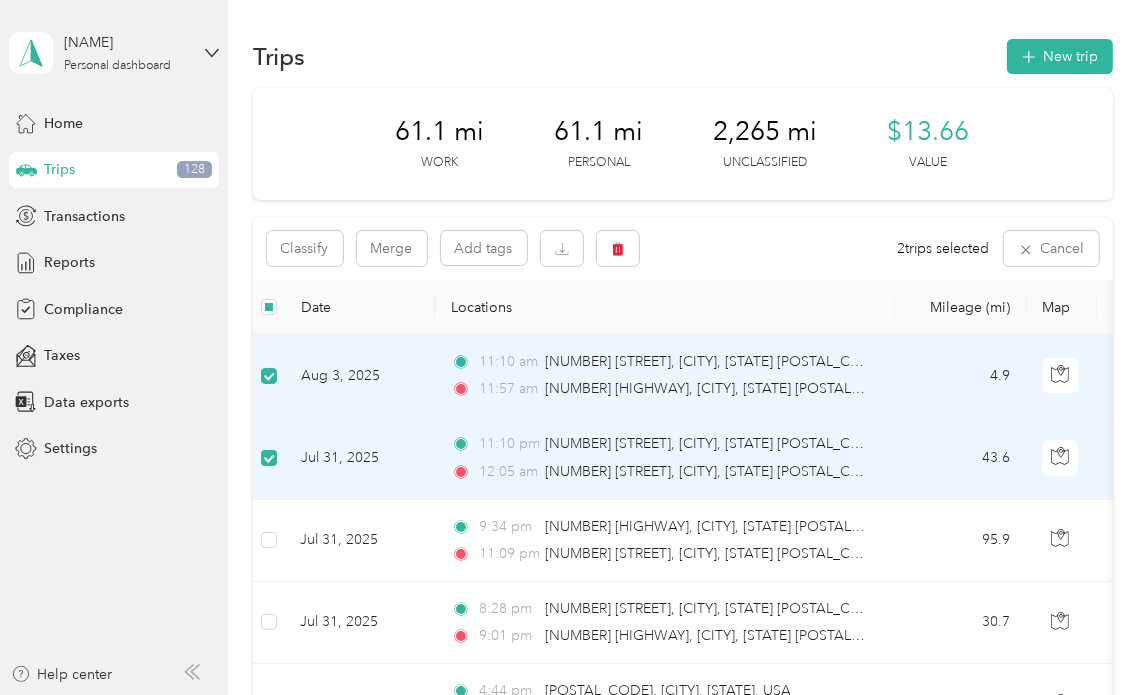 scroll, scrollTop: 100, scrollLeft: 0, axis: vertical 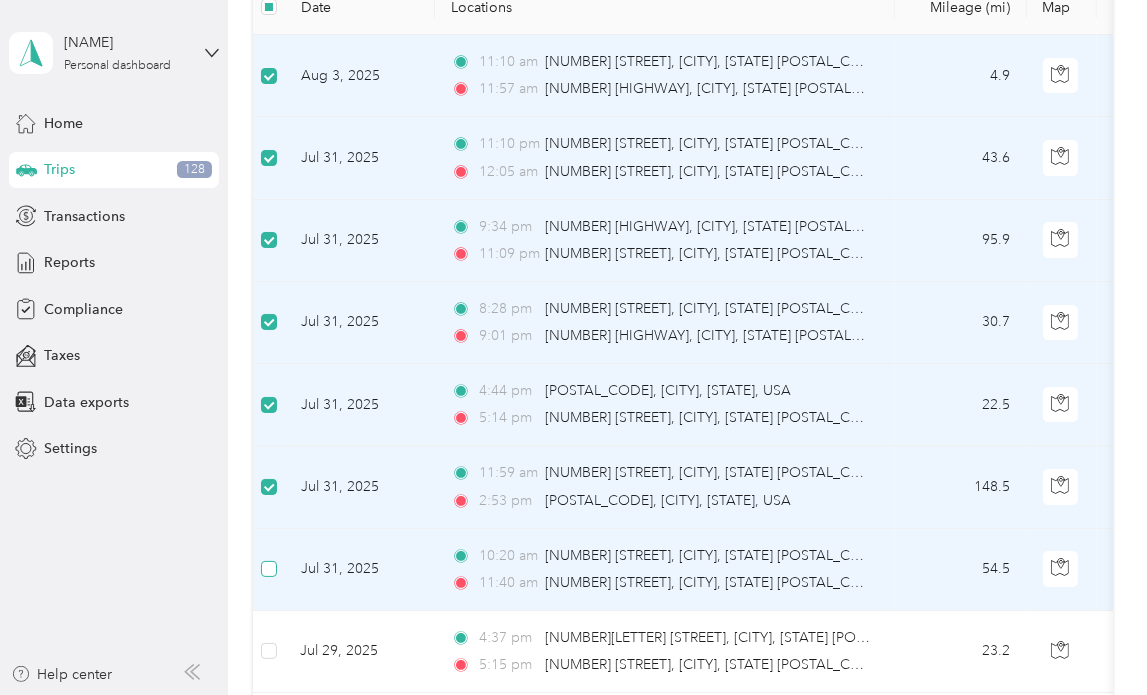 click at bounding box center (269, 569) 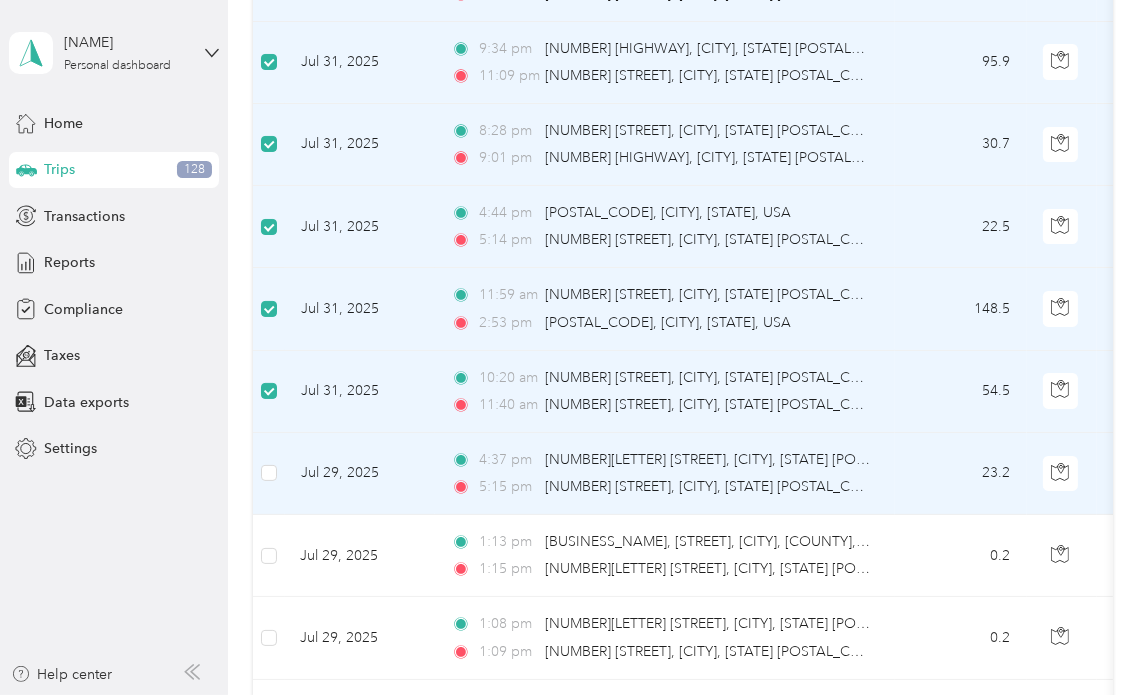 scroll, scrollTop: 500, scrollLeft: 0, axis: vertical 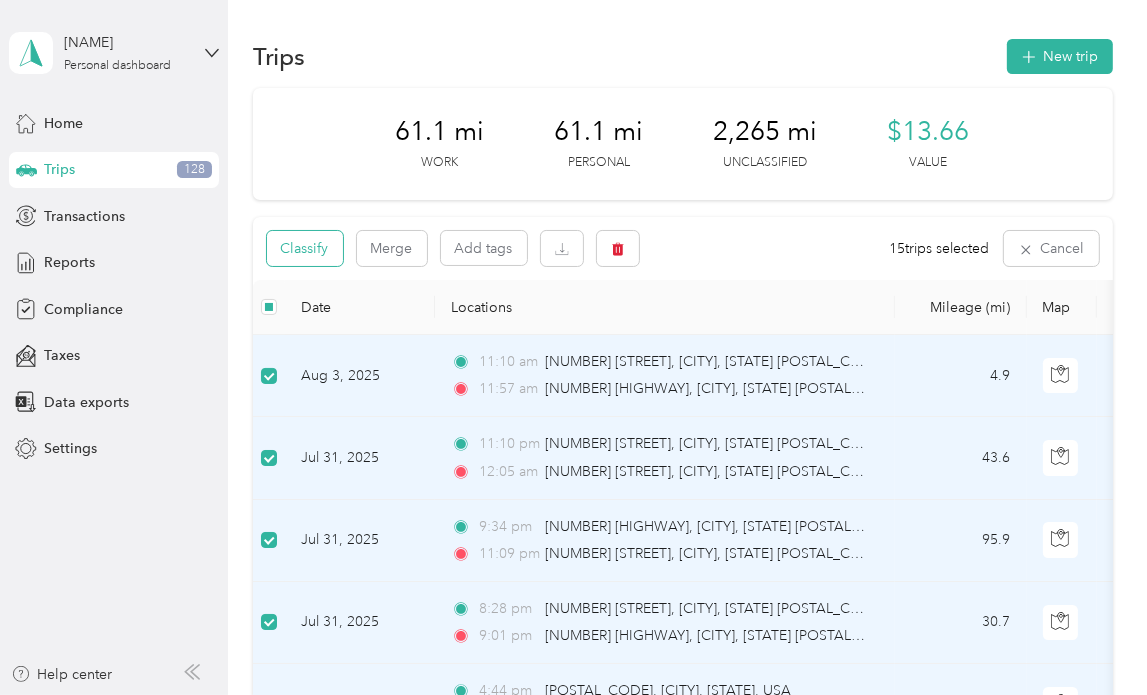 click on "Classify" at bounding box center (305, 248) 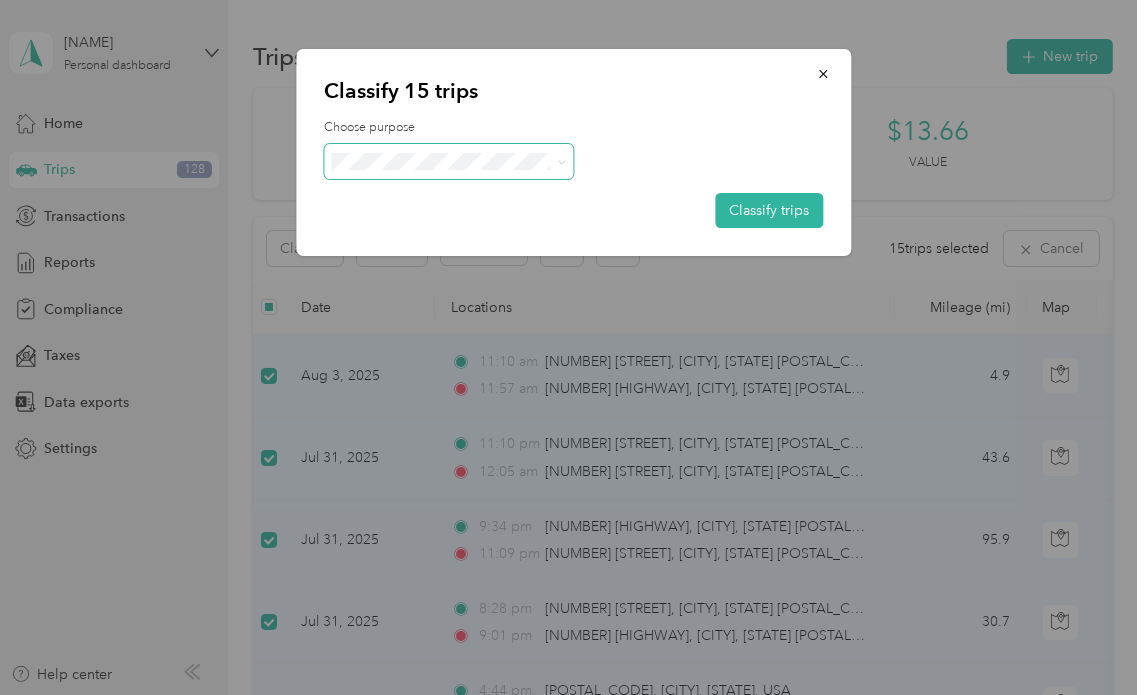 click at bounding box center [562, 161] 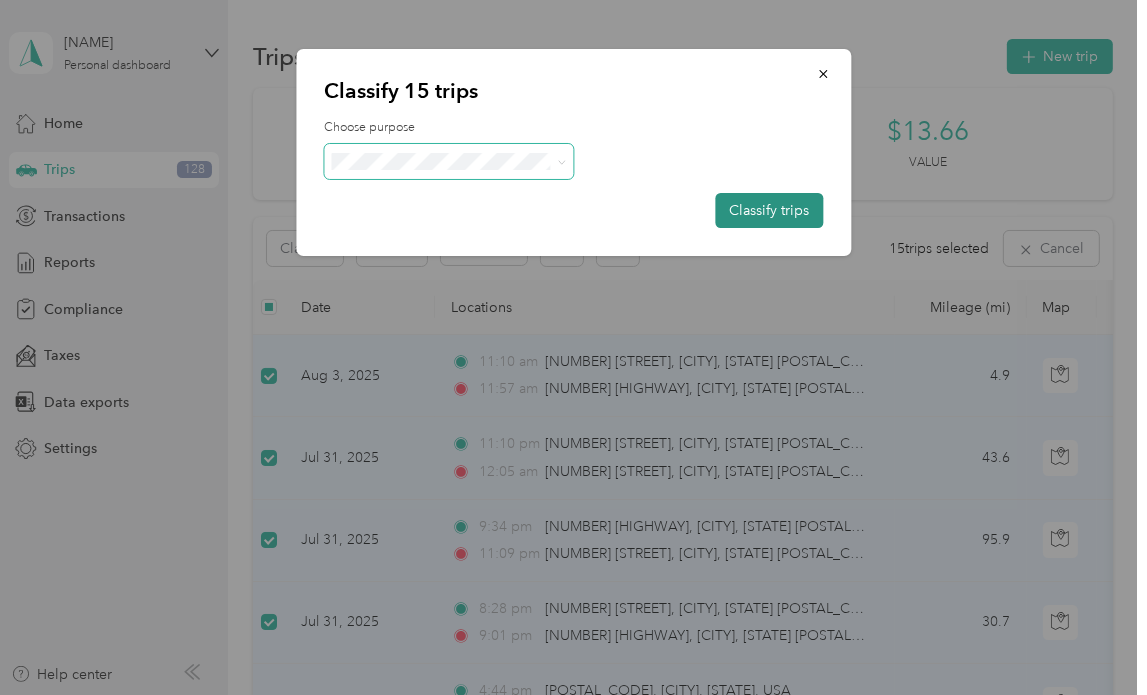 click on "Classify trips" at bounding box center (769, 210) 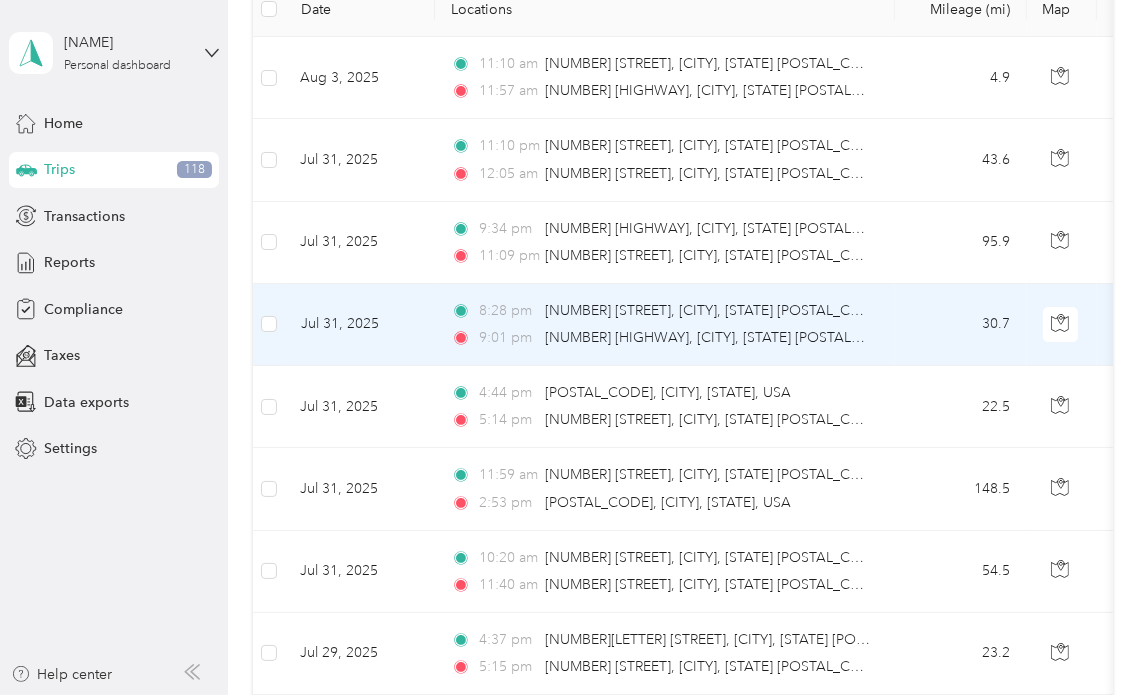 scroll, scrollTop: 200, scrollLeft: 0, axis: vertical 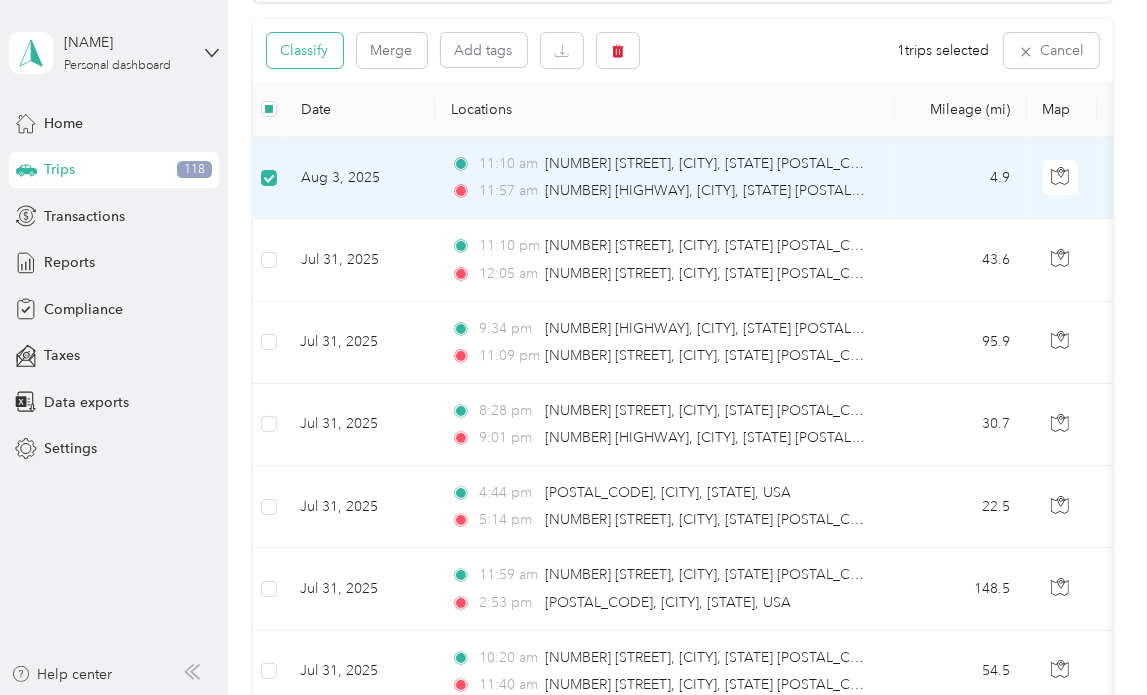 click on "Classify" at bounding box center (305, 50) 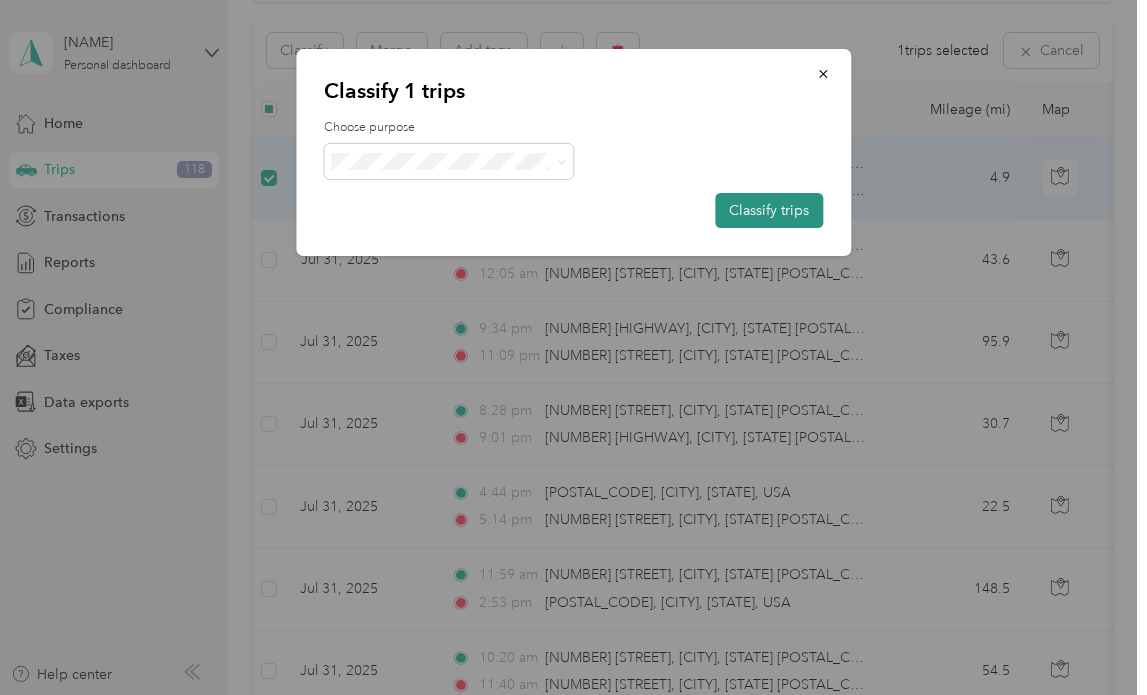 click on "Classify trips" at bounding box center (769, 210) 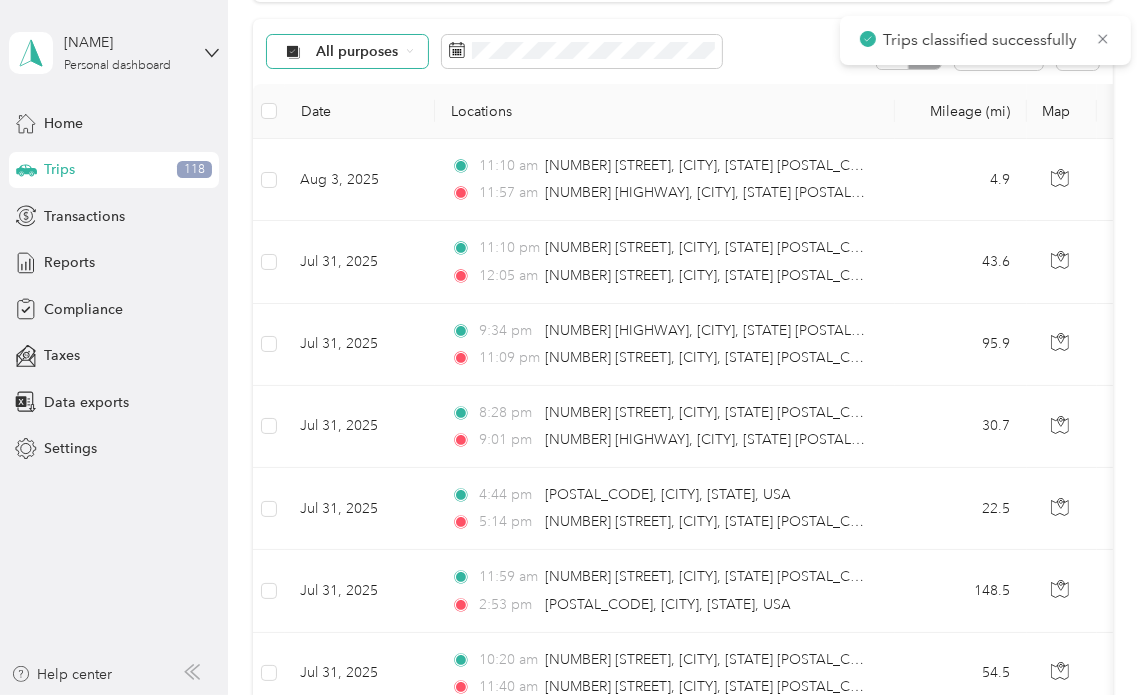 click 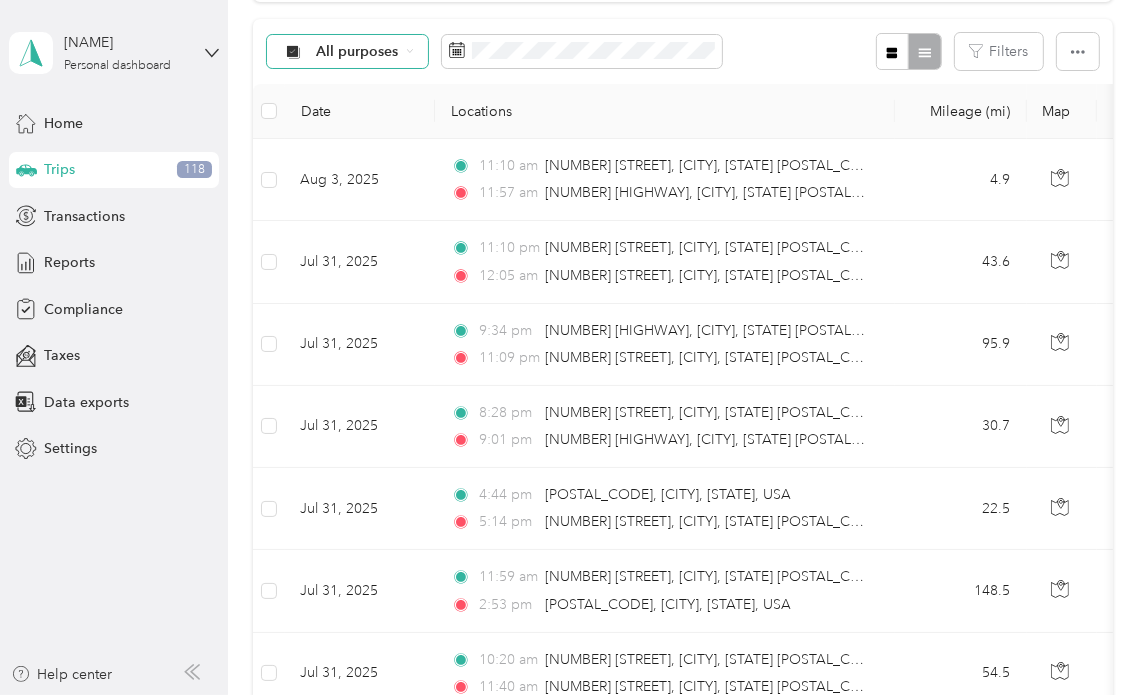 click on "Unclassified" at bounding box center (381, 116) 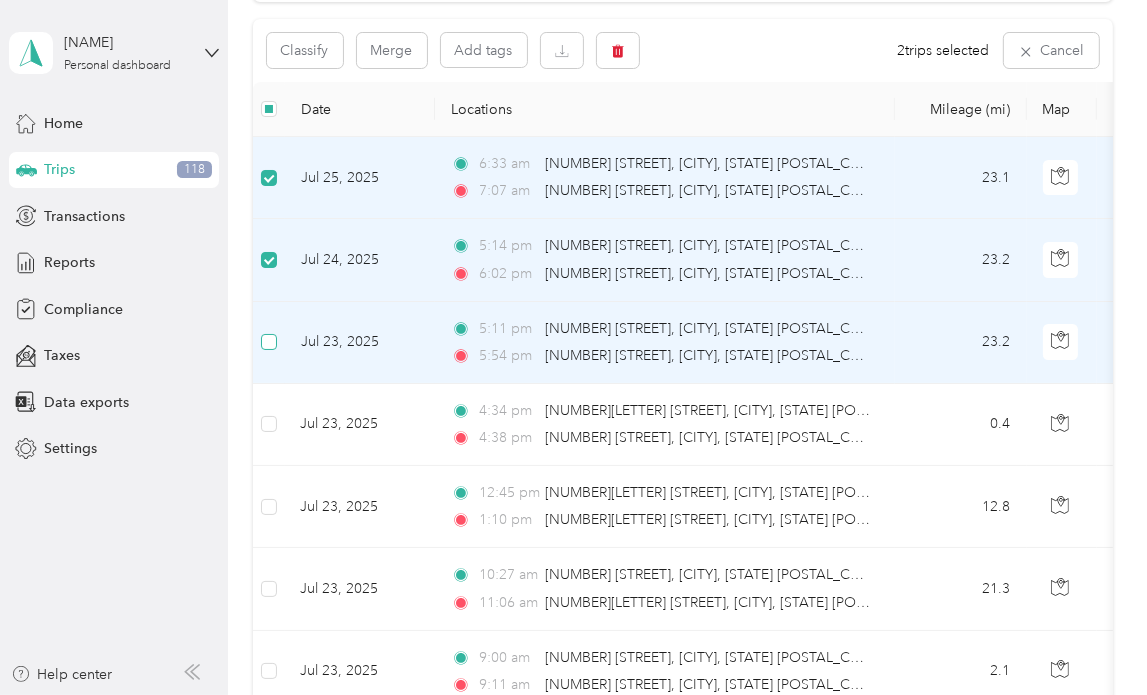 click at bounding box center [269, 342] 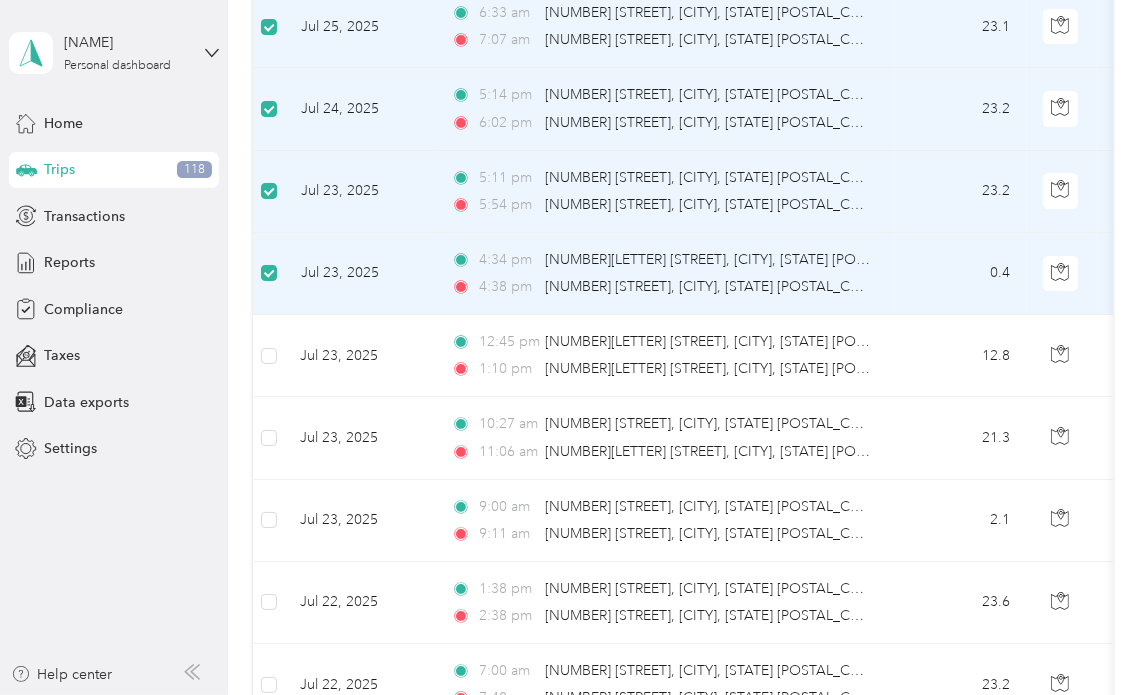 scroll, scrollTop: 400, scrollLeft: 0, axis: vertical 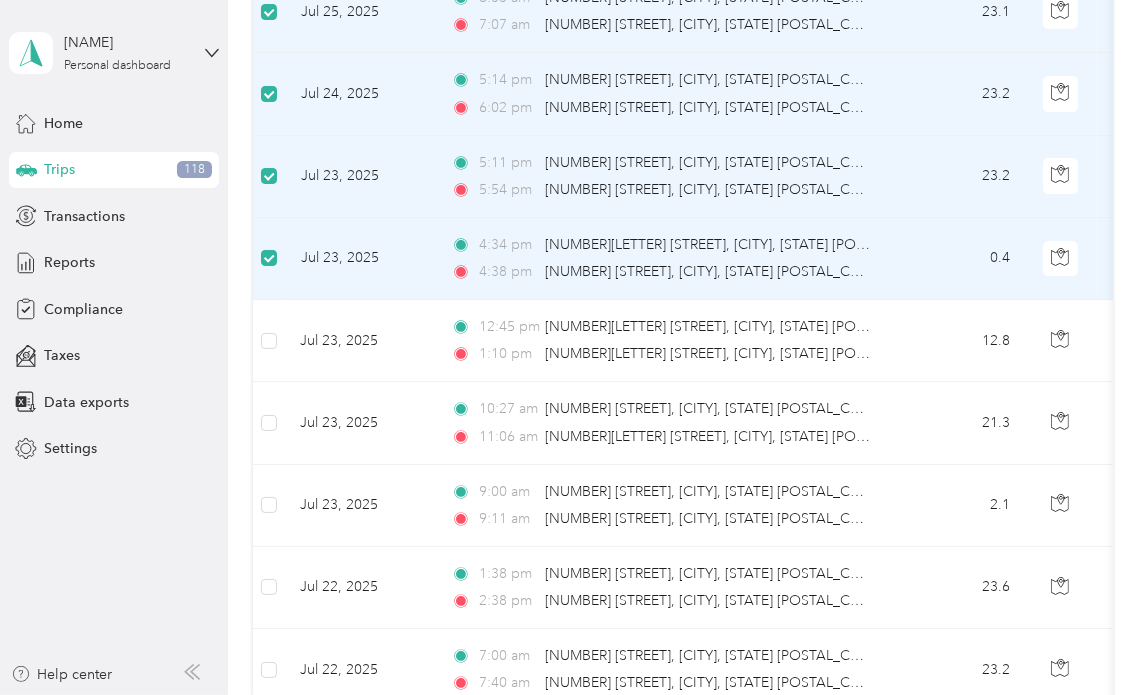 click on "Trips New trip [NUMBER] mi Work [NUMBER] mi Personal [NUMBER] mi Unclassified $[NUMBER] Value Classify Merge Add tags [NUMBER] trips selected Cancel Date Locations Mileage (mi) Map Mileage value Purpose Track Method Report Jul [DAY], [YEAR] [TIME] [NUMBER] [STREET], [CITY], [STATE] [POSTAL_CODE], USA [TIME] [NUMBER] [STREET], [CITY], [STATE] [POSTAL_CODE], USA [NUMBER] $[NUMBER] GPS -- Jul [DAY], [YEAR] [TIME] [NUMBER] [STREET], [CITY], [STATE] [POSTAL_CODE], USA [TIME] [NUMBER] [STREET], [CITY], [STATE] [POSTAL_CODE], USA [NUMBER] $[NUMBER] GPS -- Jul [DAY], [YEAR] [TIME] [NUMBER] [STREET], [CITY], [STATE] [POSTAL_CODE], USA [TIME] [NUMBER] [STREET], [CITY], [STATE] [POSTAL_CODE], USA [NUMBER] $[NUMBER] GPS -- Jul [DAY], [YEAR] [TIME] [NUMBER][LETTER] [STREET], [CITY], [STATE] [POSTAL_CODE], USA [TIME] [NUMBER] [STREET], [CITY], [STATE] [POSTAL_CODE], USA [NUMBER] $[NUMBER] GPS -- Jul [DAY], [YEAR] [TIME] [TIME] [NUMBER] $[NUMBER] GPS" at bounding box center [682, 956] 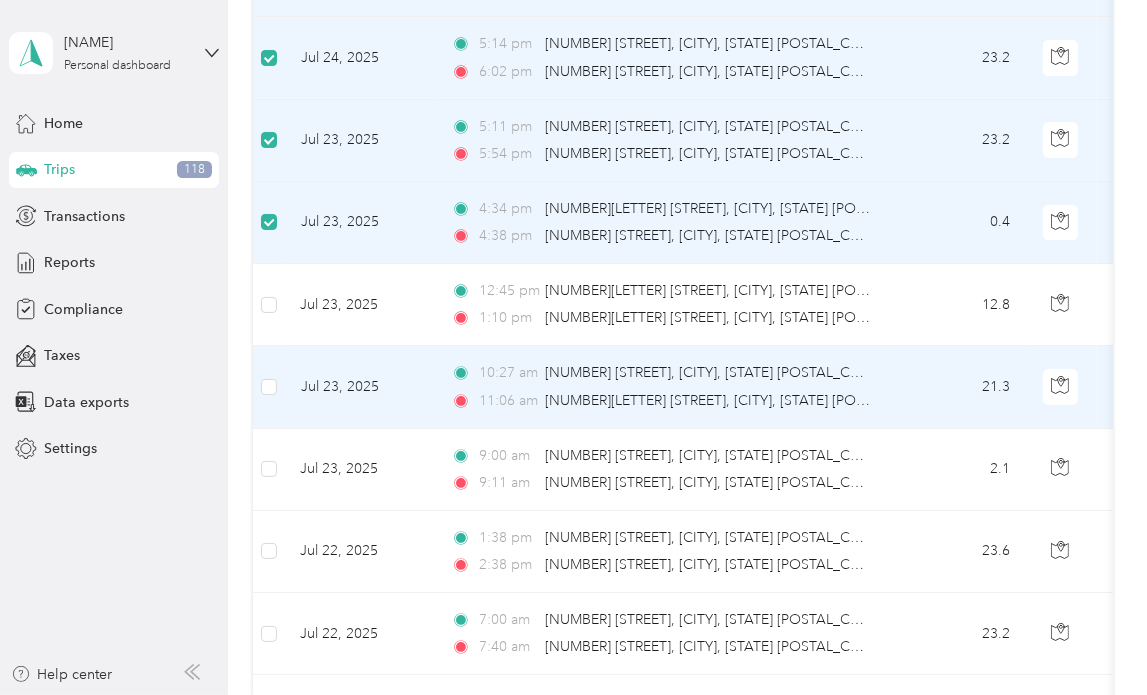 scroll, scrollTop: 0, scrollLeft: 0, axis: both 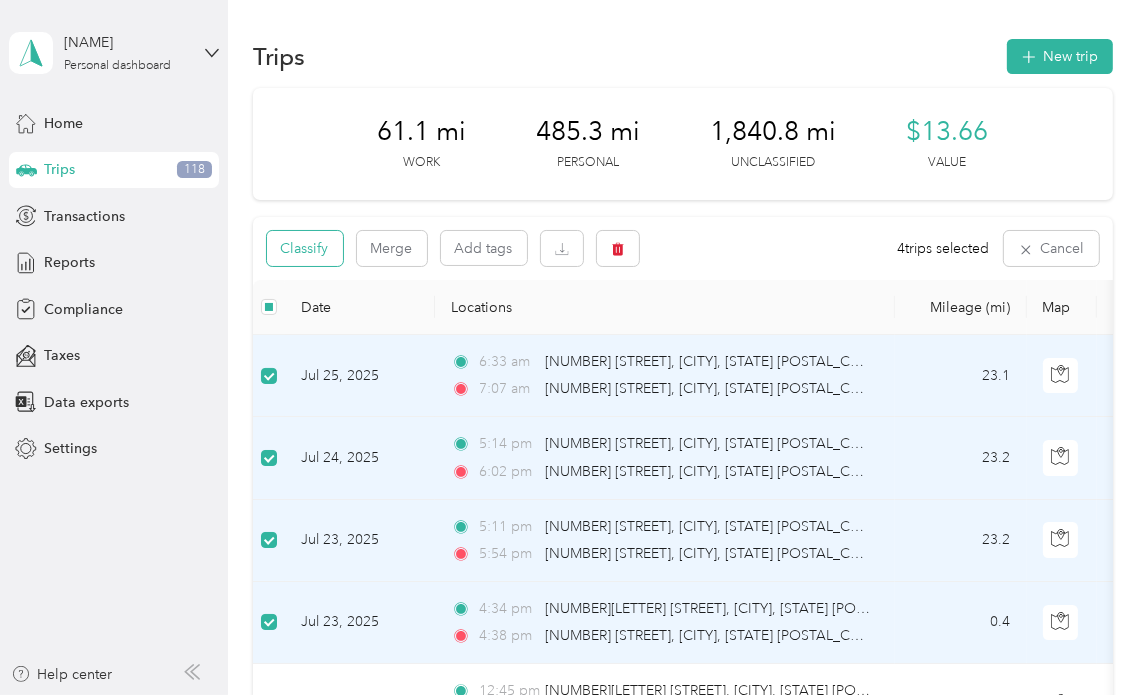 click on "Classify" at bounding box center (305, 248) 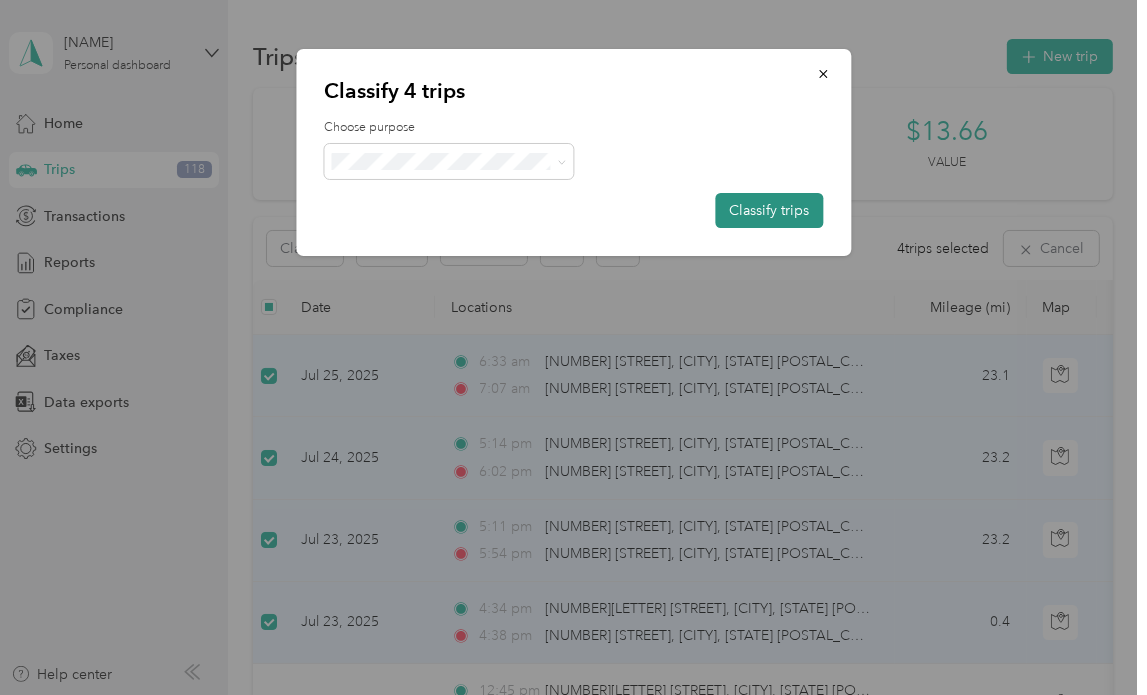 click on "Classify trips" at bounding box center [769, 210] 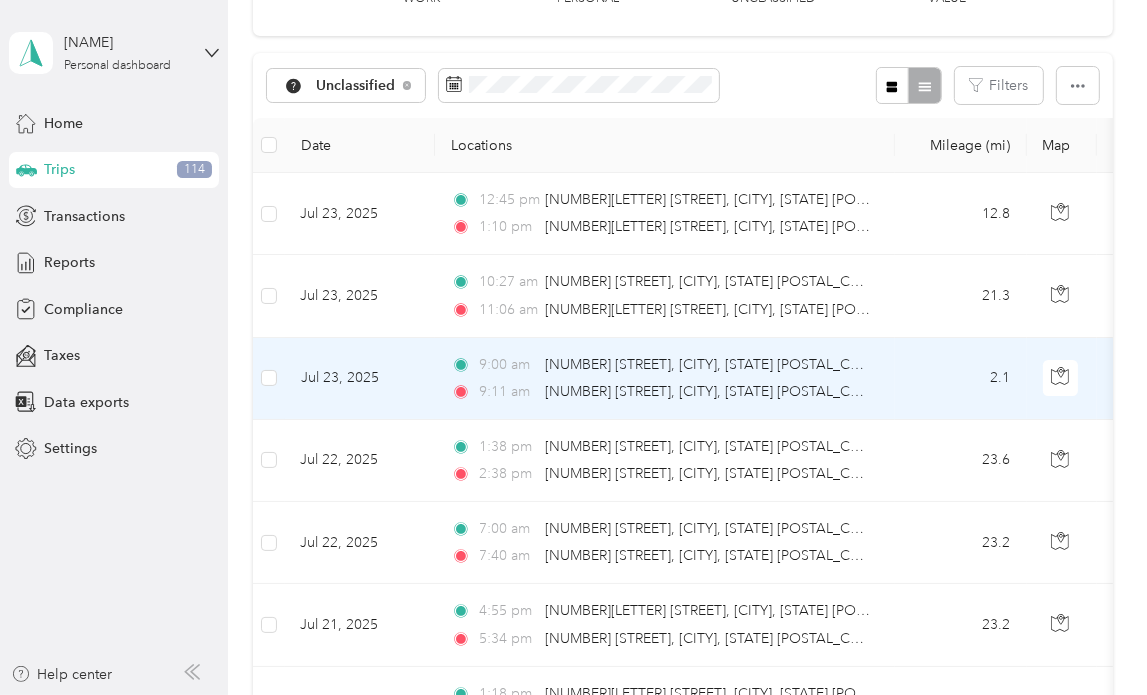 scroll, scrollTop: 200, scrollLeft: 0, axis: vertical 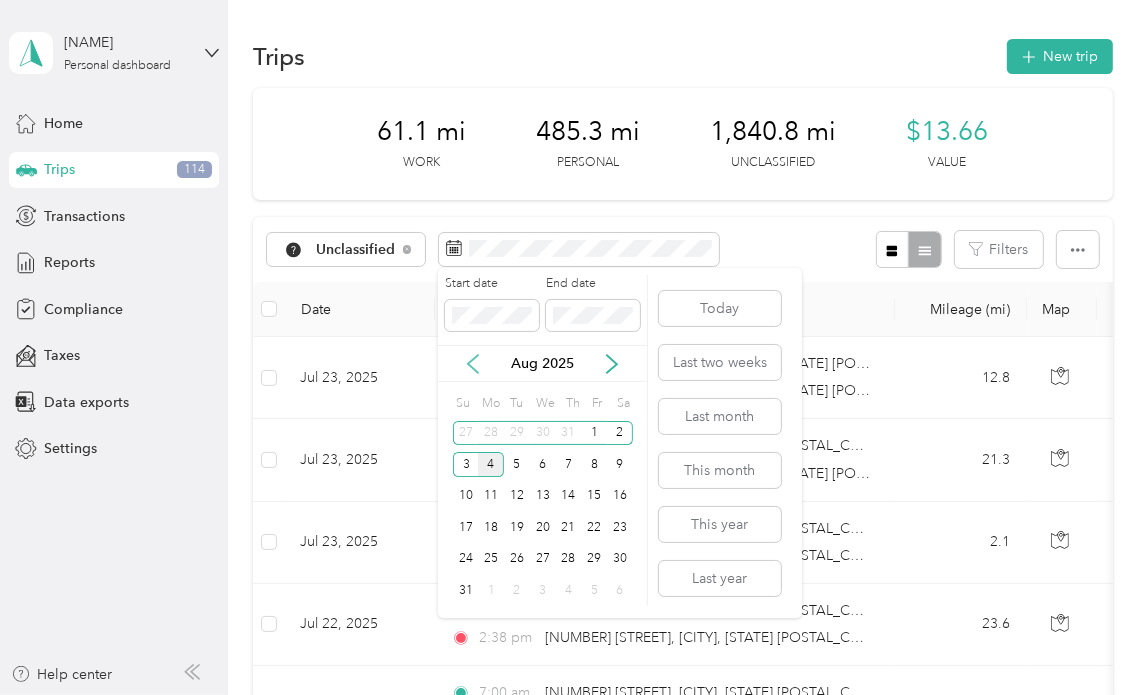 click 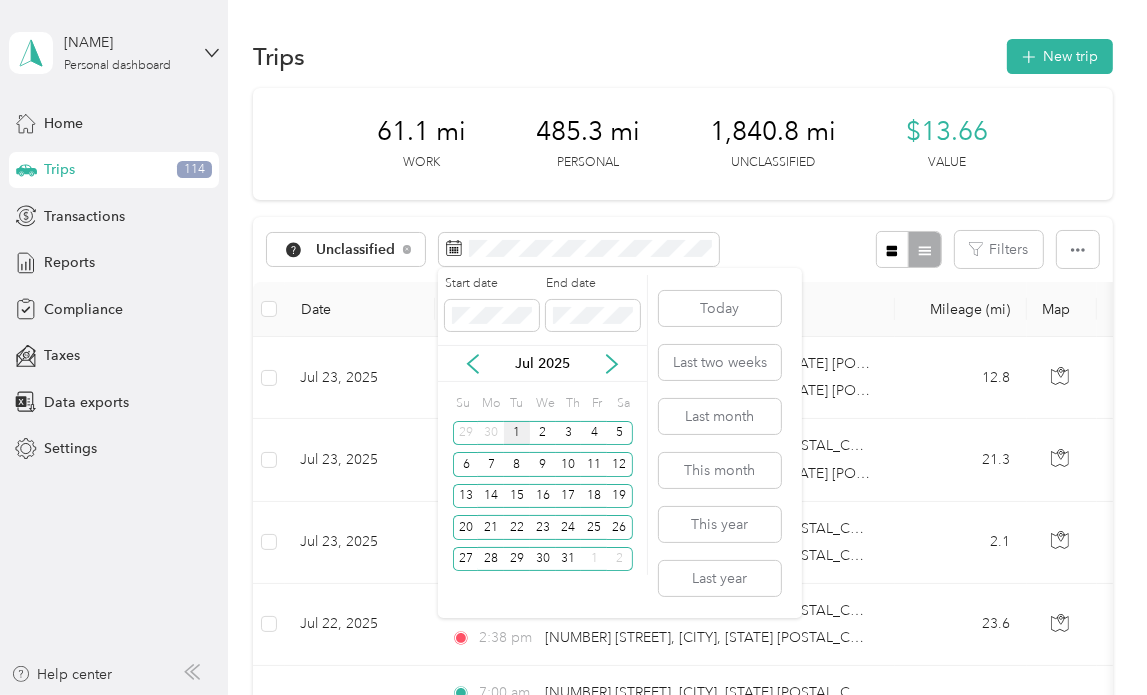 click on "1" at bounding box center (517, 433) 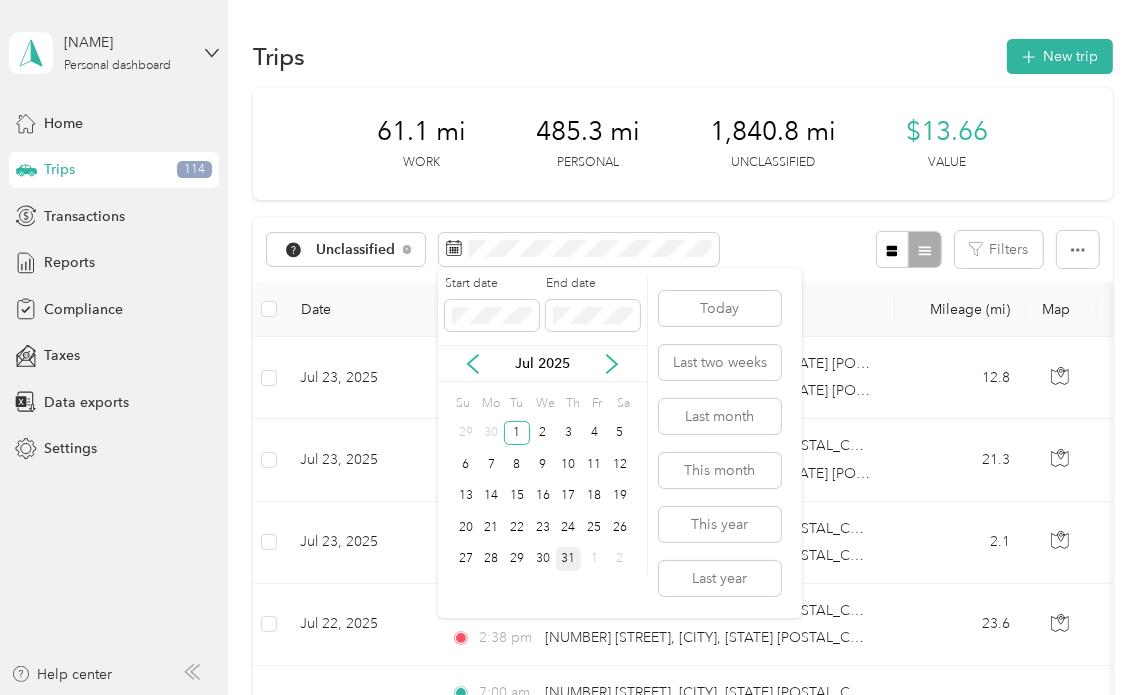 click on "31" at bounding box center [569, 559] 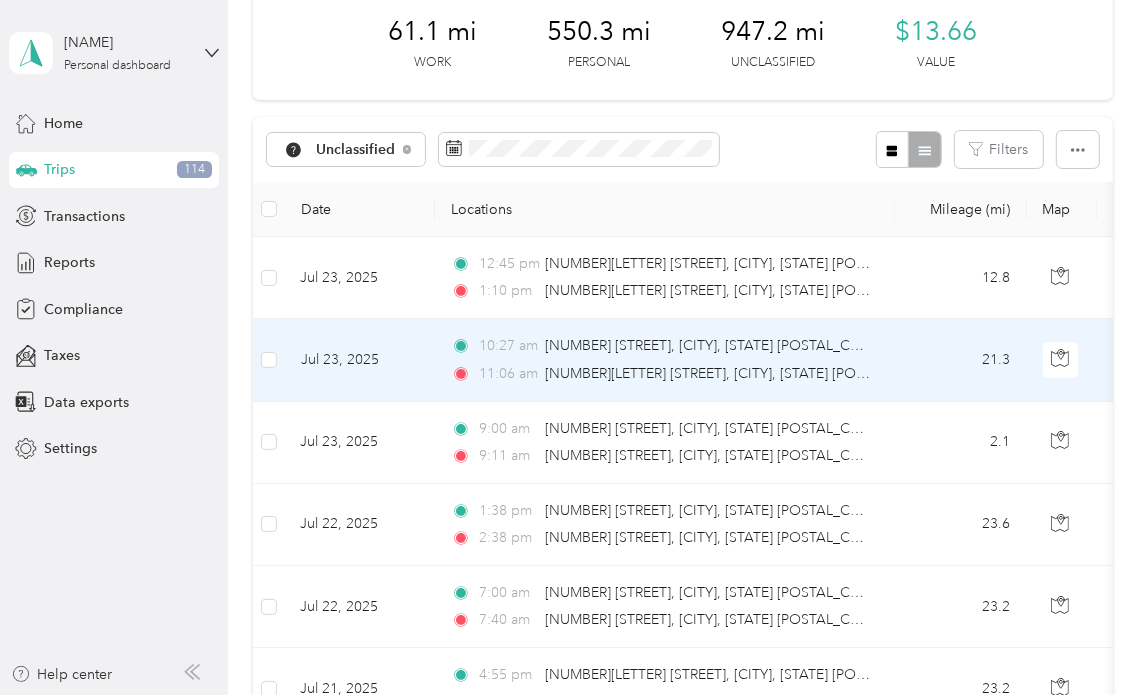 scroll, scrollTop: 200, scrollLeft: 0, axis: vertical 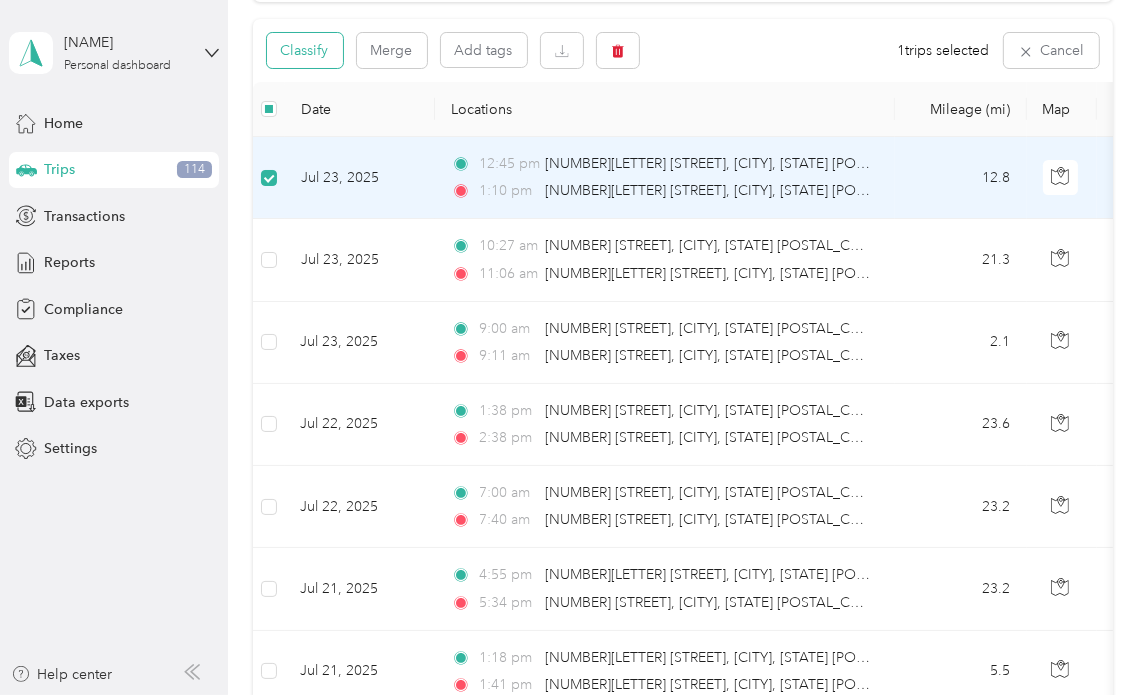 click on "Classify" at bounding box center [305, 50] 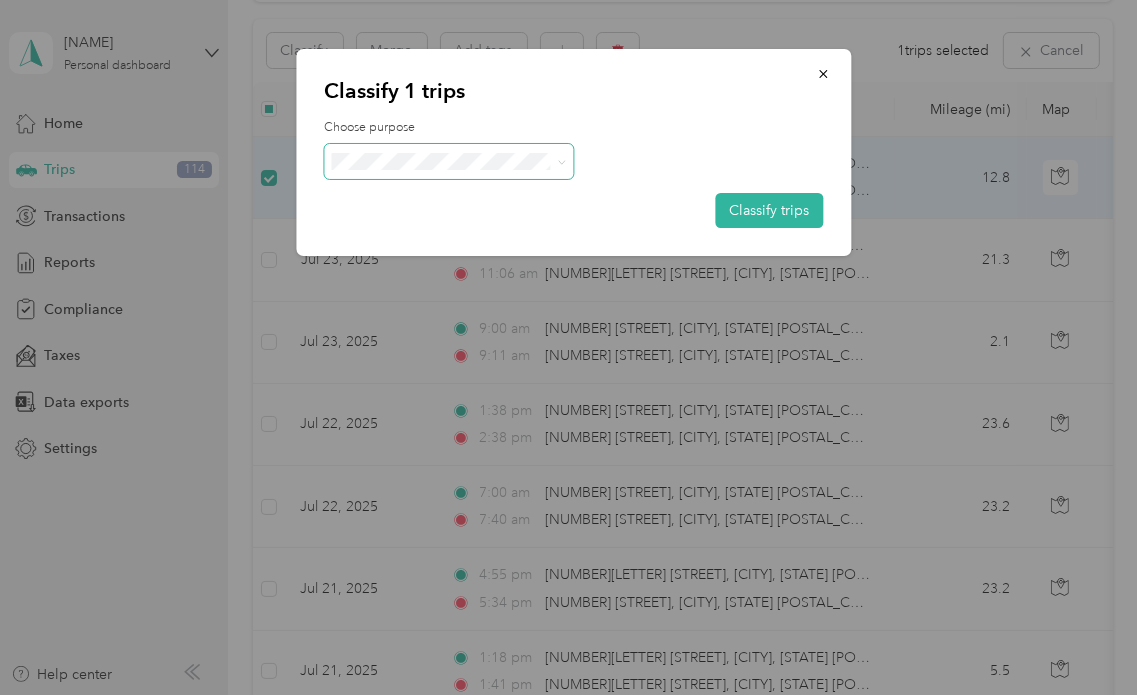 click at bounding box center [449, 161] 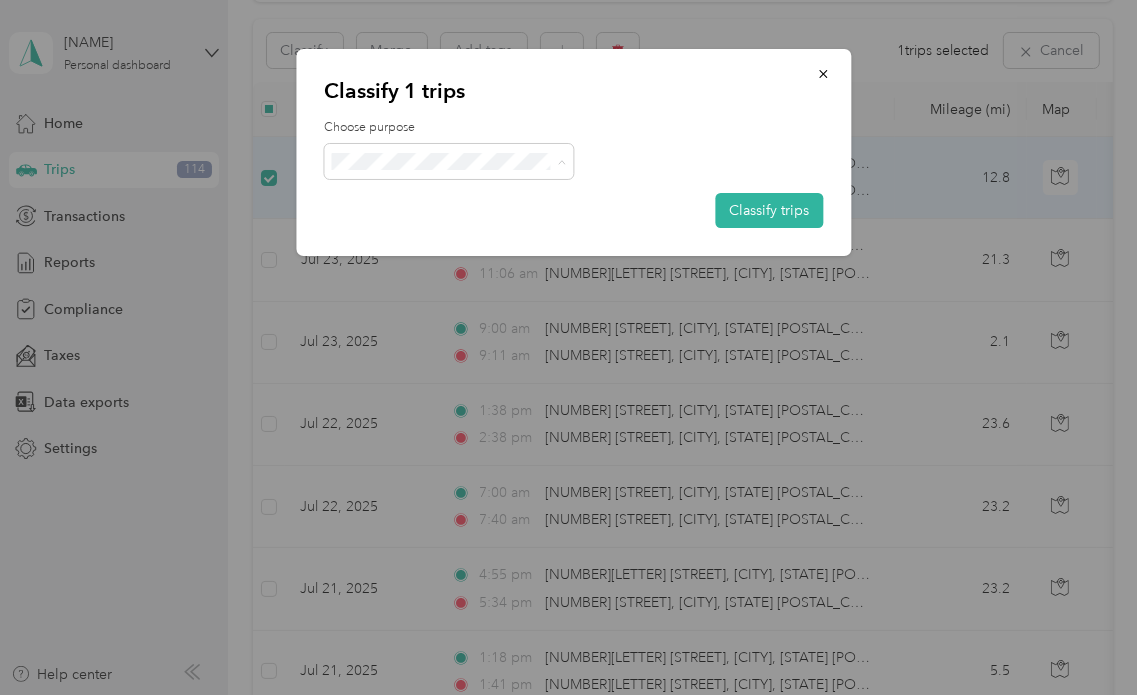 click on "Convergint Technologies" at bounding box center (449, 198) 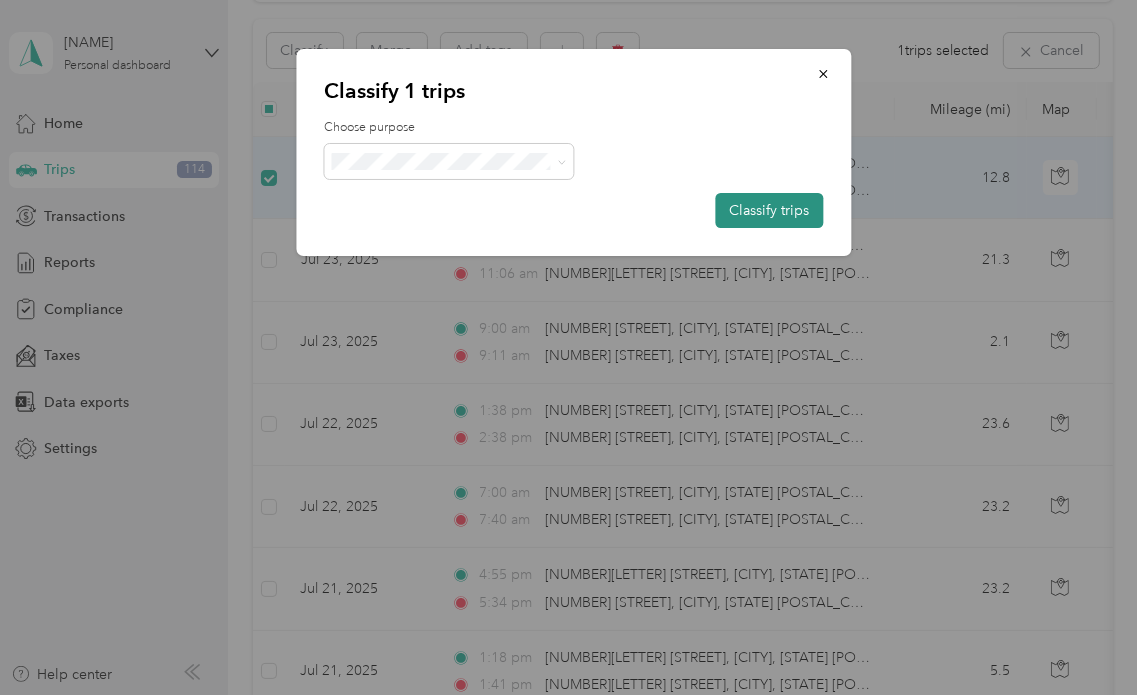 click on "Classify trips" at bounding box center (769, 210) 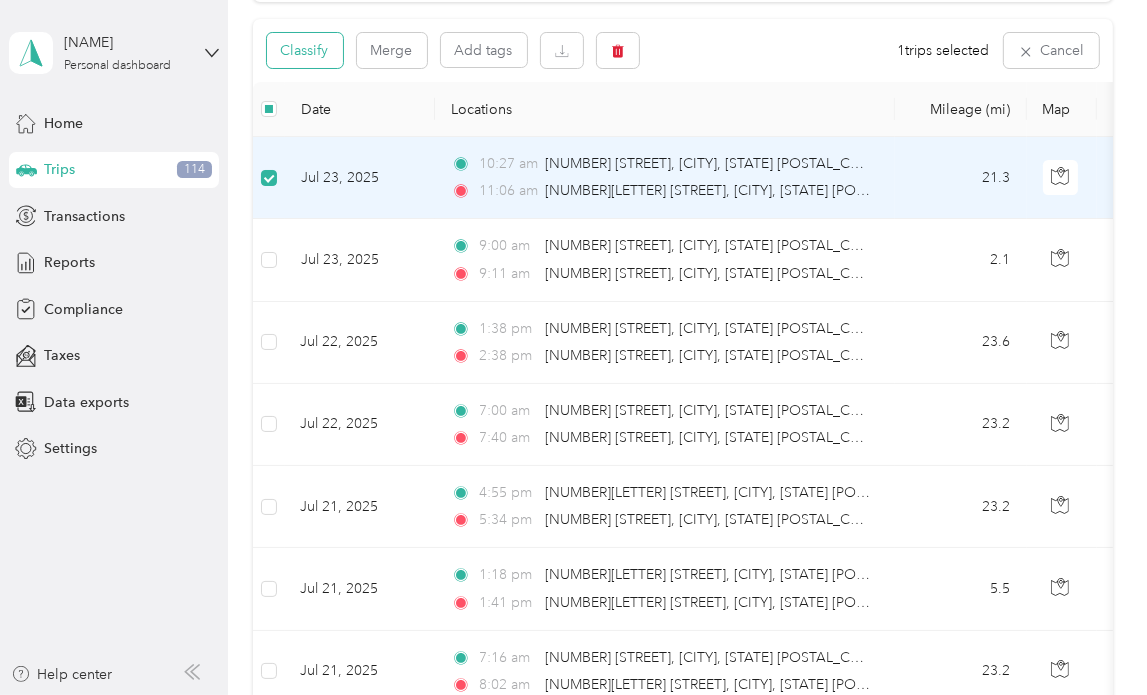 click on "Classify" at bounding box center (305, 50) 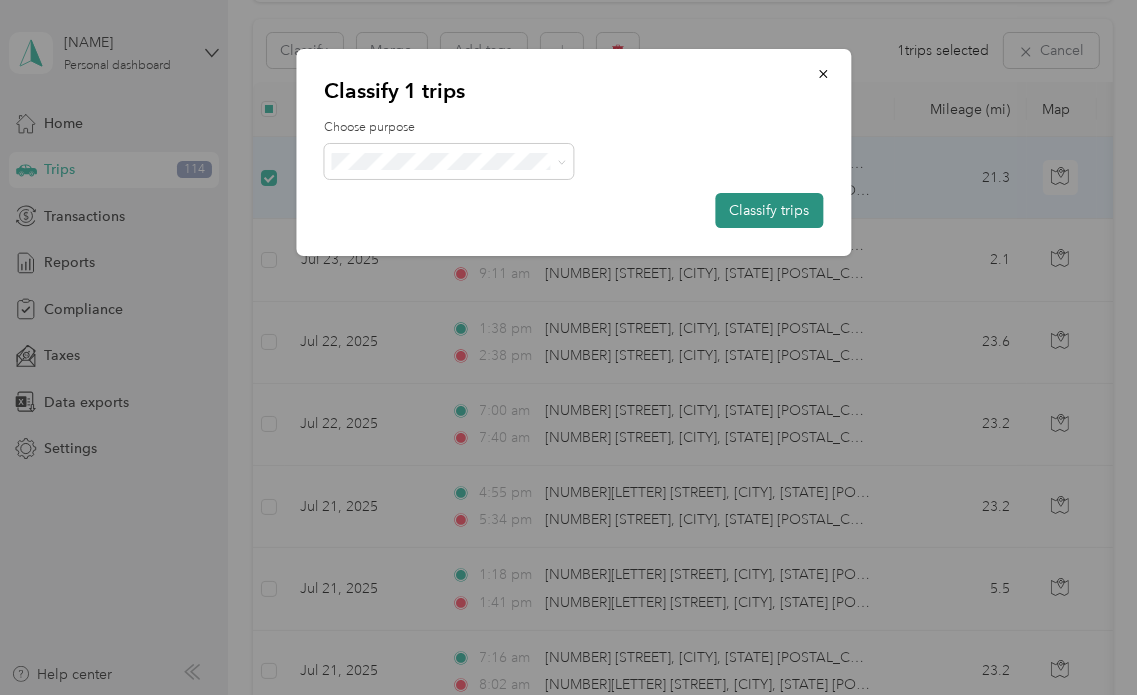 click on "Classify trips" at bounding box center [769, 210] 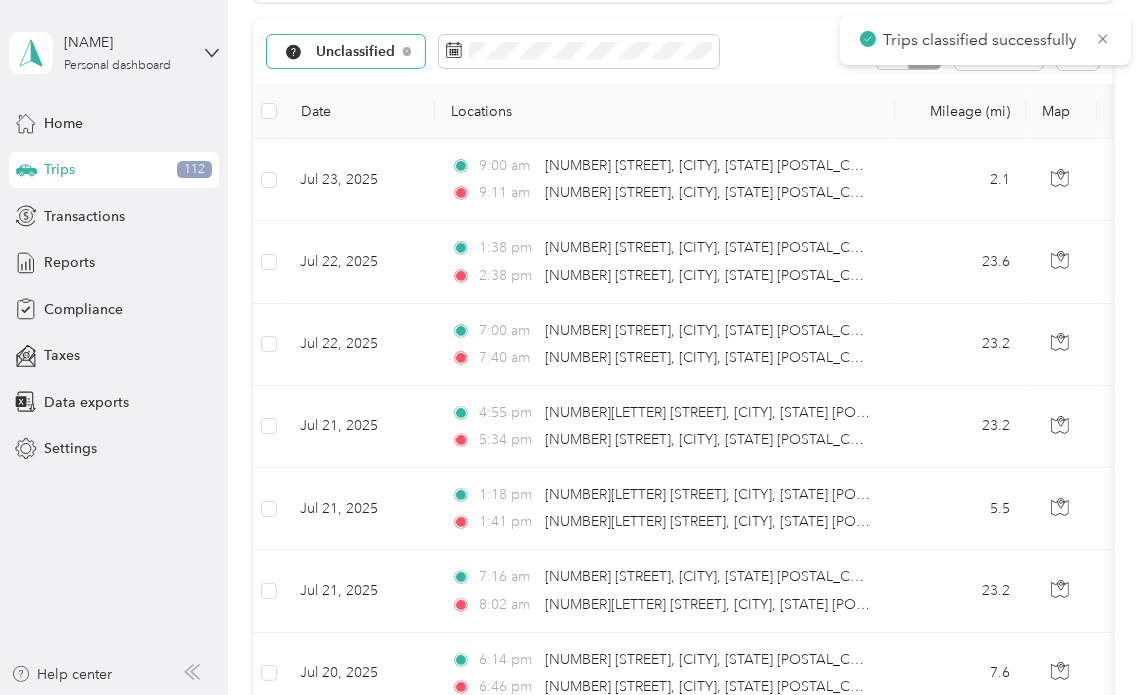click on "Unclassified" at bounding box center (356, 52) 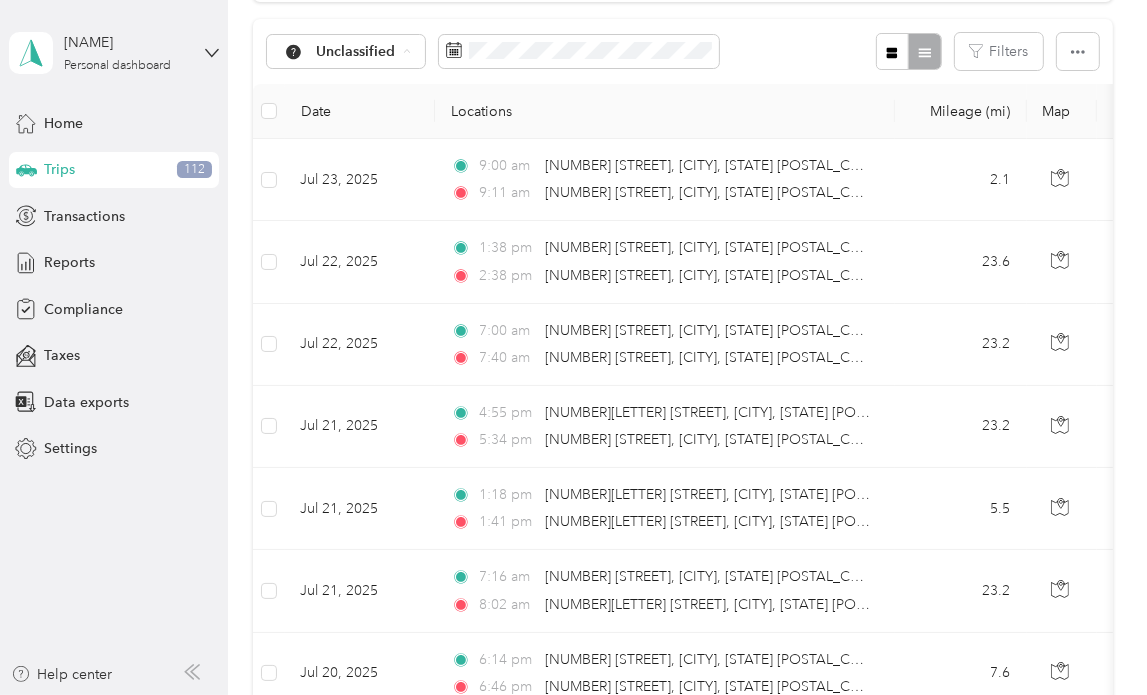click on "Unclassified" at bounding box center [387, 122] 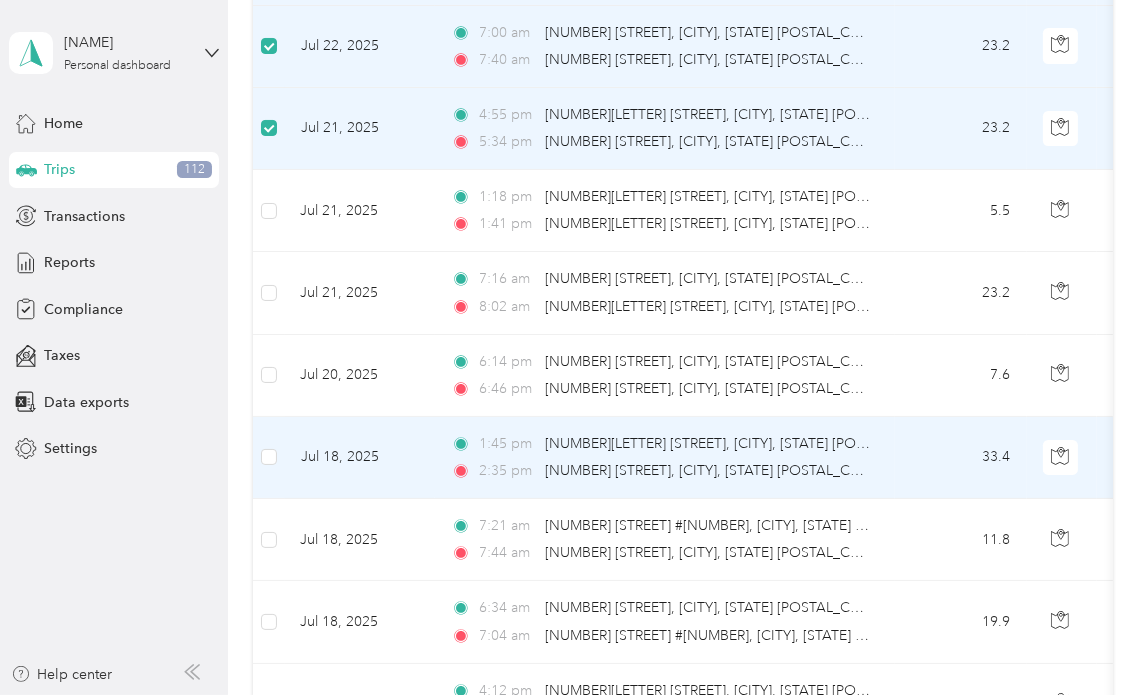 scroll, scrollTop: 498, scrollLeft: 0, axis: vertical 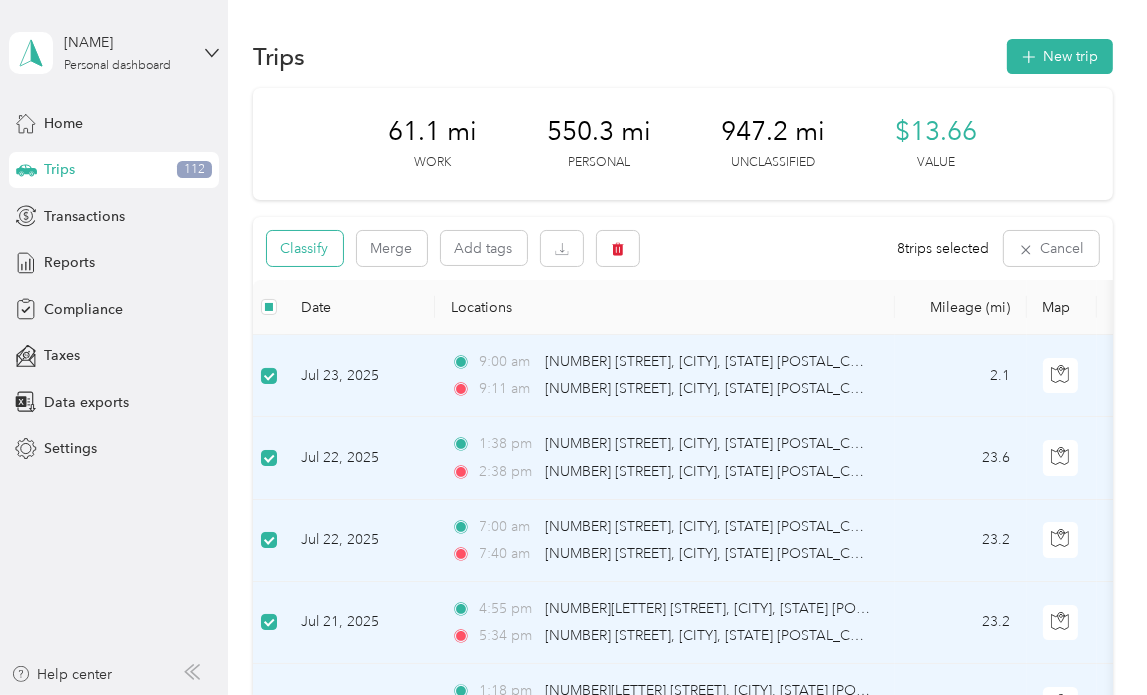 click on "Classify" at bounding box center (305, 248) 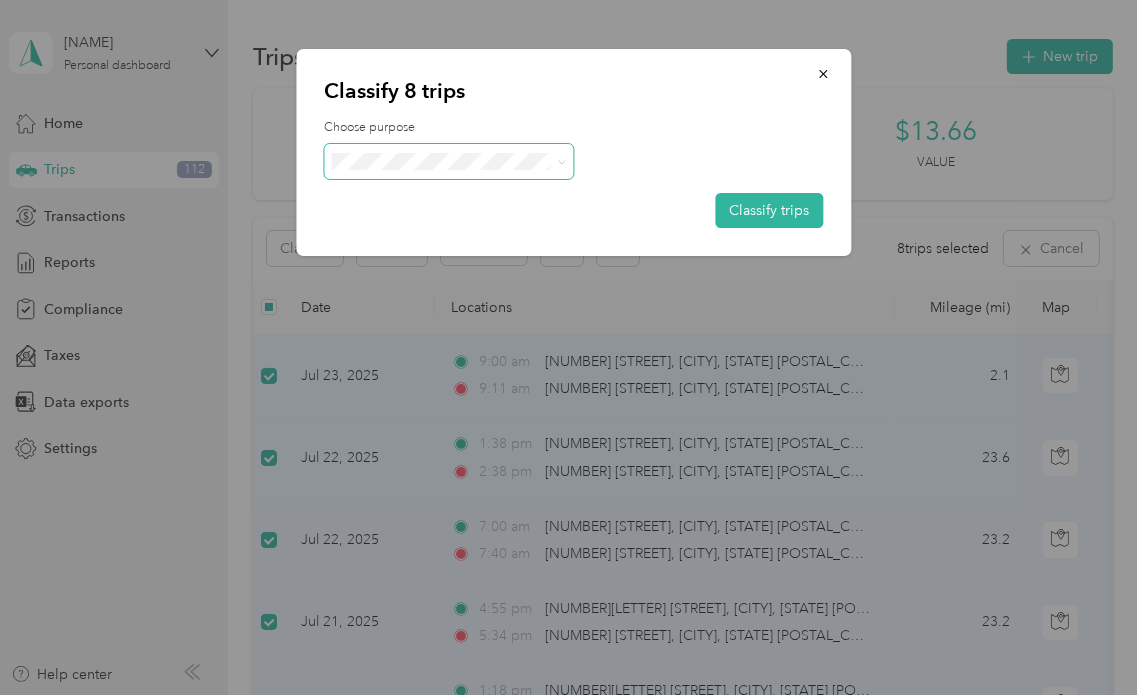 click 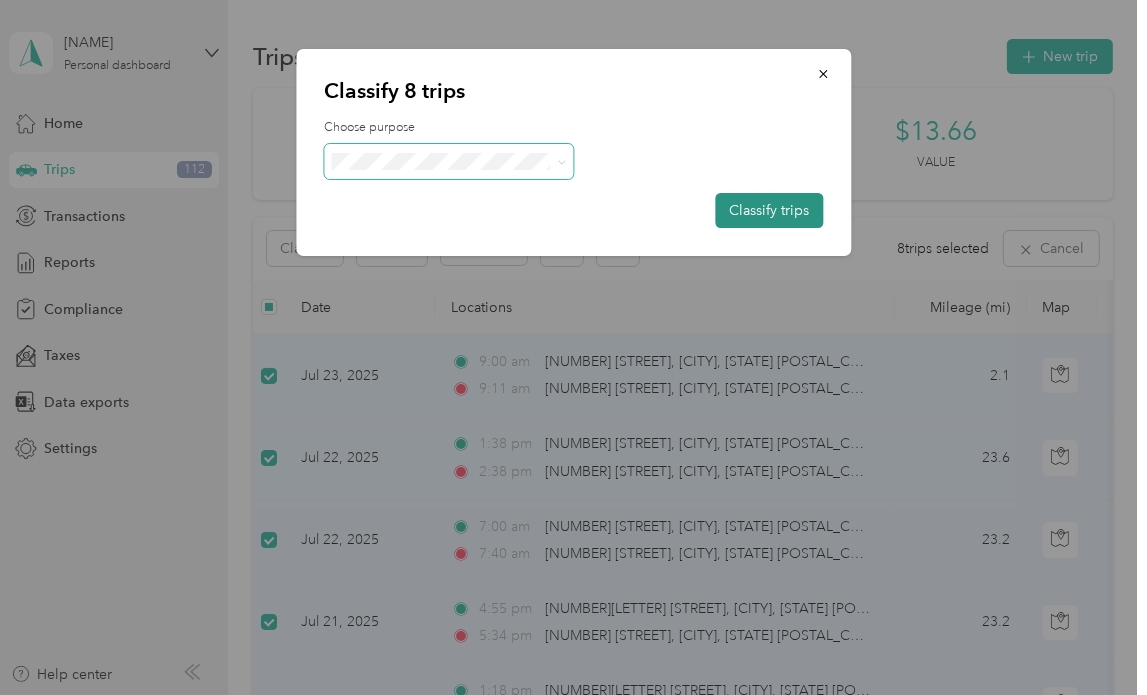 click on "Classify trips" at bounding box center (769, 210) 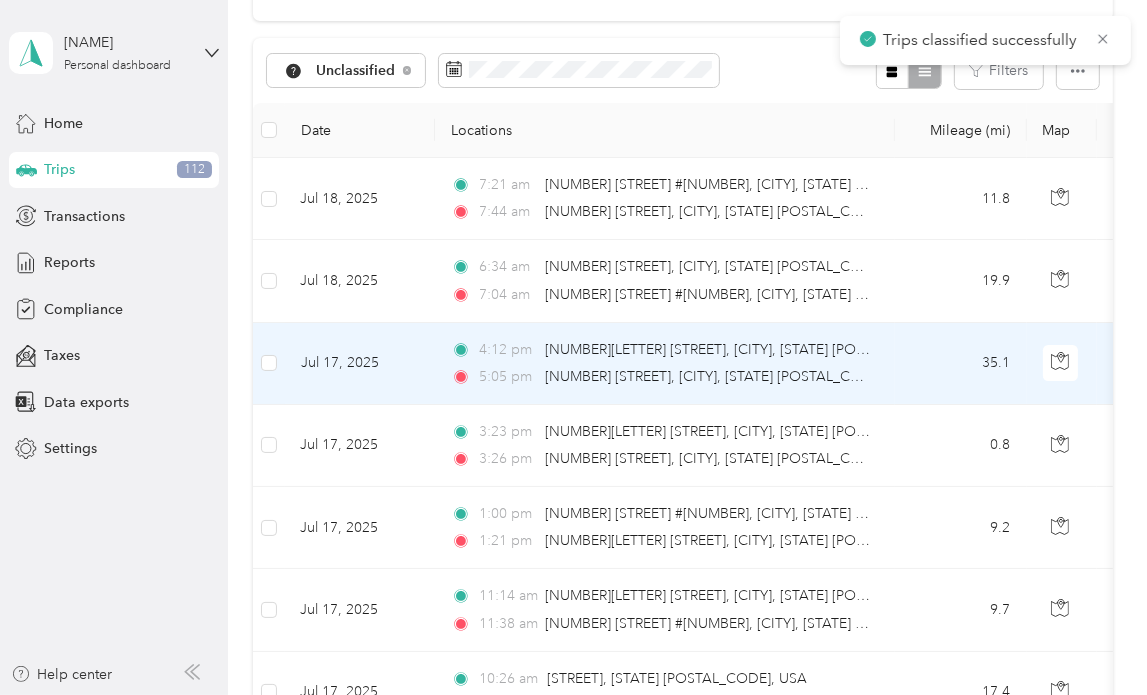 scroll, scrollTop: 200, scrollLeft: 0, axis: vertical 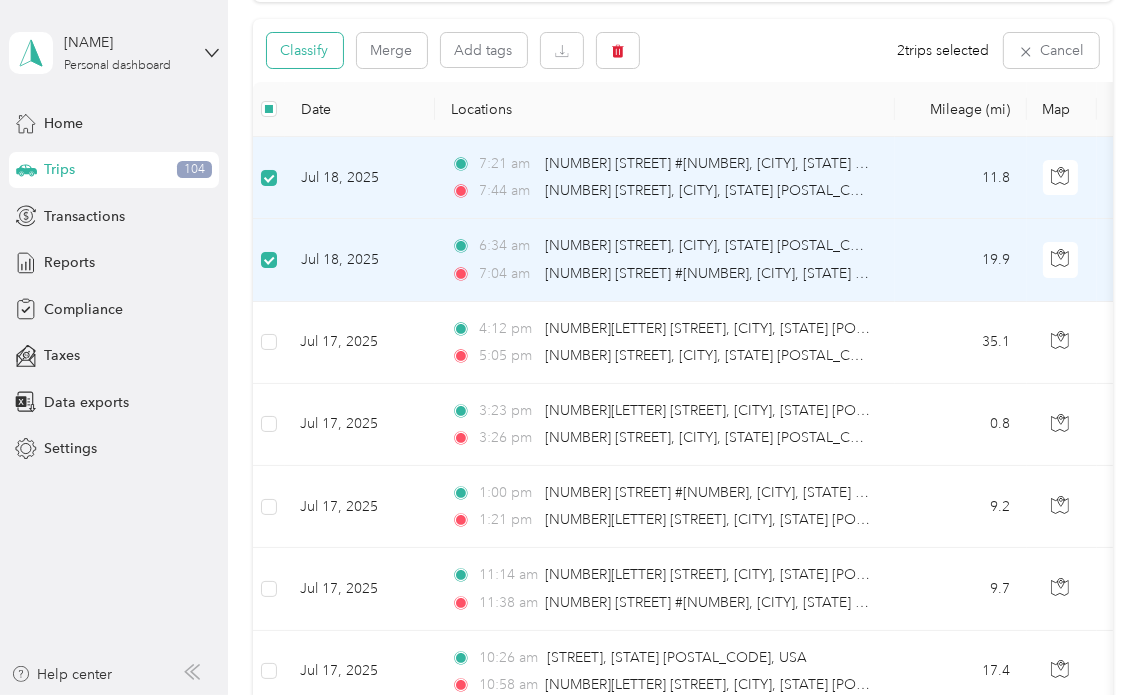 click on "Classify" at bounding box center (305, 50) 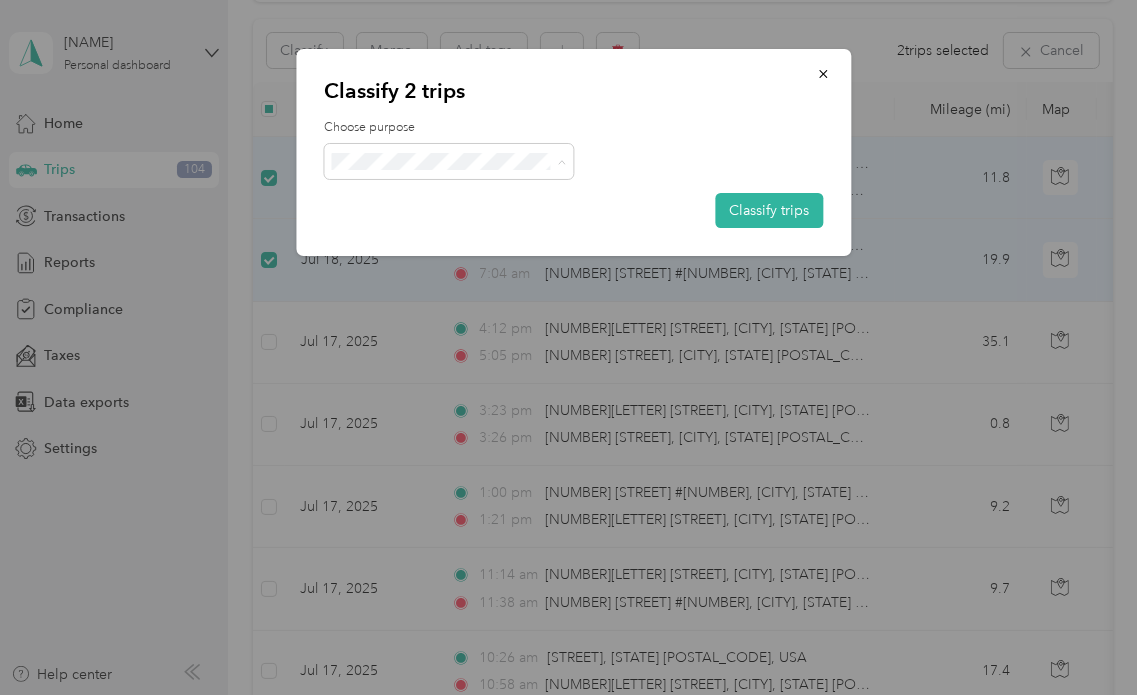 click on "Convergint Technologies" at bounding box center (449, 198) 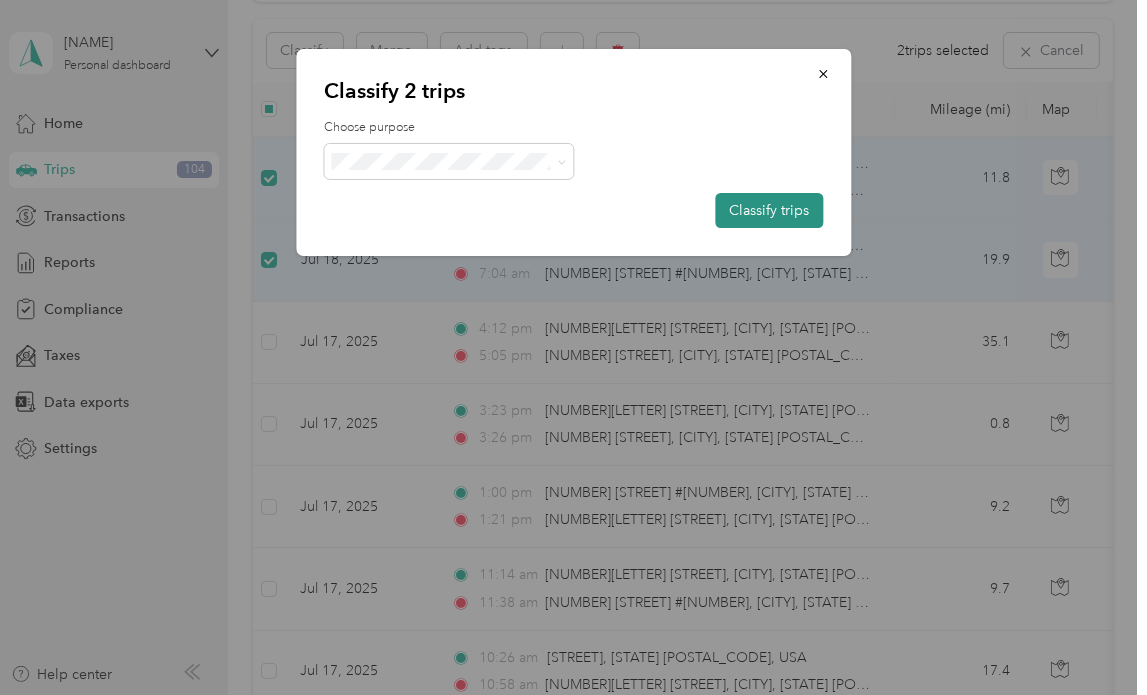 click on "Classify trips" at bounding box center (769, 210) 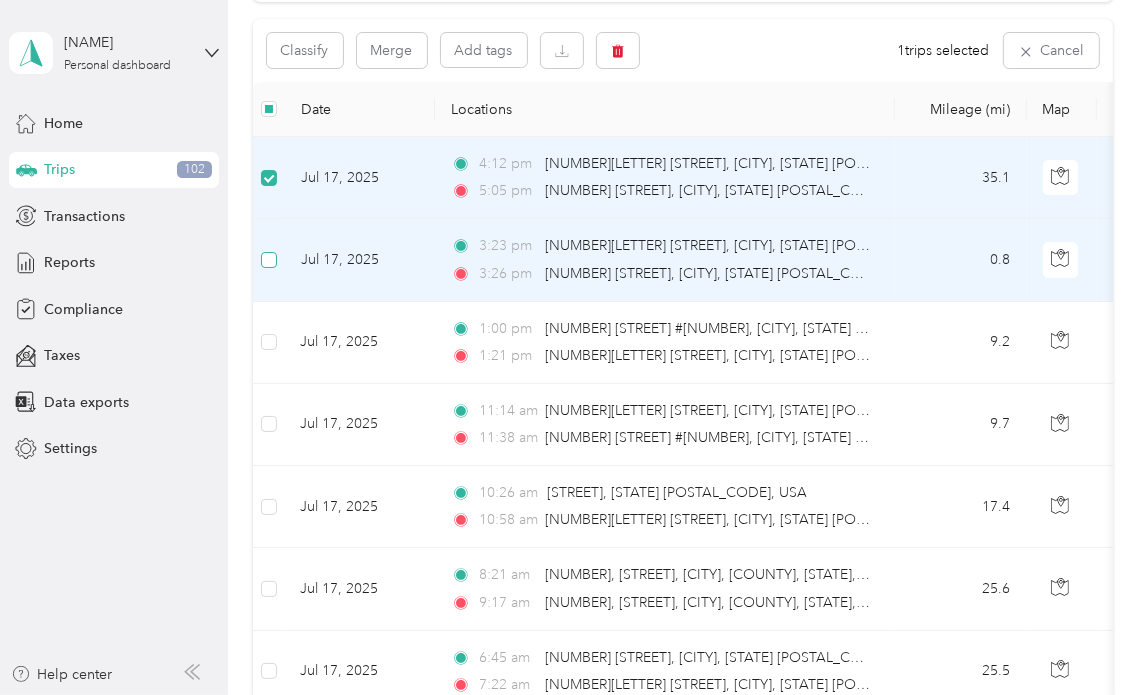 click at bounding box center (269, 260) 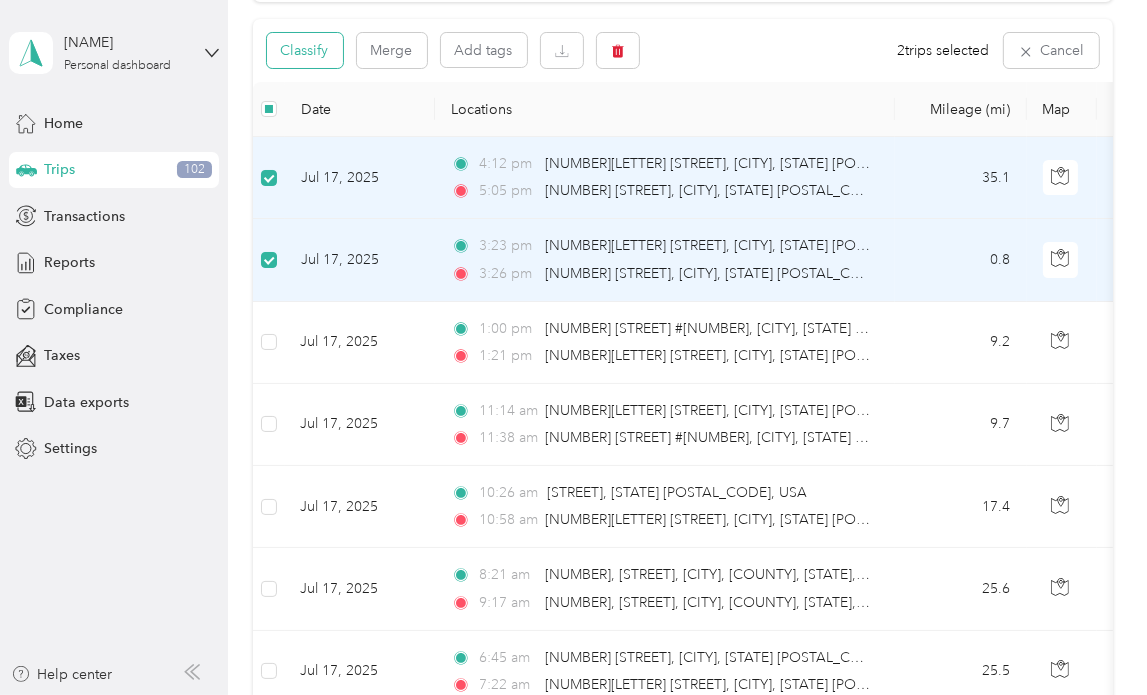click on "Classify" at bounding box center (305, 50) 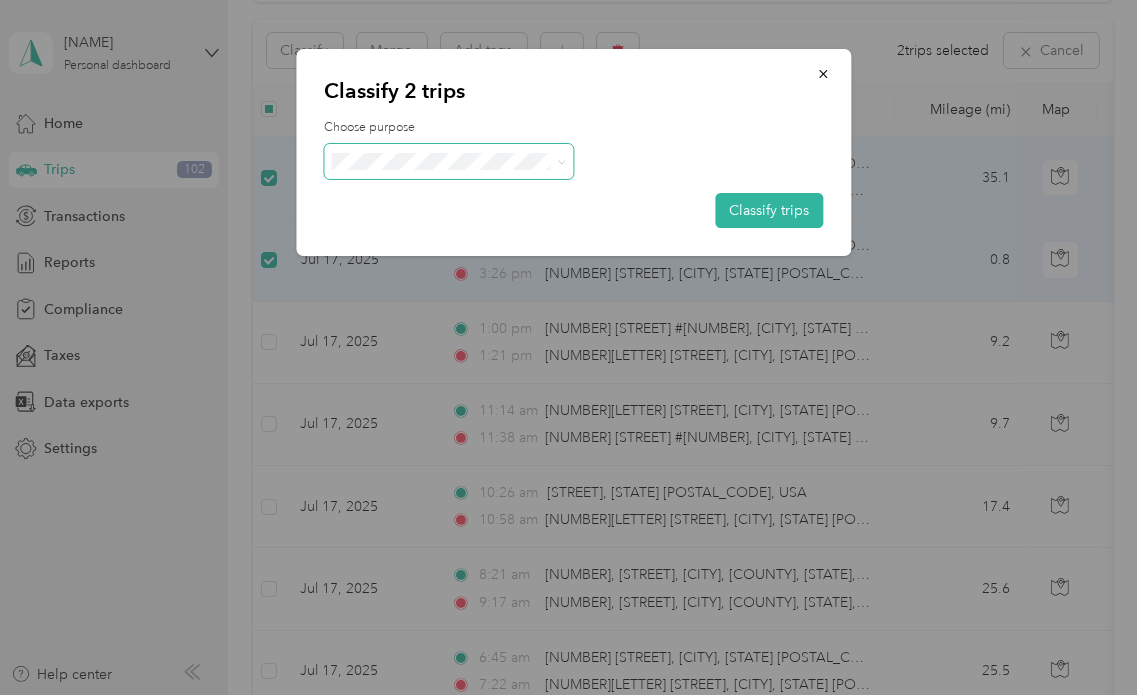 click at bounding box center [449, 161] 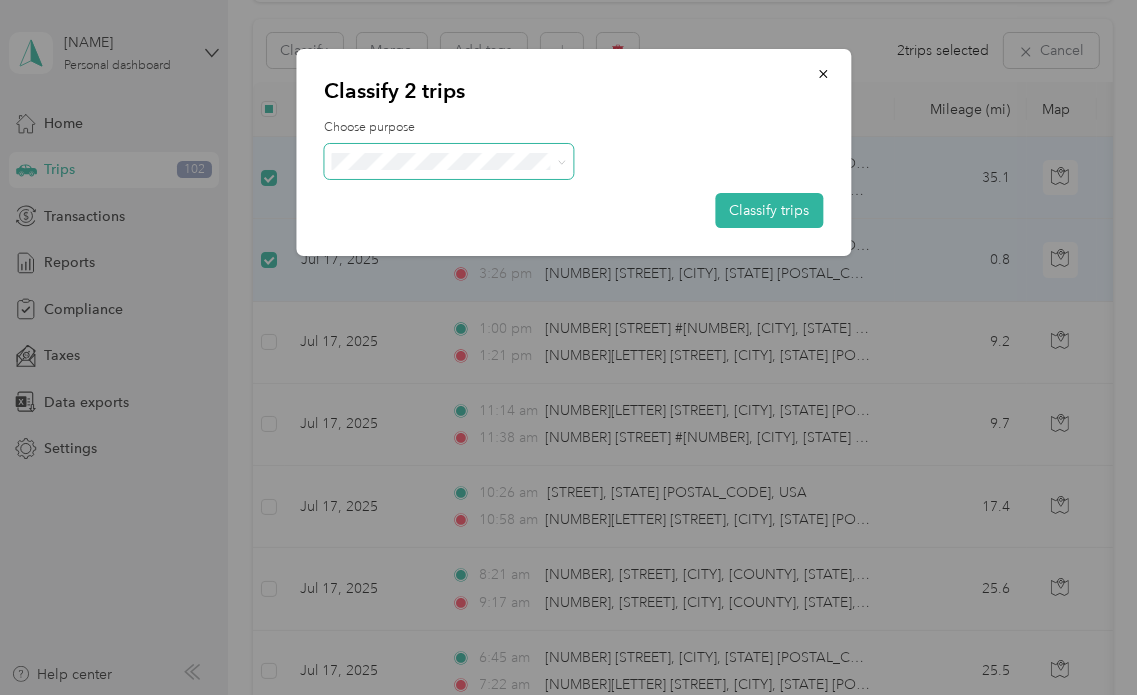 click at bounding box center (559, 161) 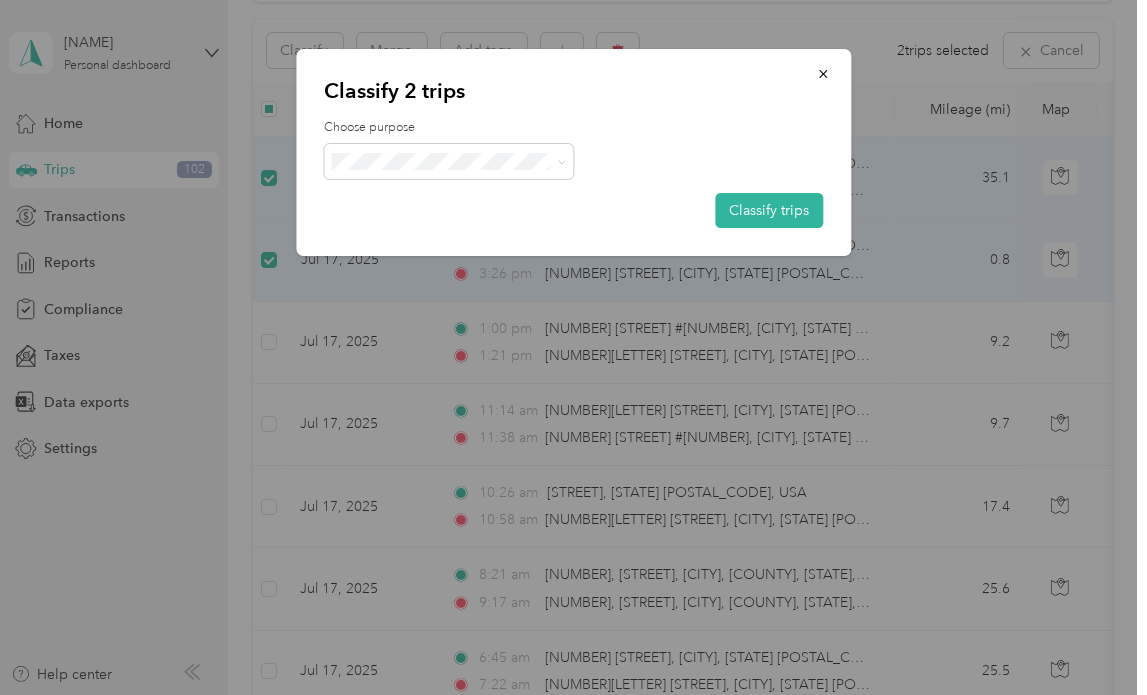 click on "Personal" at bounding box center (450, 232) 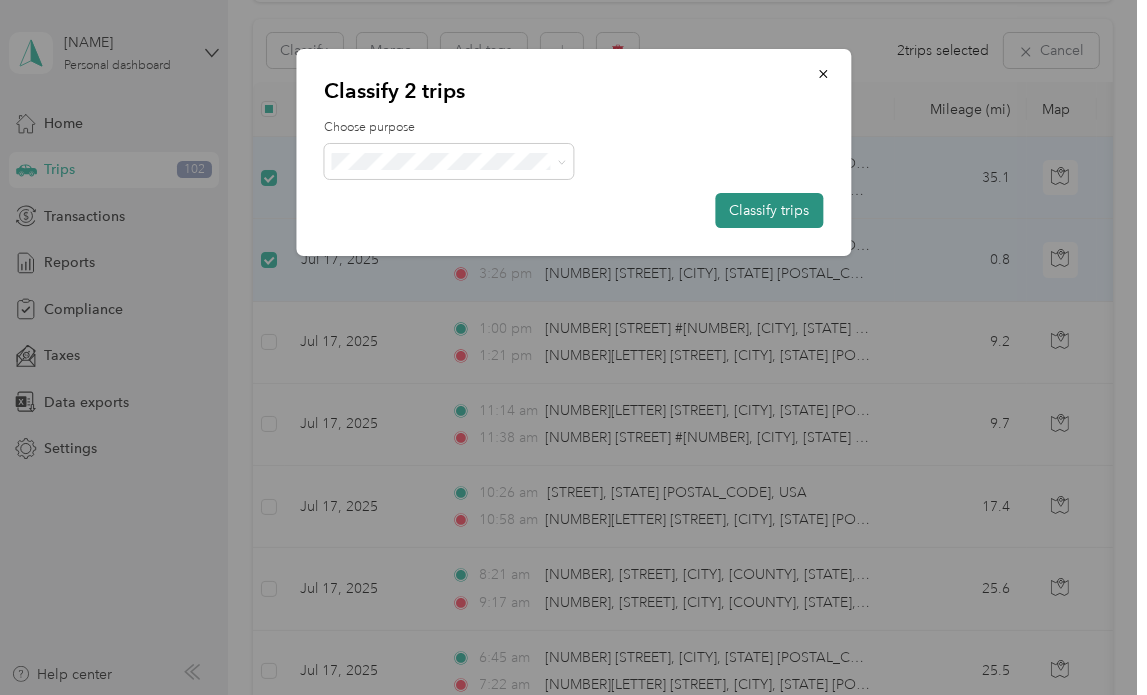 click on "Classify trips" at bounding box center [769, 210] 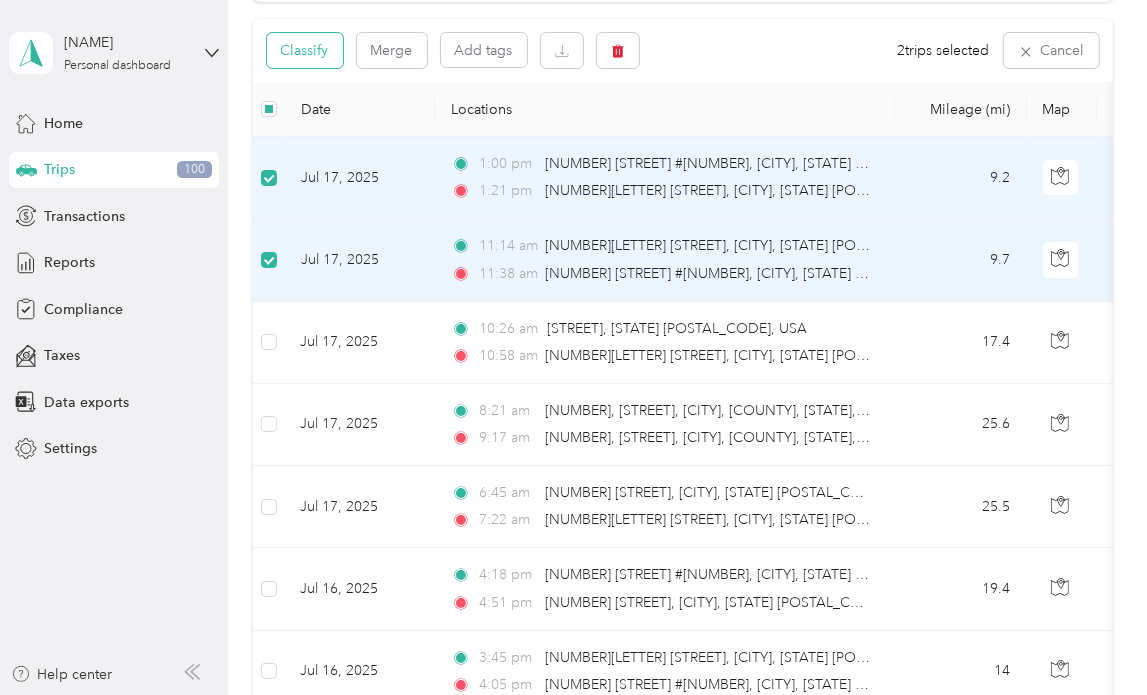 click on "Classify" at bounding box center [305, 50] 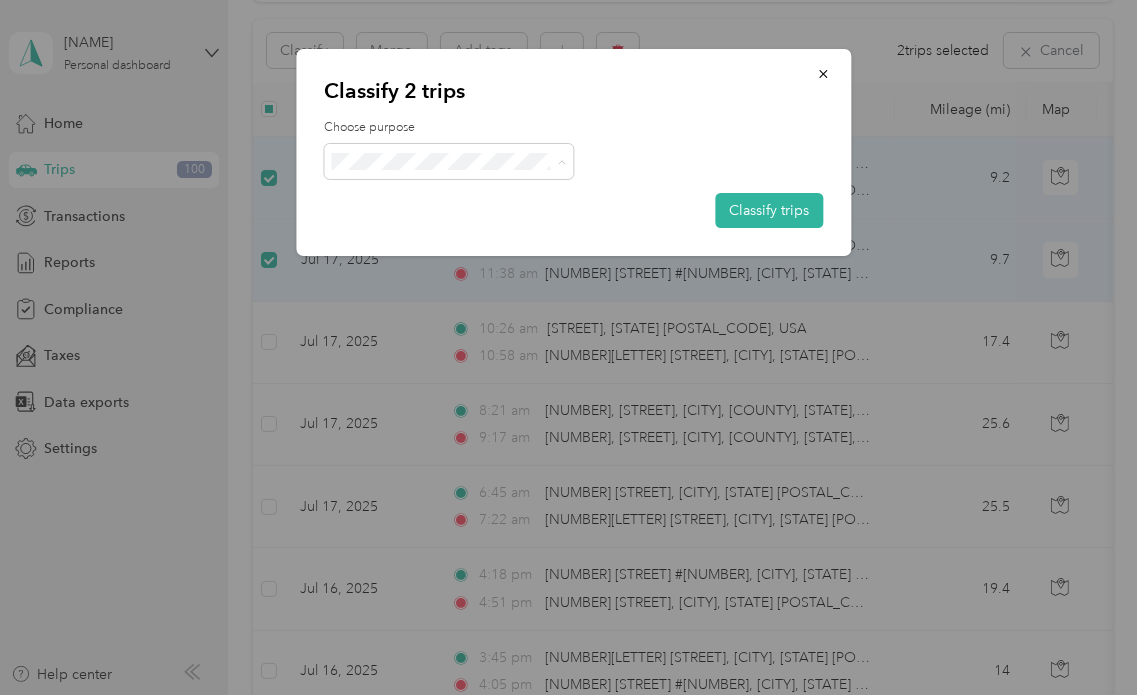 click on "Convergint Technologies" at bounding box center [467, 198] 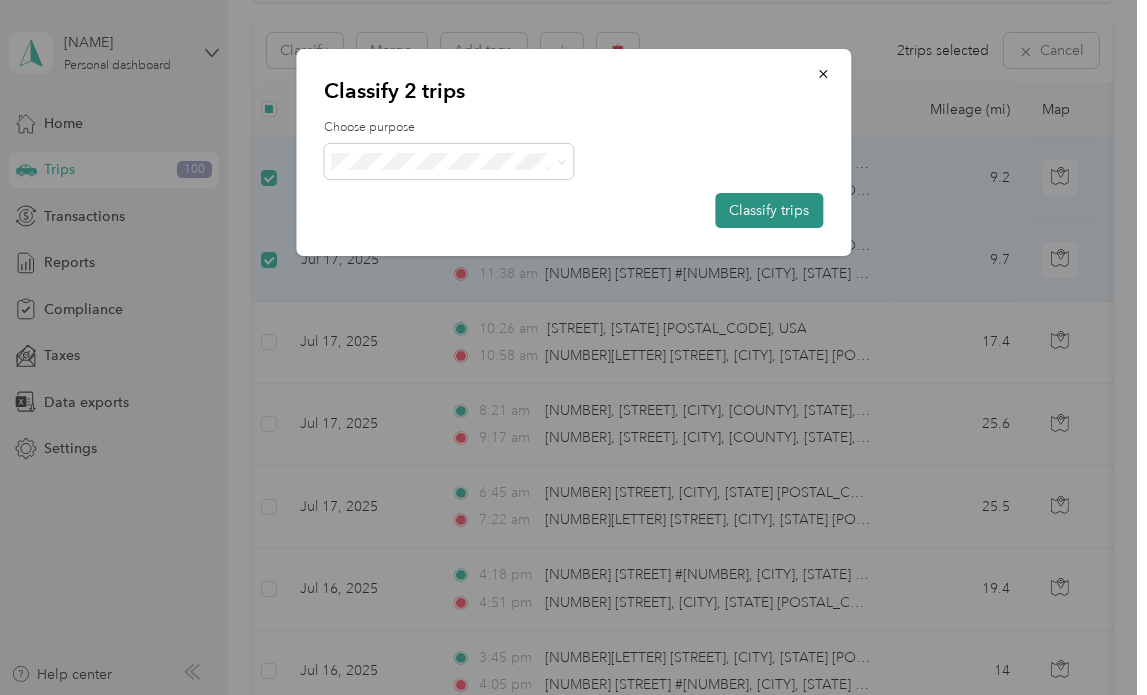 click on "Classify trips" at bounding box center (769, 210) 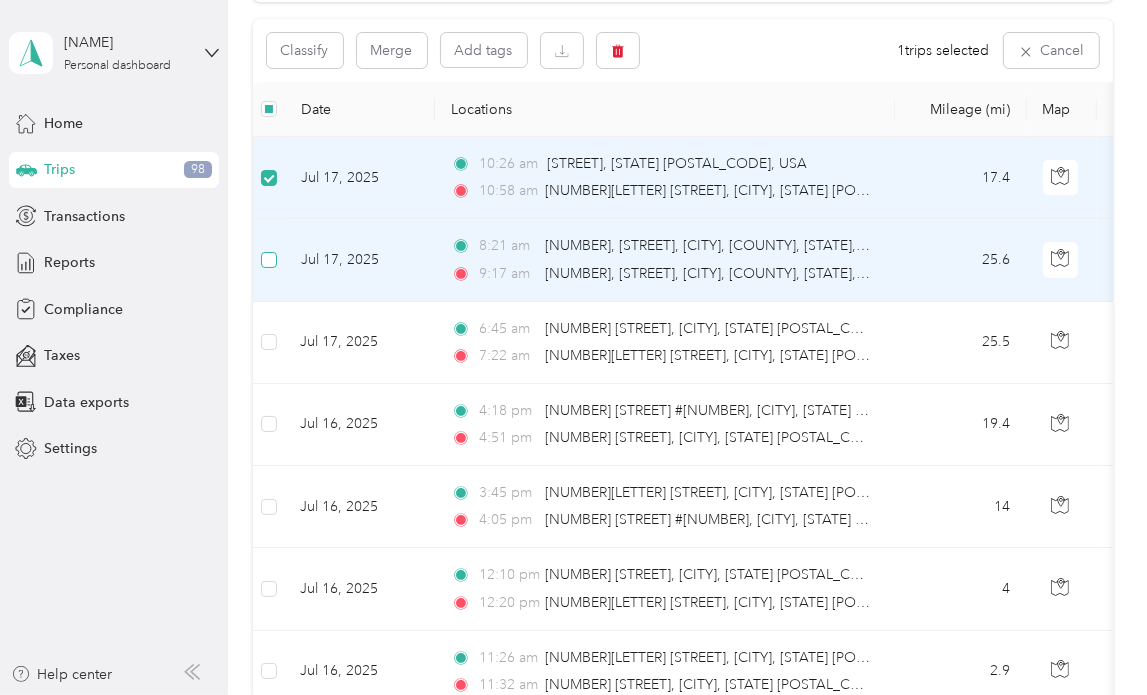 click at bounding box center (269, 260) 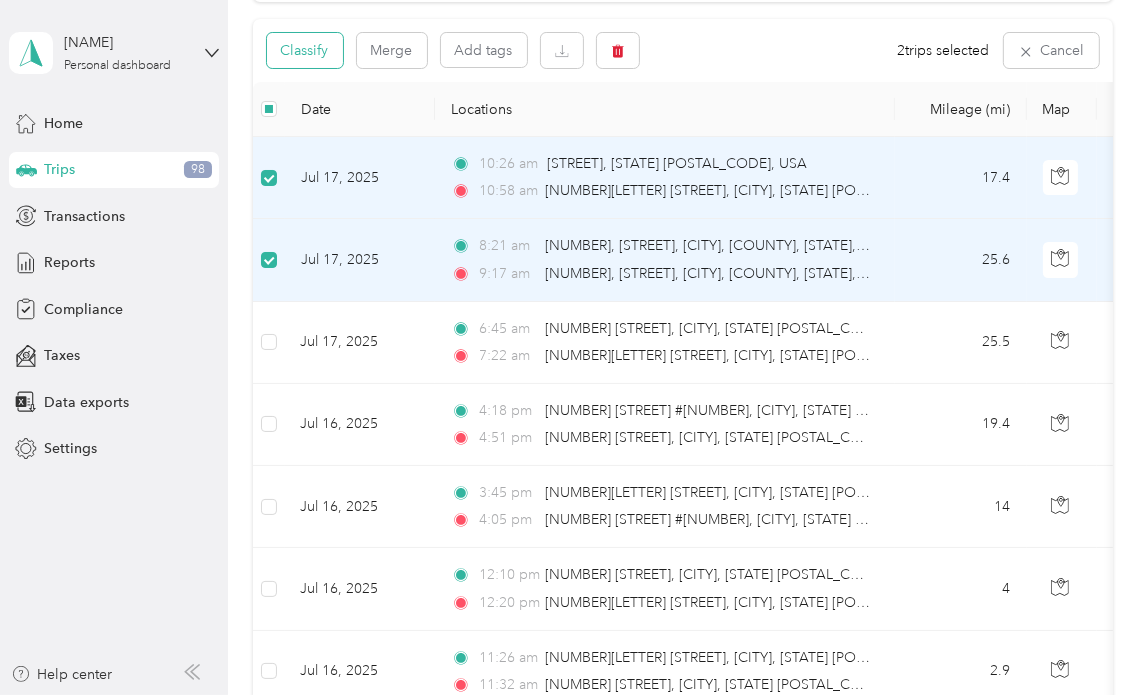 click on "Classify" at bounding box center [305, 50] 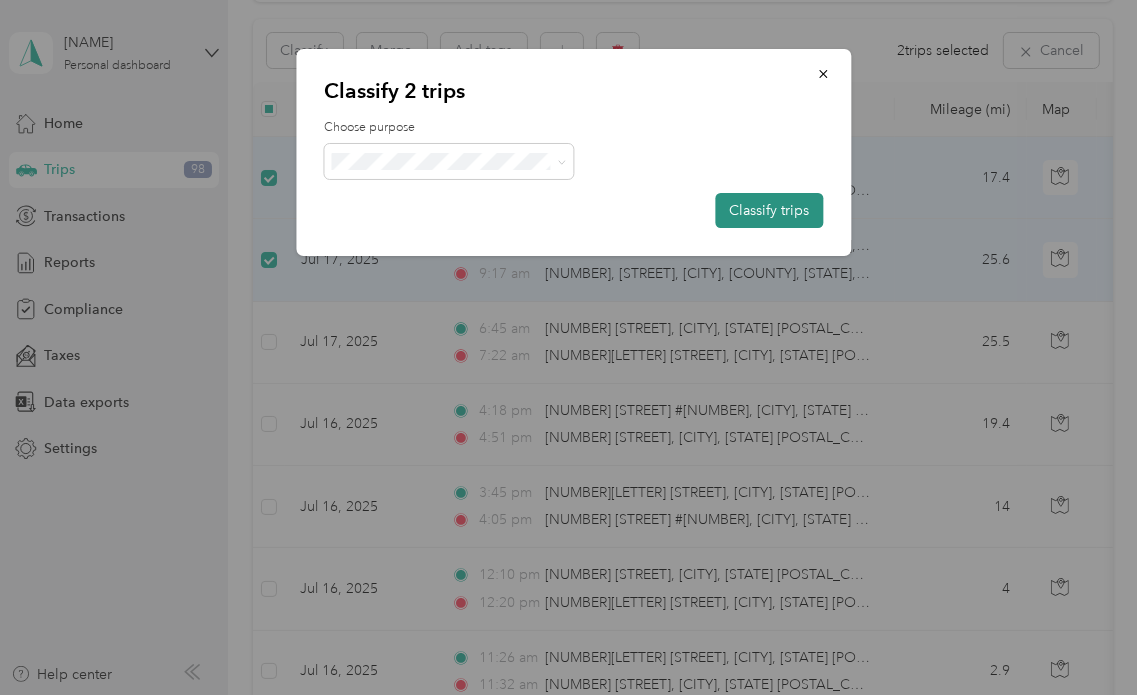 click on "Classify trips" at bounding box center (769, 210) 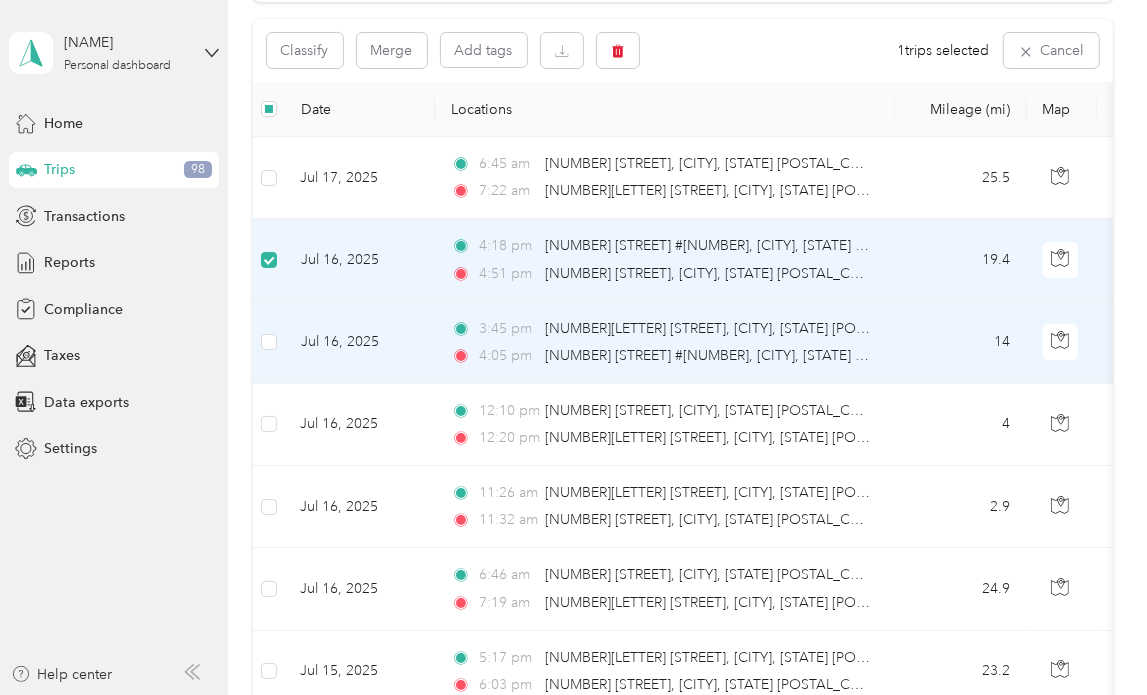 click at bounding box center [269, 343] 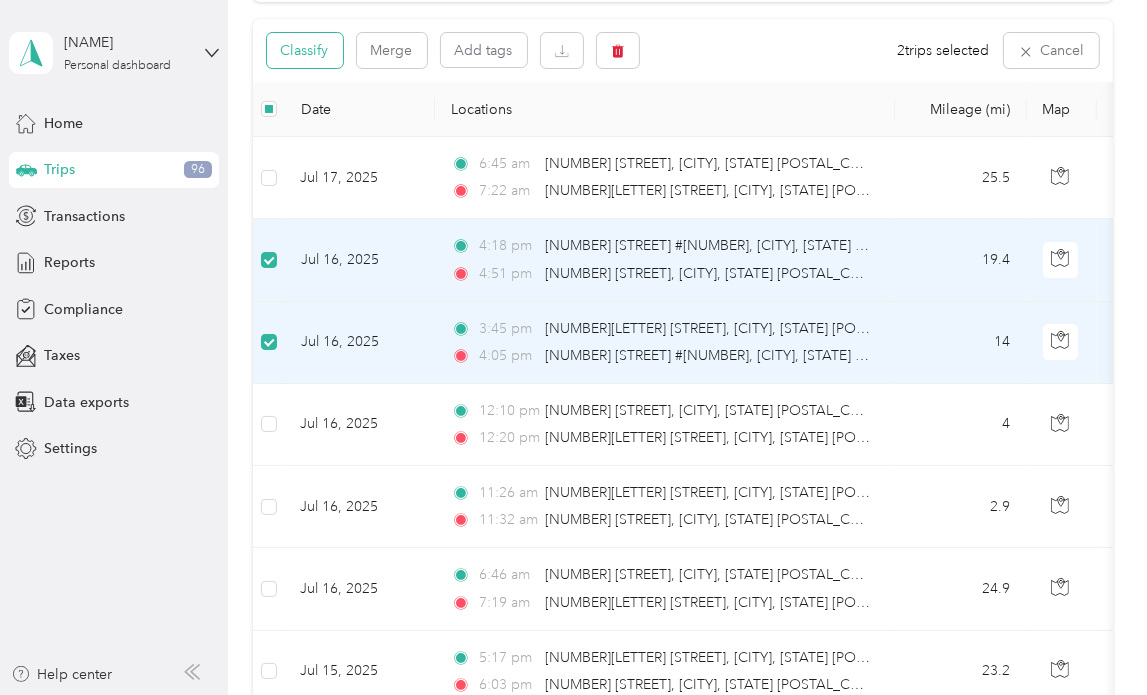 click on "Classify" at bounding box center (305, 50) 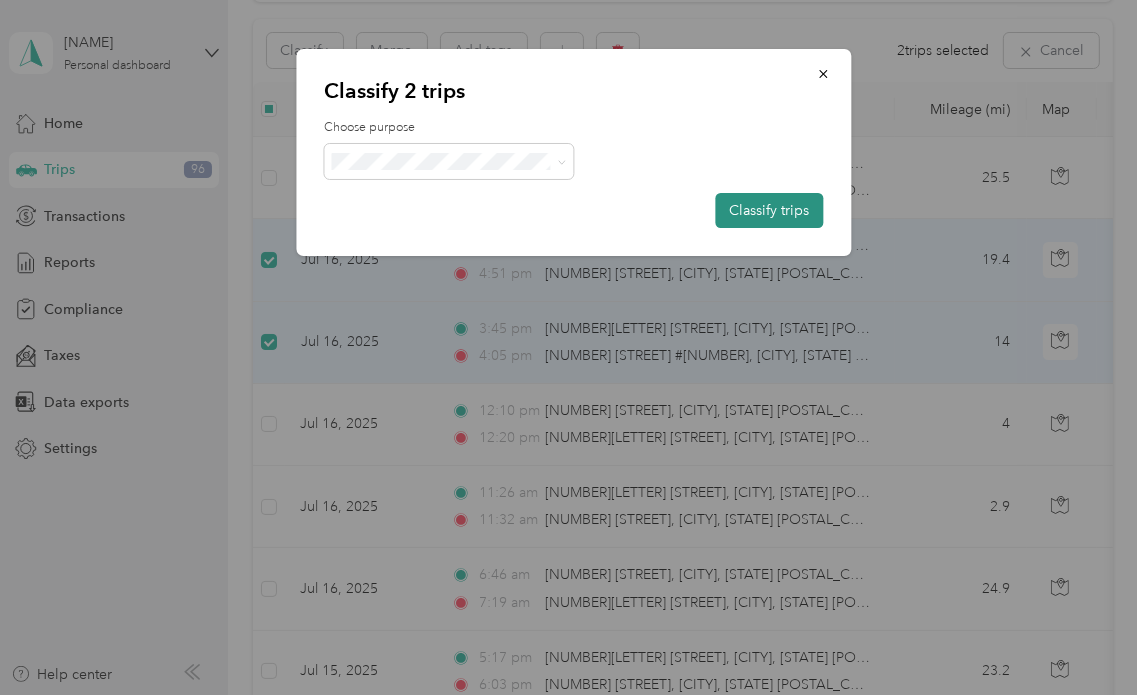 click on "Classify trips" at bounding box center (769, 210) 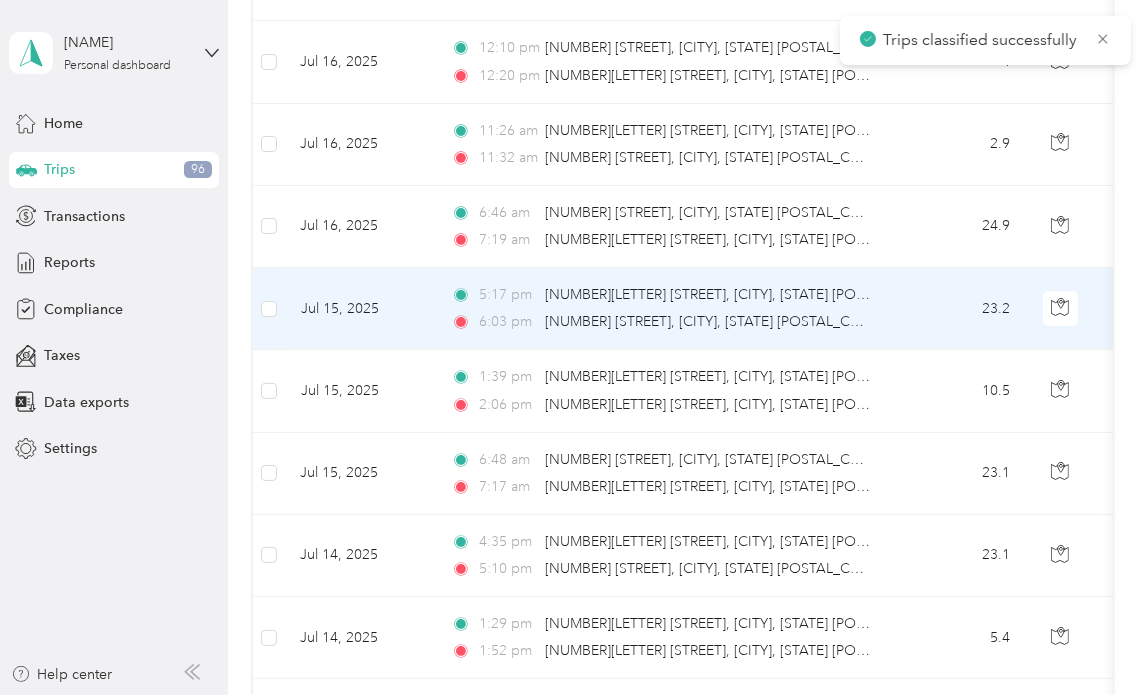 scroll, scrollTop: 198, scrollLeft: 0, axis: vertical 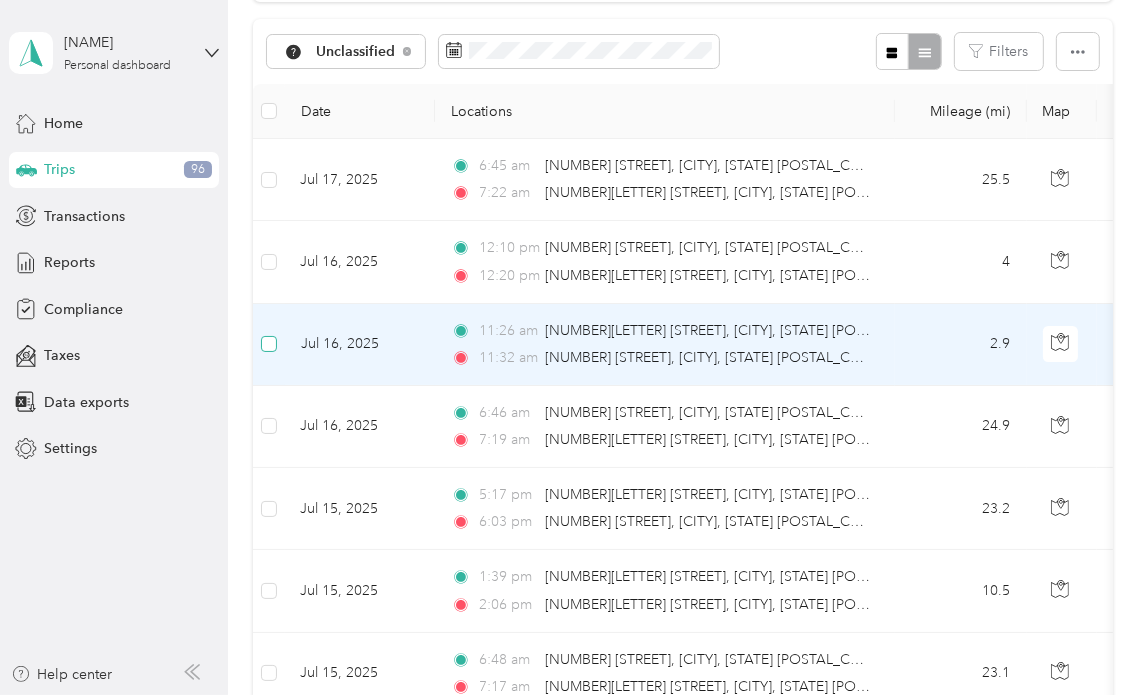 click at bounding box center [269, 344] 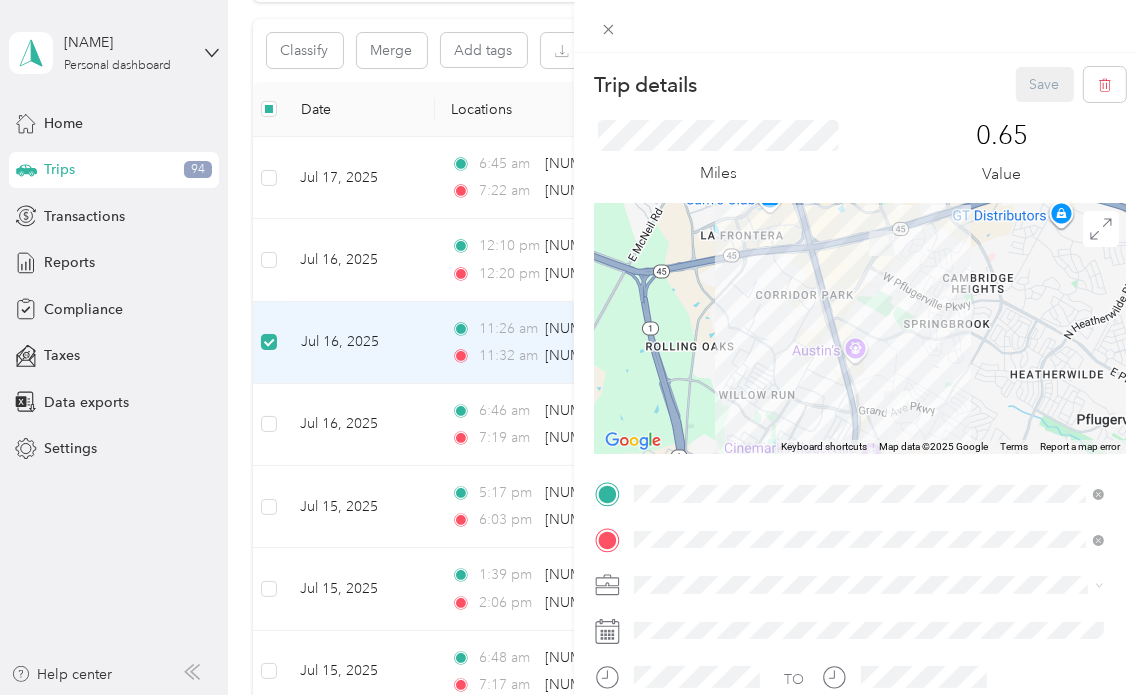 click on "Trip details Save This trip cannot be edited because it is either under review, approved, or paid. Contact your Team Manager to edit it. Miles [NUMBER] Value ← Move left → Move right ↑ Move up ↓ Move down + Zoom in - Zoom out Home Jump left by [PERCENTAGE]% End Jump right by [PERCENTAGE]% Page Up Jump up by [PERCENTAGE]% Page Down Jump down by [PERCENTAGE]% Keyboard shortcuts Map Data Map data ©[YEAR] Google Map data ©[YEAR] Google [NUMBER] km Click to toggle between metric and imperial units Terms Report a map error TO Add photo" at bounding box center (573, 347) 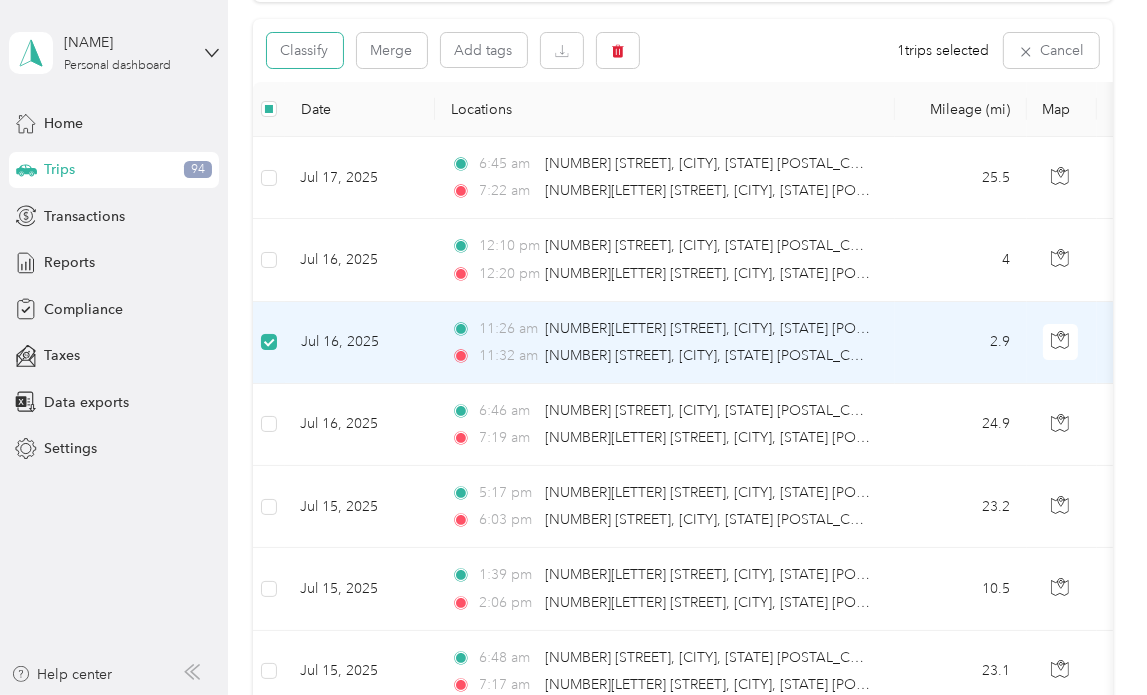 click on "Classify" at bounding box center (305, 50) 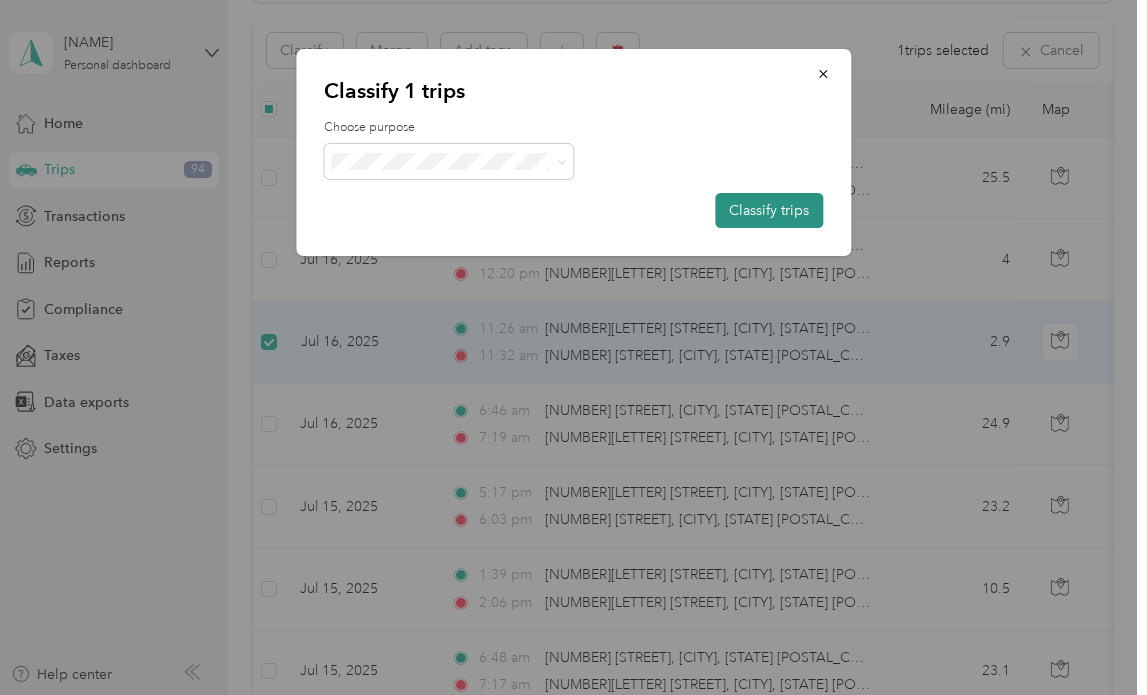 click on "Classify trips" at bounding box center [769, 210] 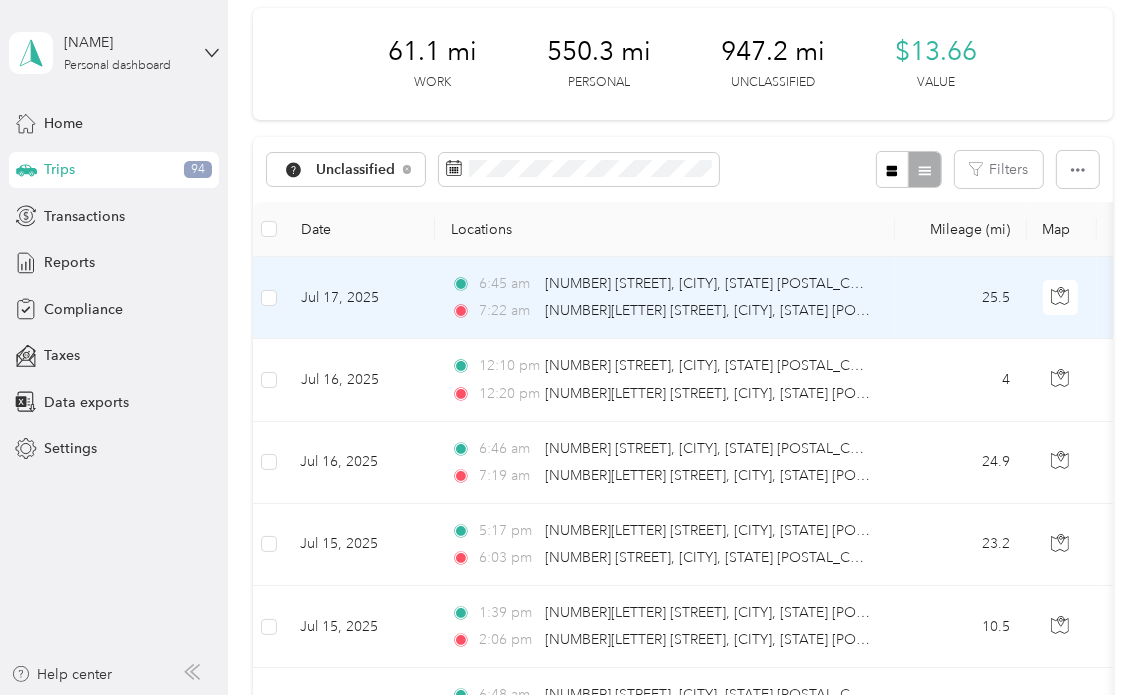 scroll, scrollTop: 200, scrollLeft: 0, axis: vertical 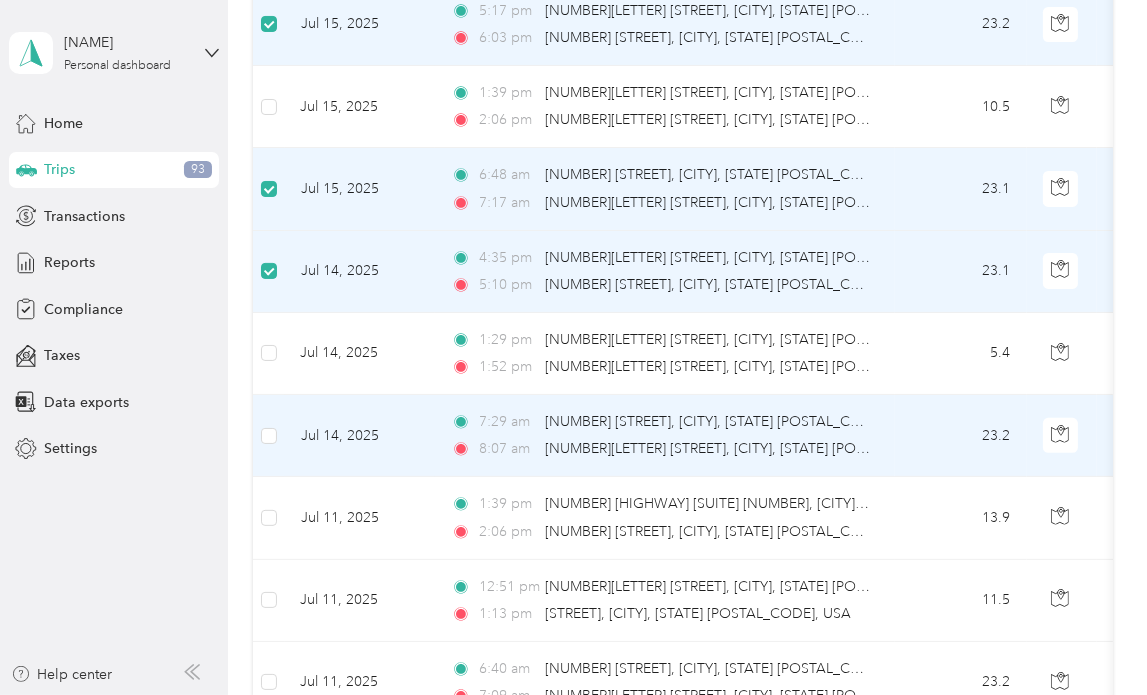 click at bounding box center (269, 436) 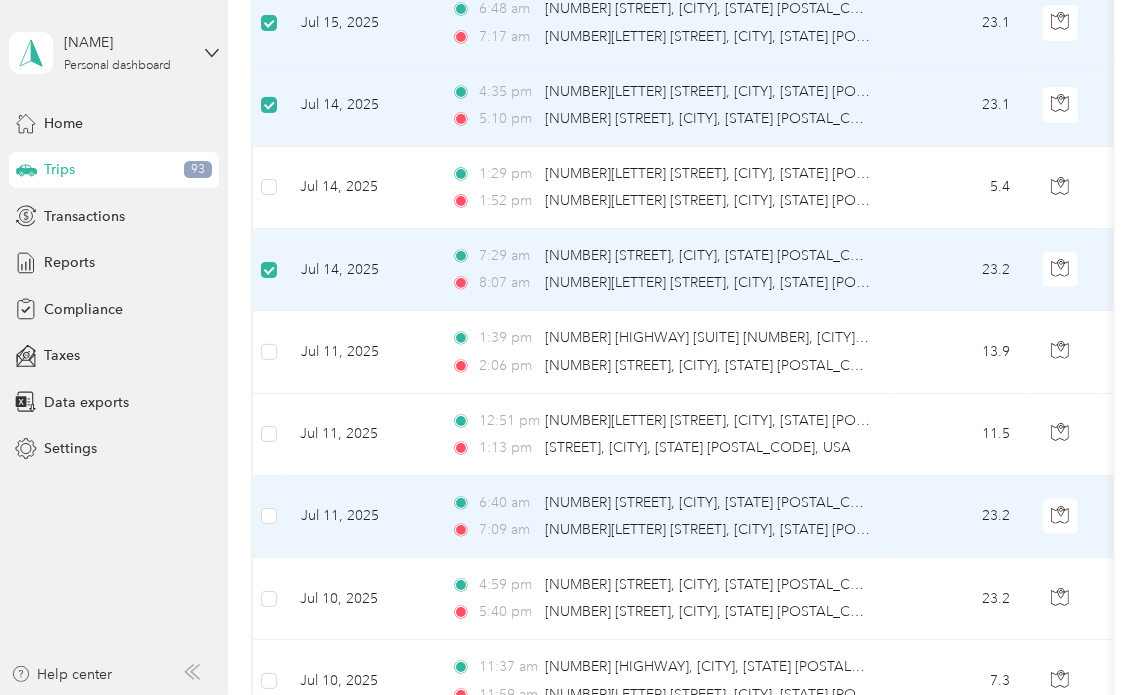 scroll, scrollTop: 798, scrollLeft: 0, axis: vertical 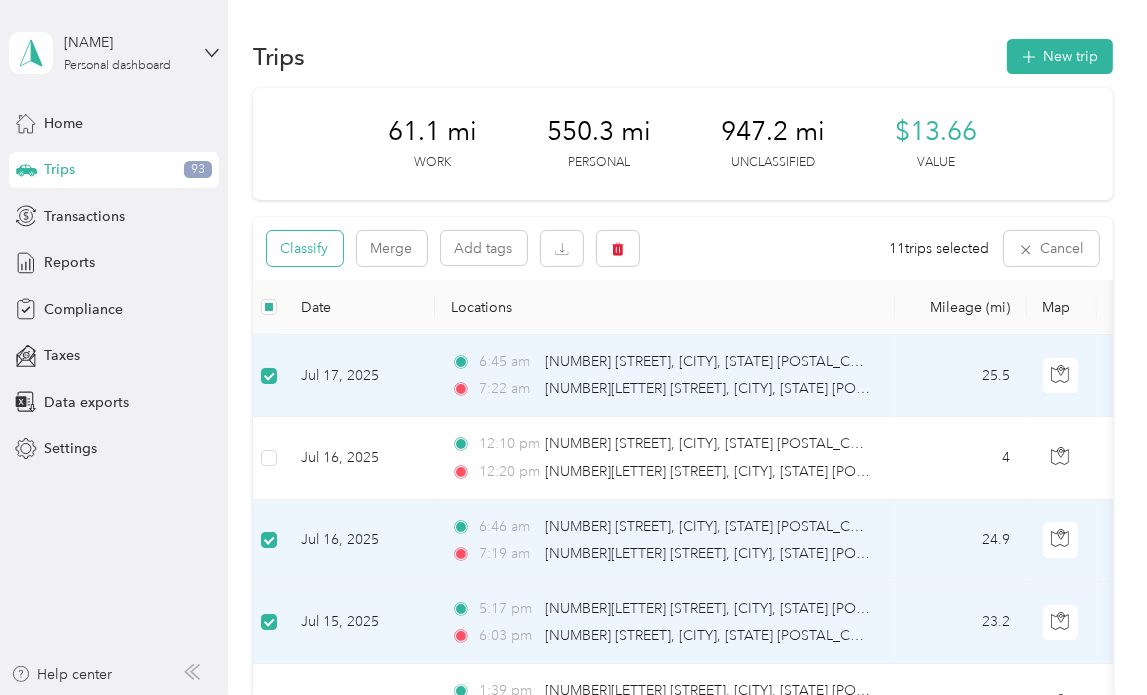 click on "Classify" at bounding box center (305, 248) 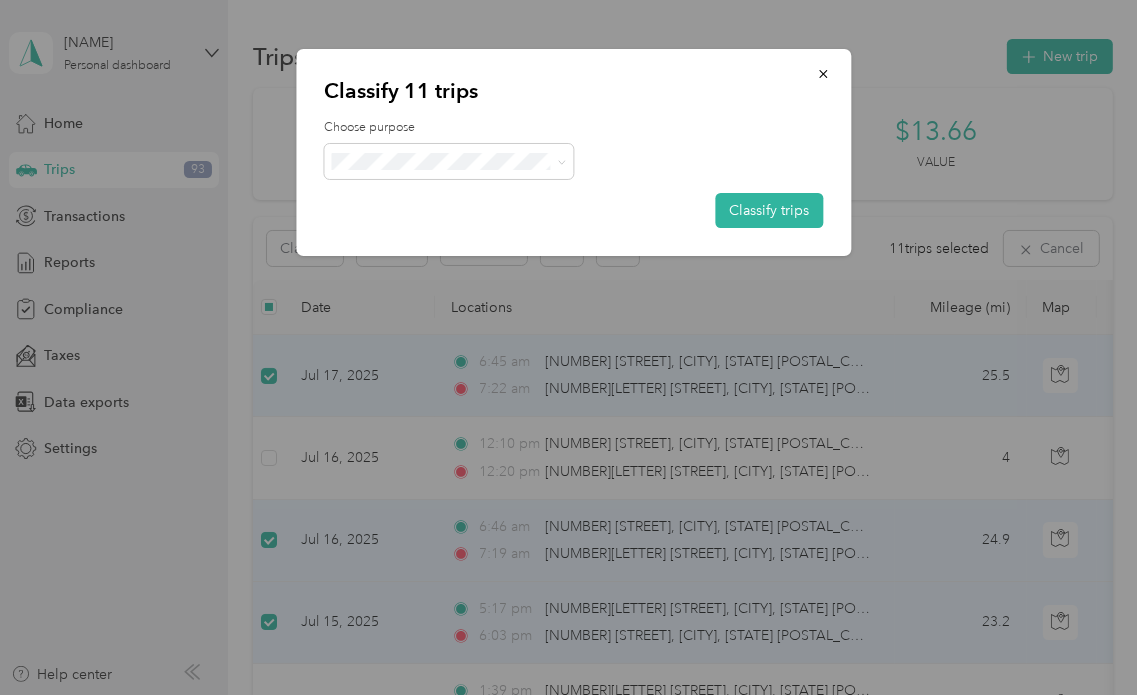 click on "Personal" at bounding box center [468, 231] 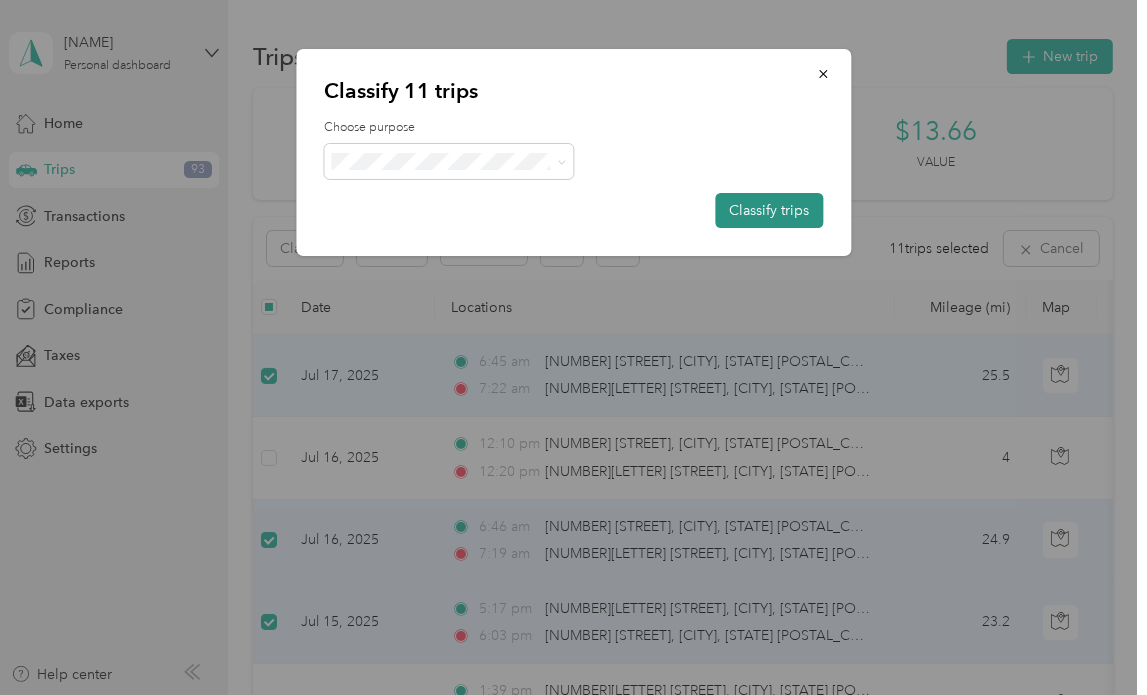 click on "Classify trips" at bounding box center (769, 210) 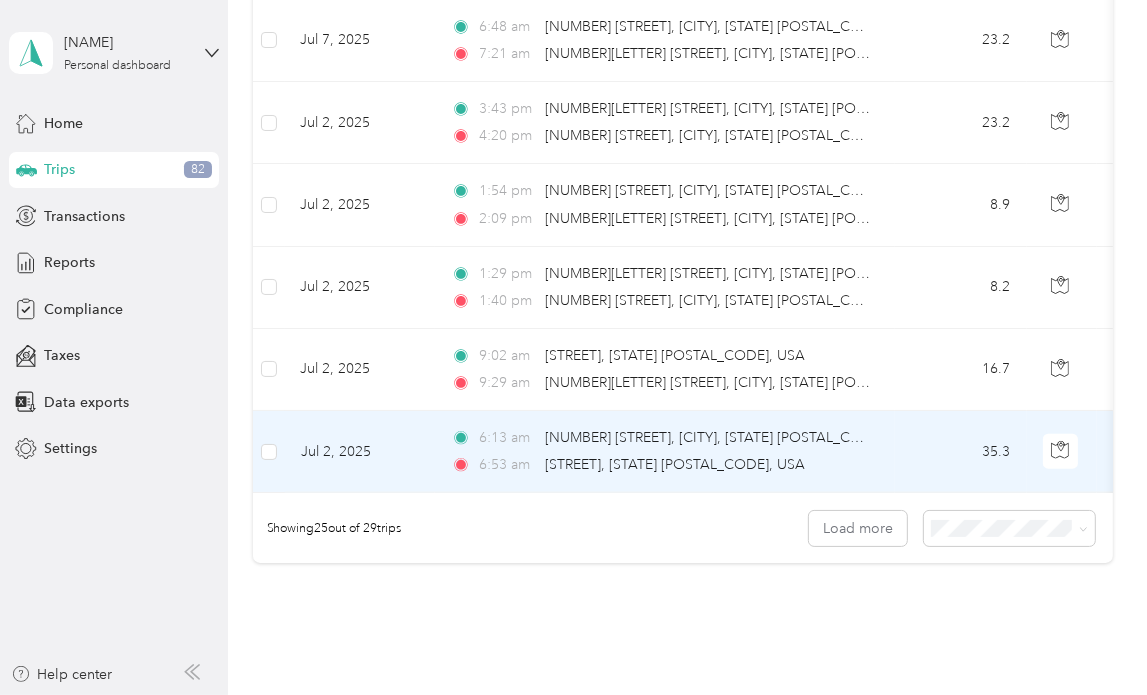 scroll, scrollTop: 1854, scrollLeft: 0, axis: vertical 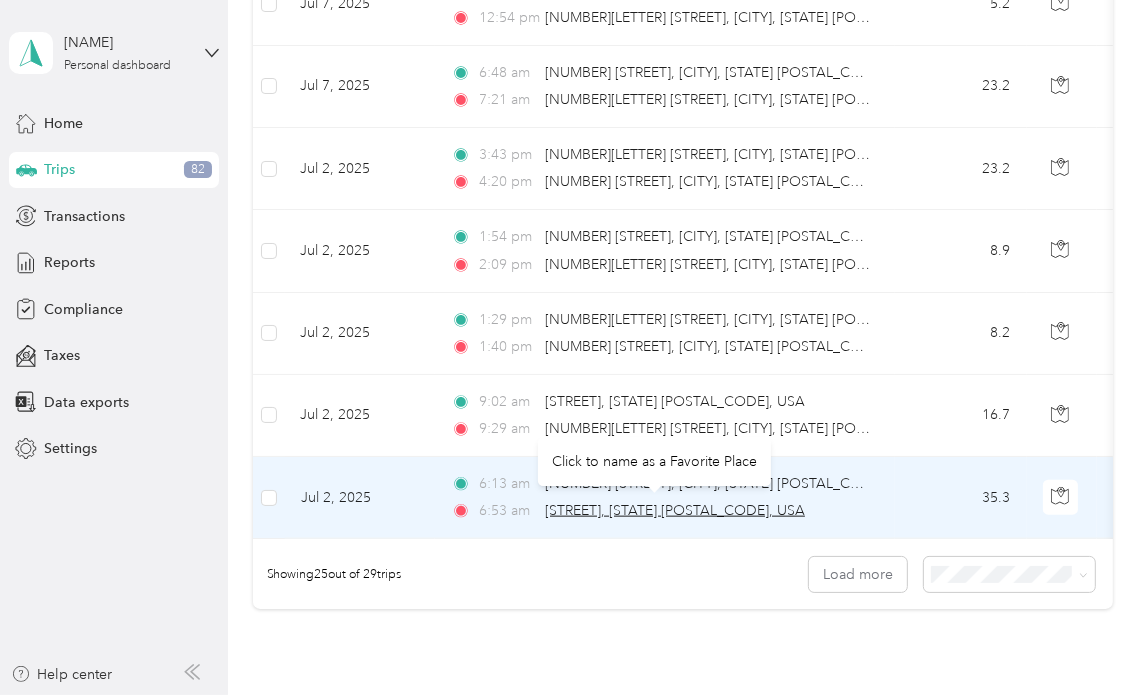 click on "[STREET], [STATE] [POSTAL_CODE], USA" at bounding box center (675, 510) 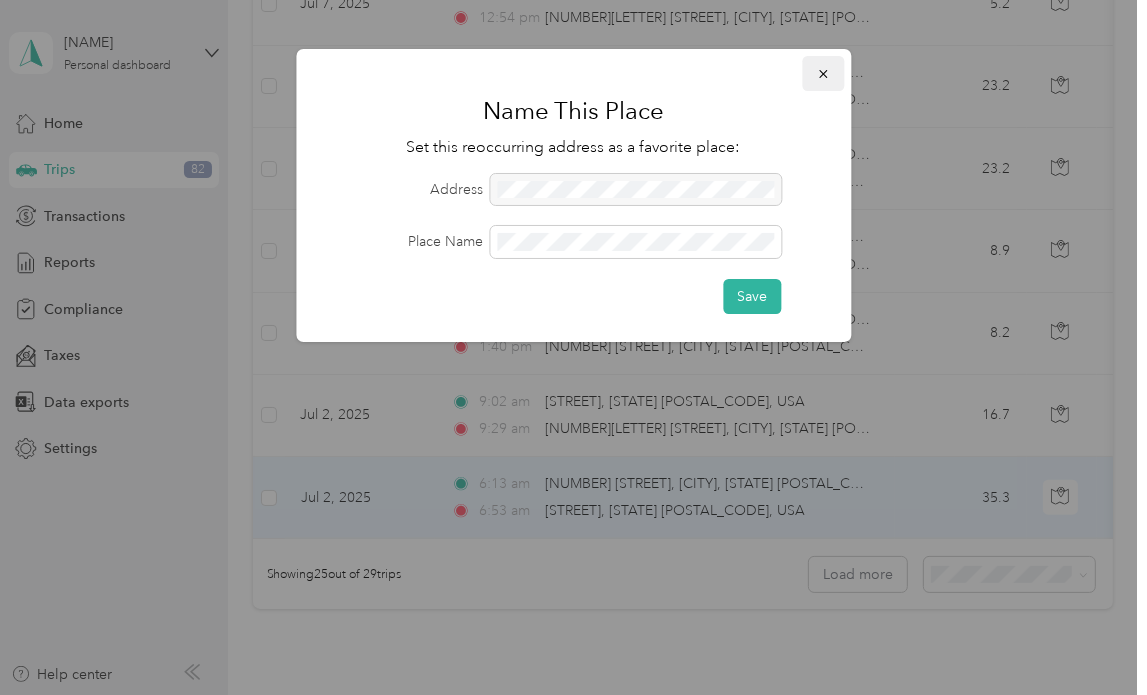 click 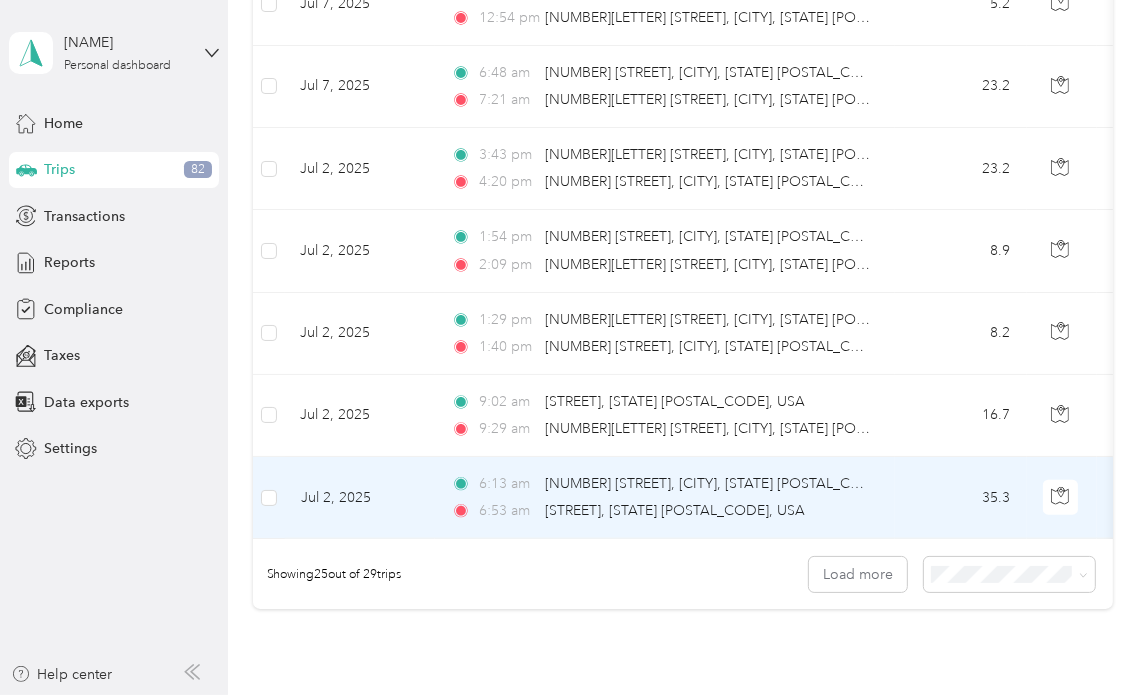 click on "Jul 2, 2025" at bounding box center [360, 498] 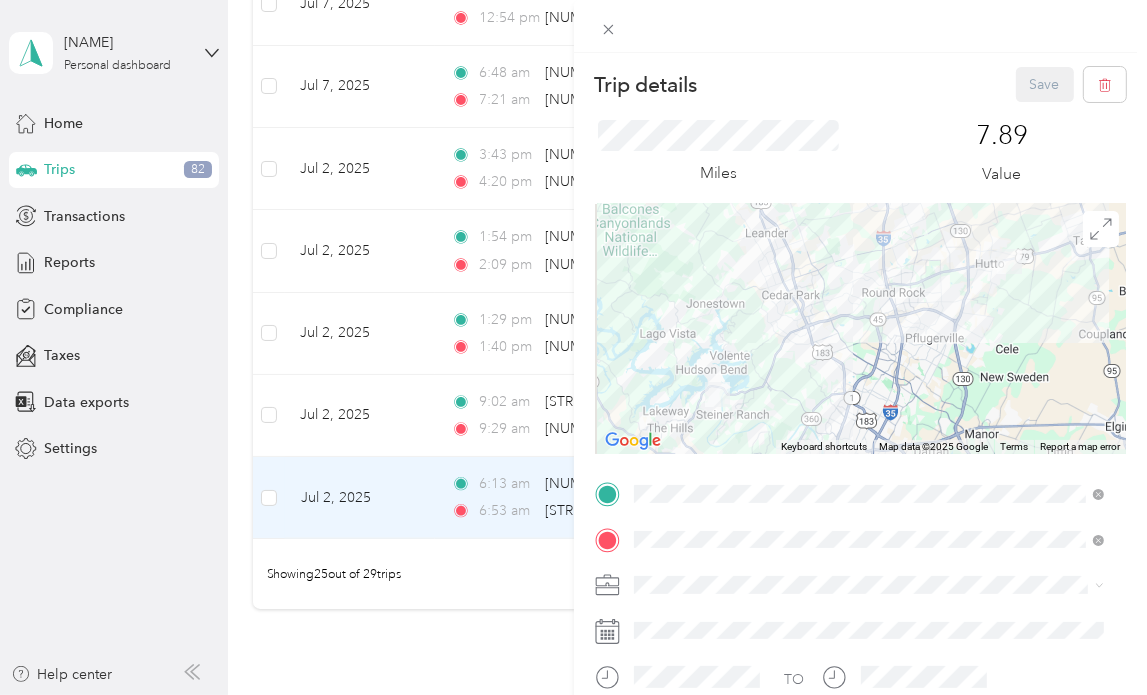 click on "Trip details Save This trip cannot be edited because it is either under review, approved, or paid. Contact your Team Manager to edit it. Miles [NUMBER] Value ← Move left → Move right ↑ Move up ↓ Move down + Zoom in - Zoom out Home Jump left by [PERCENTAGE]% End Jump right by [PERCENTAGE]% Page Up Jump up by [PERCENTAGE]% Page Down Jump down by [PERCENTAGE]% Keyboard shortcuts Map Data Map data ©[YEAR] Google Map data ©[YEAR] Google [NUMBER] km Click to toggle between metric and imperial units Terms Report a map error TO Add photo" at bounding box center (573, 347) 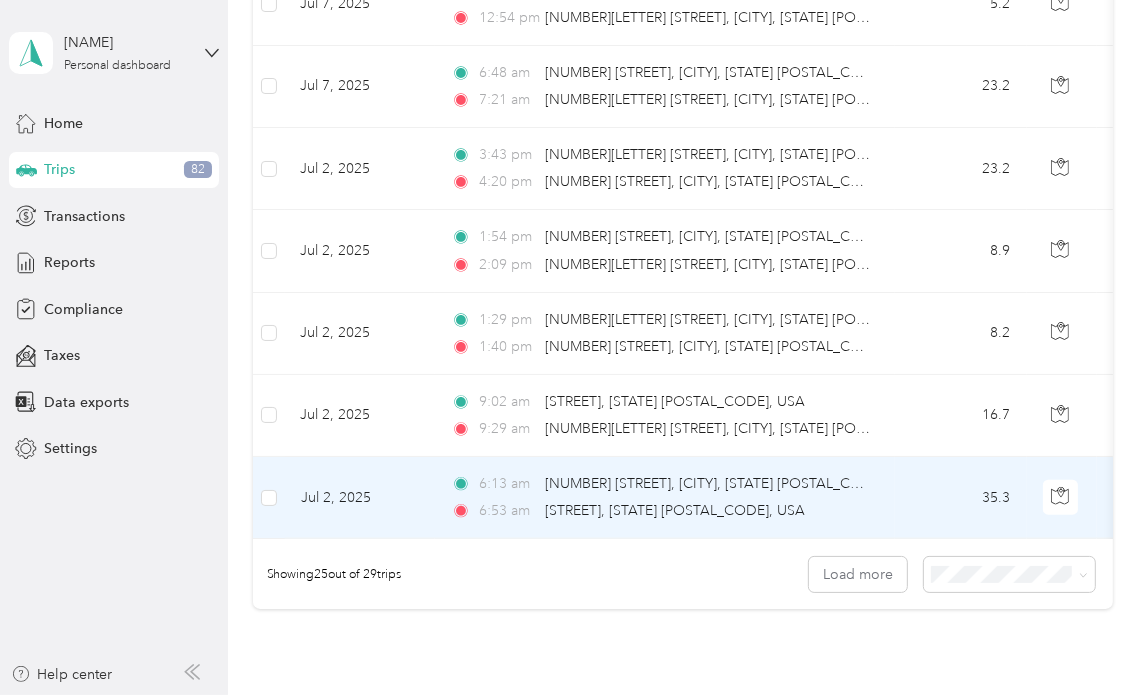 scroll, scrollTop: 1852, scrollLeft: 0, axis: vertical 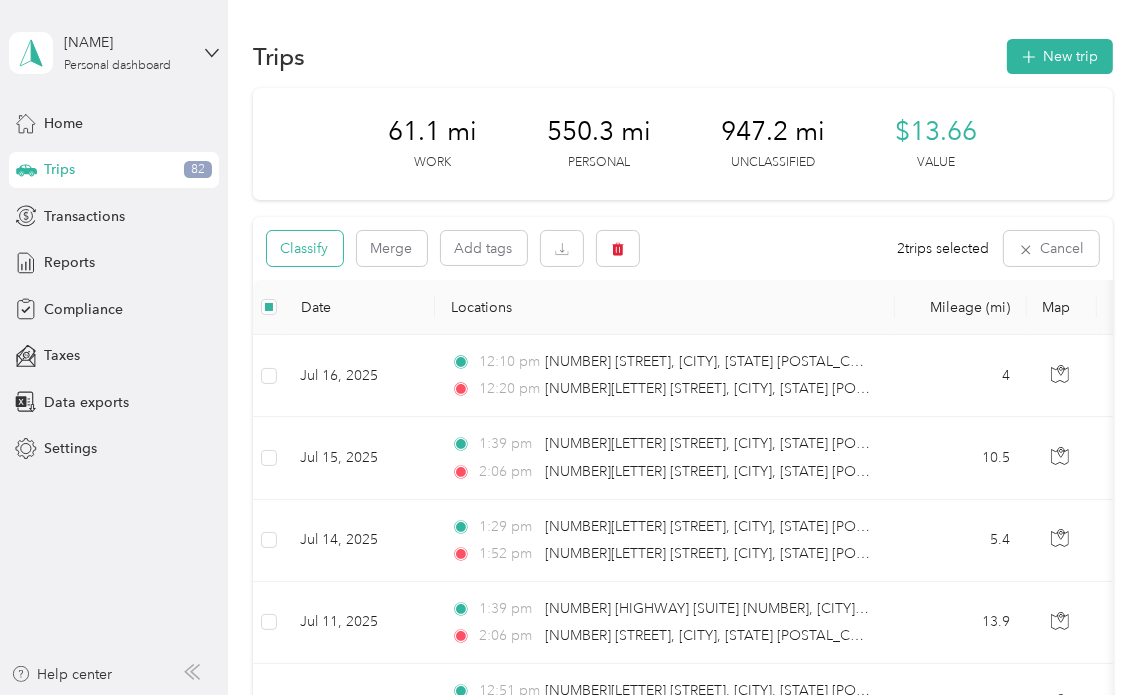 click on "Classify" at bounding box center [305, 248] 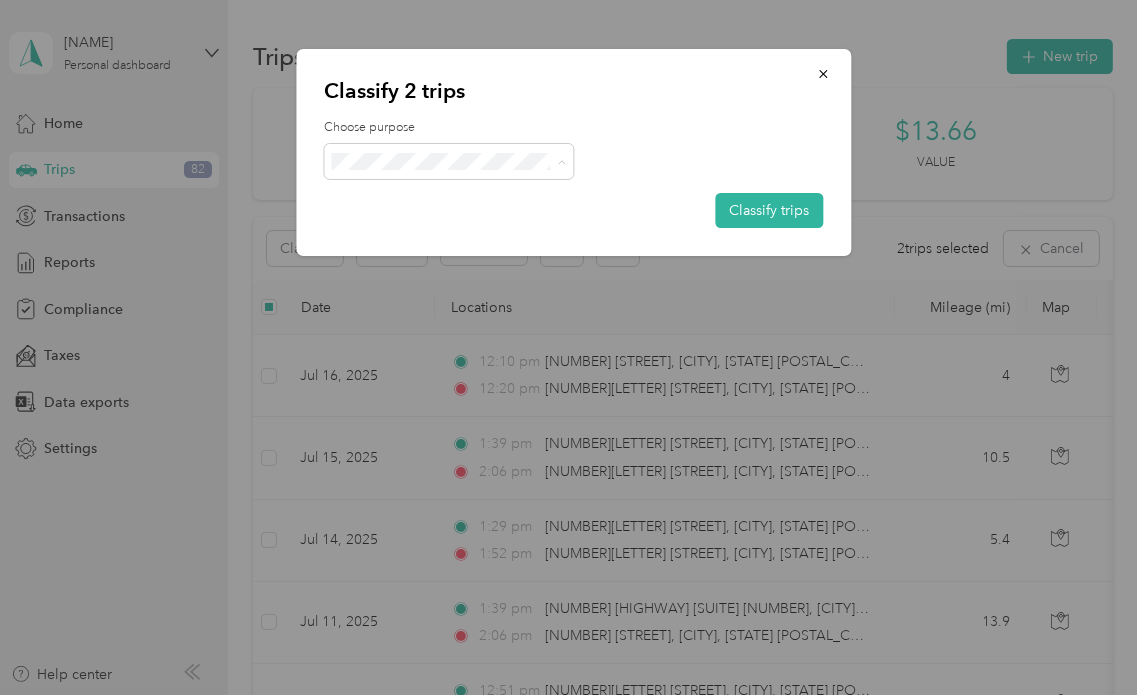 click on "Convergint Technologies" at bounding box center [467, 198] 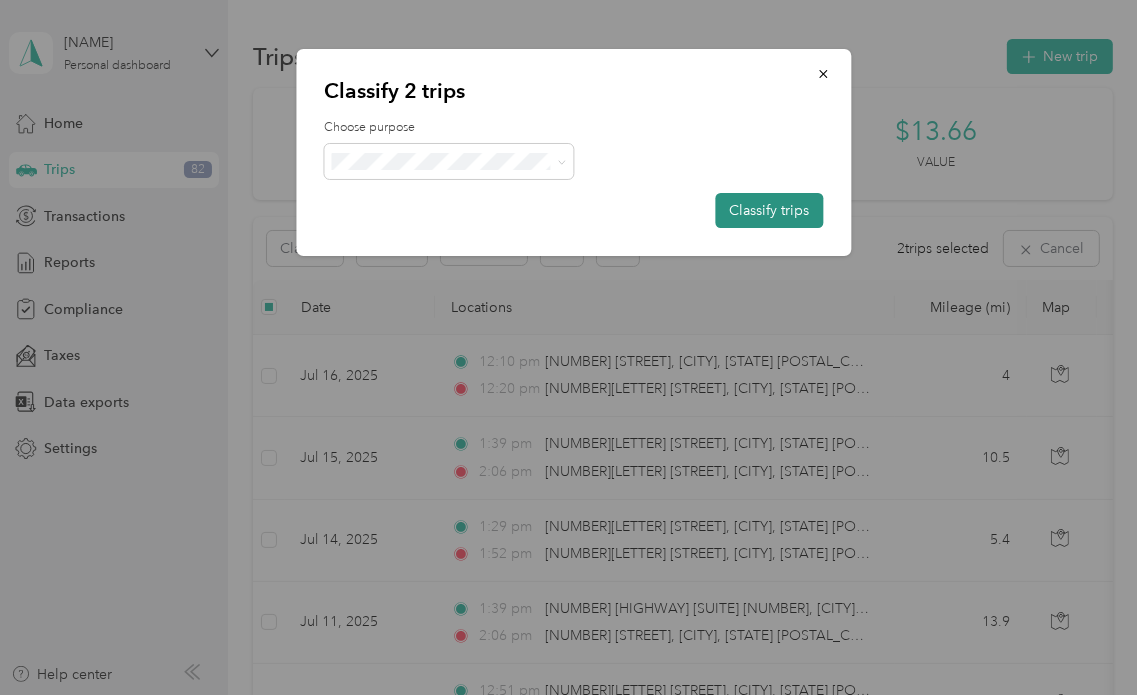 click on "Classify trips" at bounding box center [769, 210] 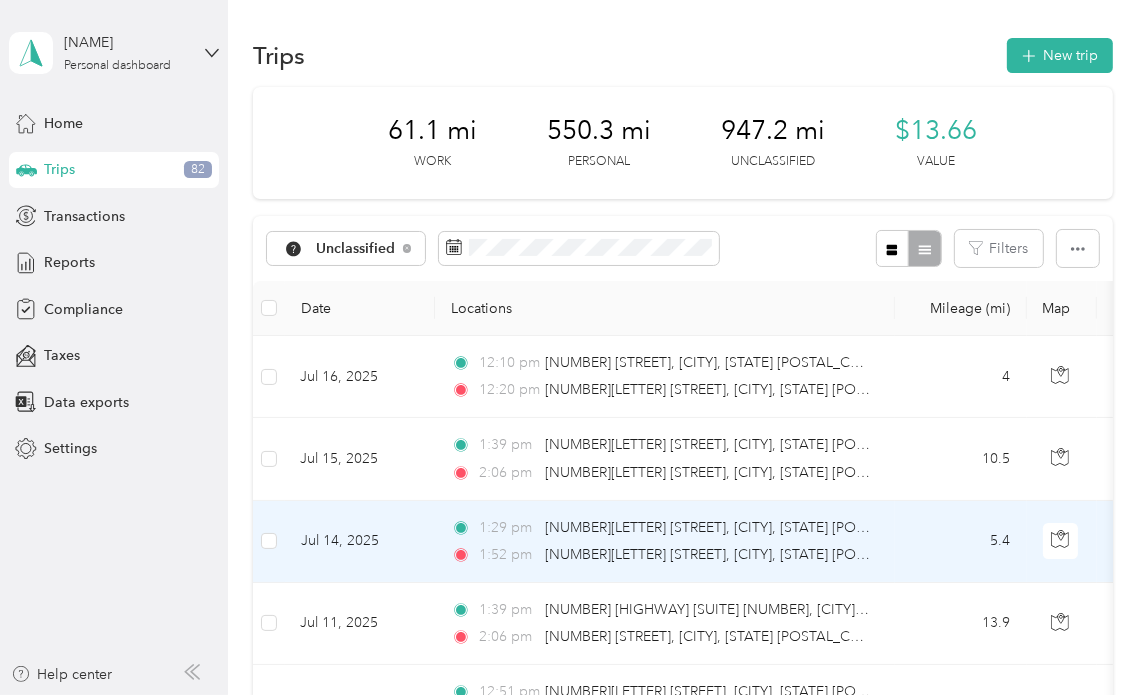 scroll, scrollTop: 0, scrollLeft: 0, axis: both 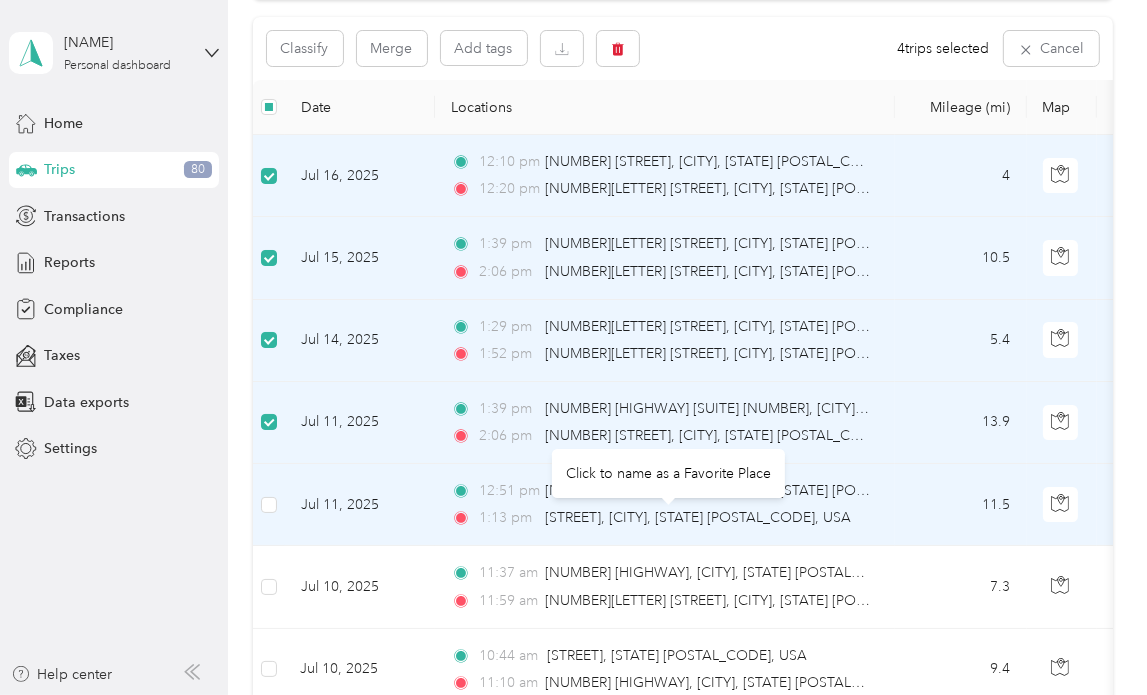 click on "[STREET], [CITY], [STATE] [POSTAL_CODE], USA" at bounding box center (698, 518) 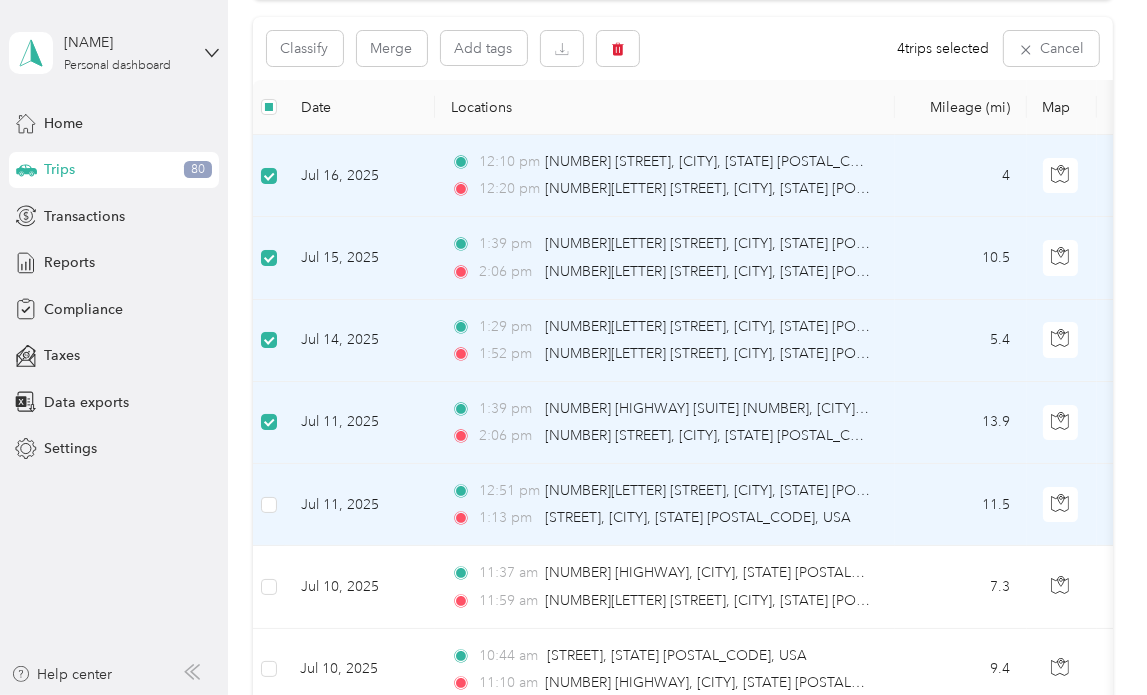 click on "[TIME] [NUMBER][LETTER] [STREET], [CITY], [STATE] [POSTAL_CODE], USA [TIME] [STREET], [CITY], [STATE] [POSTAL_CODE], USA" at bounding box center [665, 505] 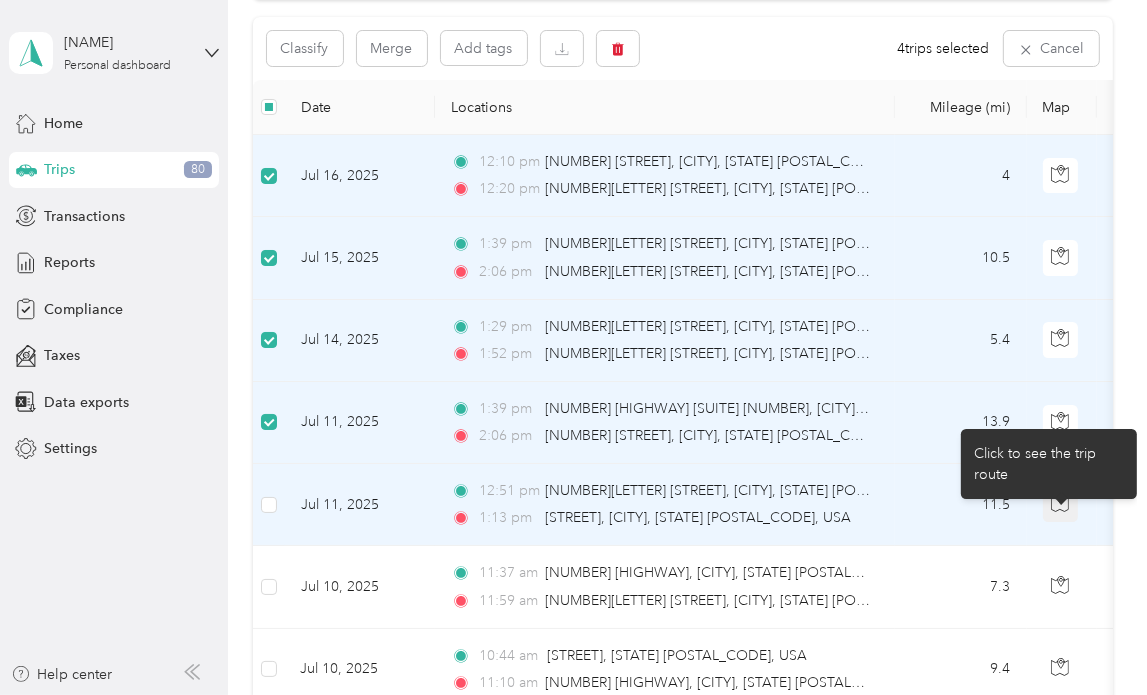 click 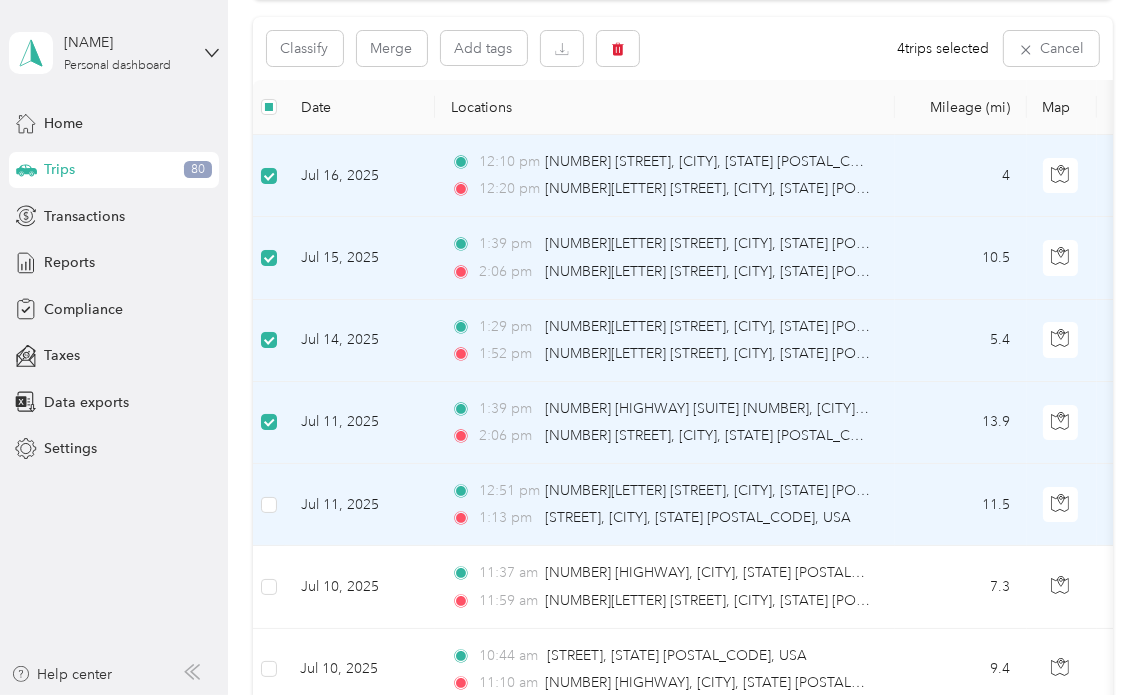click 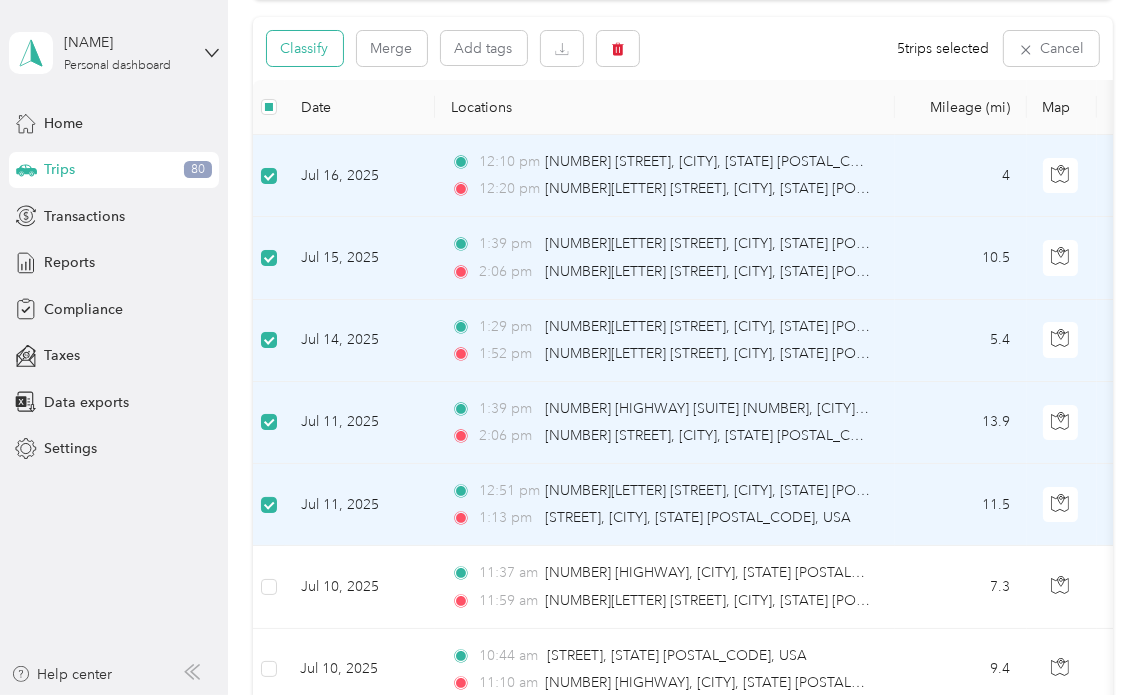 click on "Classify" at bounding box center (305, 48) 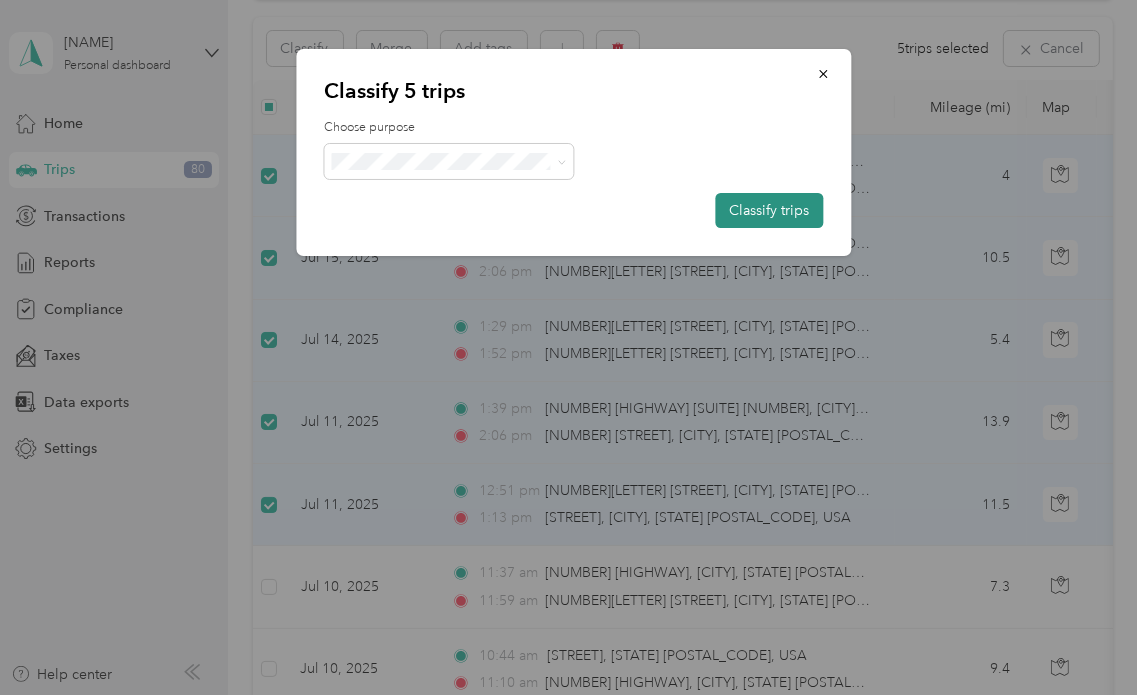 click on "Classify trips" at bounding box center [769, 210] 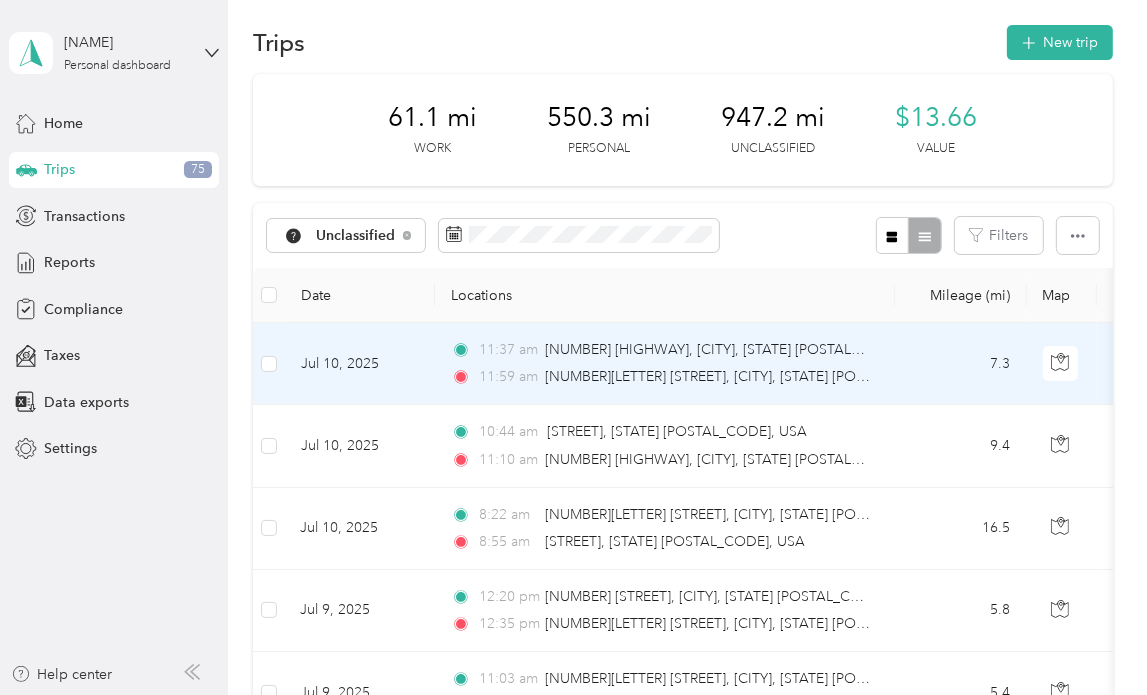 scroll, scrollTop: 1, scrollLeft: 0, axis: vertical 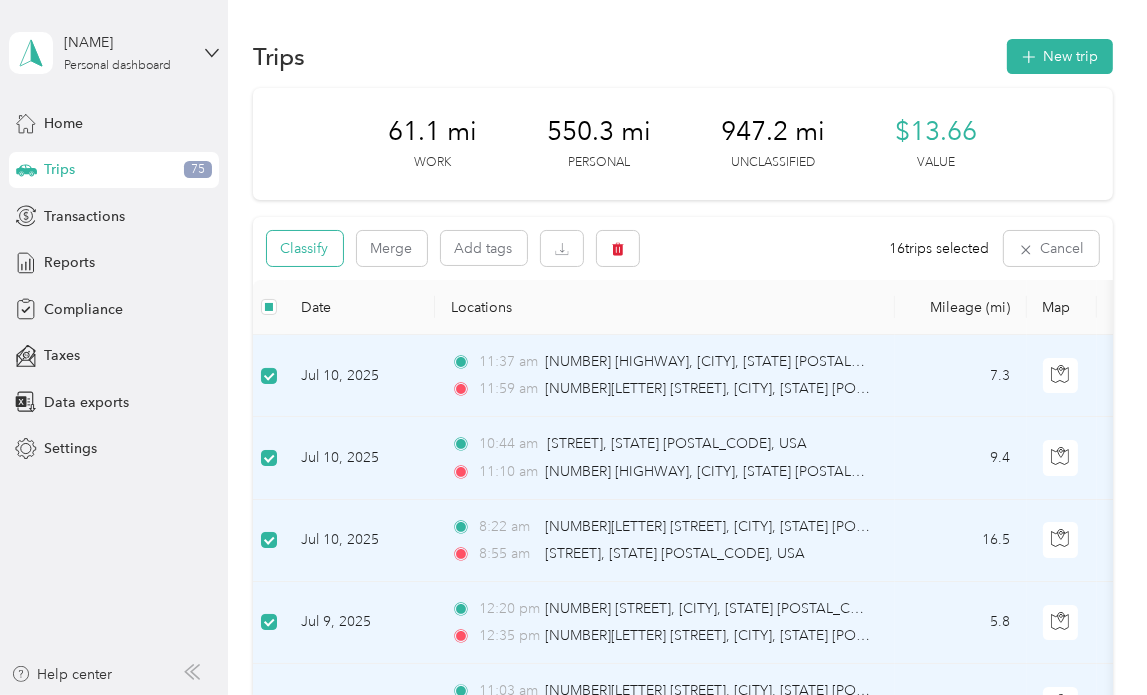 click on "Classify" at bounding box center [305, 248] 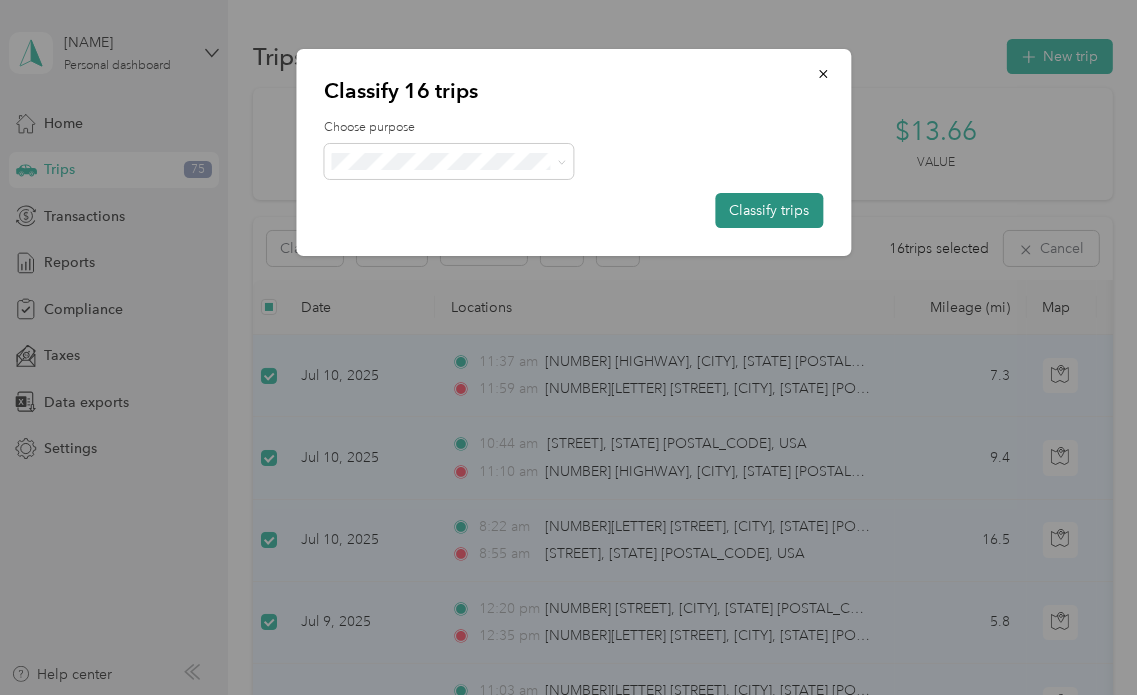 click on "Classify trips" at bounding box center [769, 210] 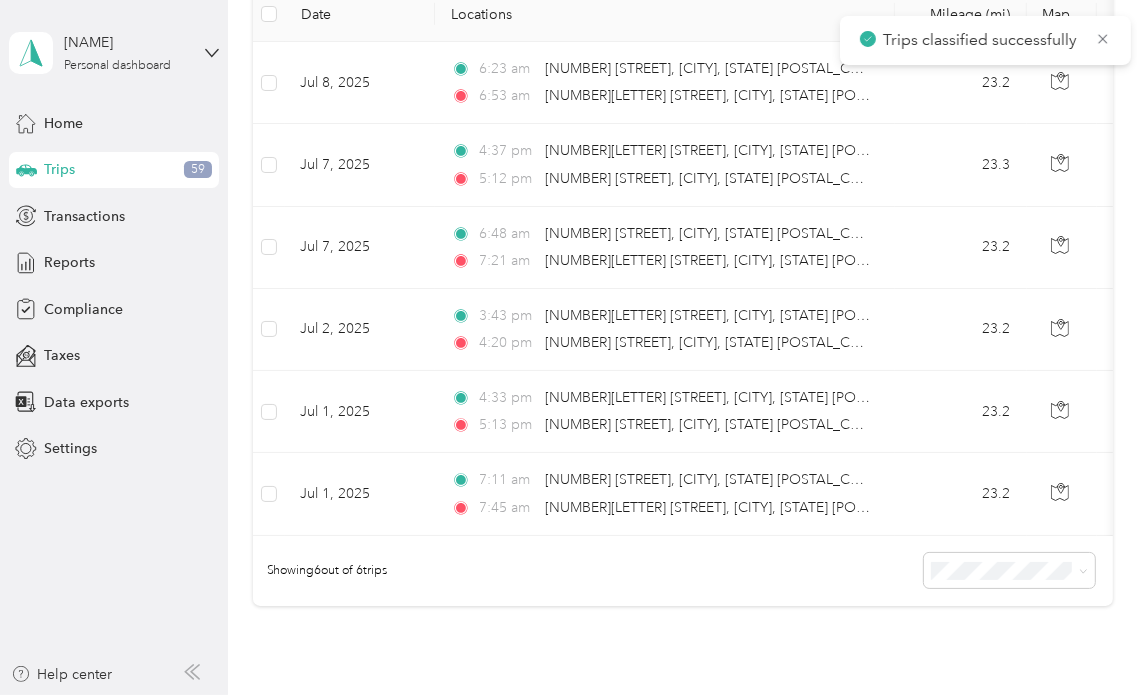 scroll, scrollTop: 195, scrollLeft: 0, axis: vertical 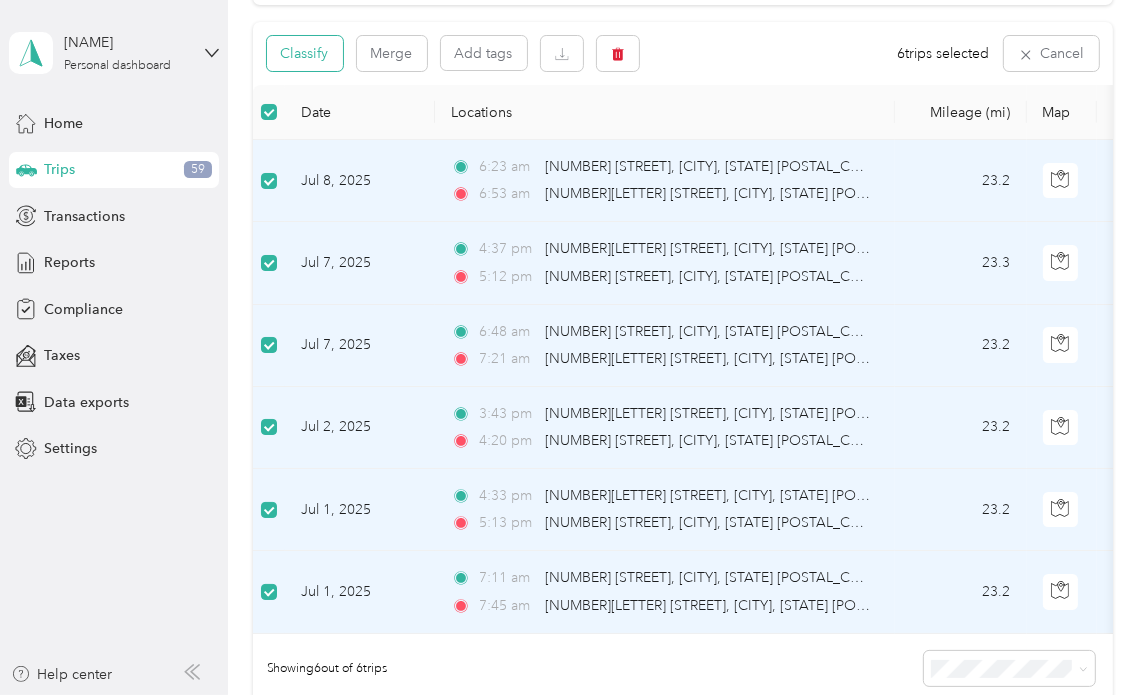 click on "Classify" at bounding box center [305, 53] 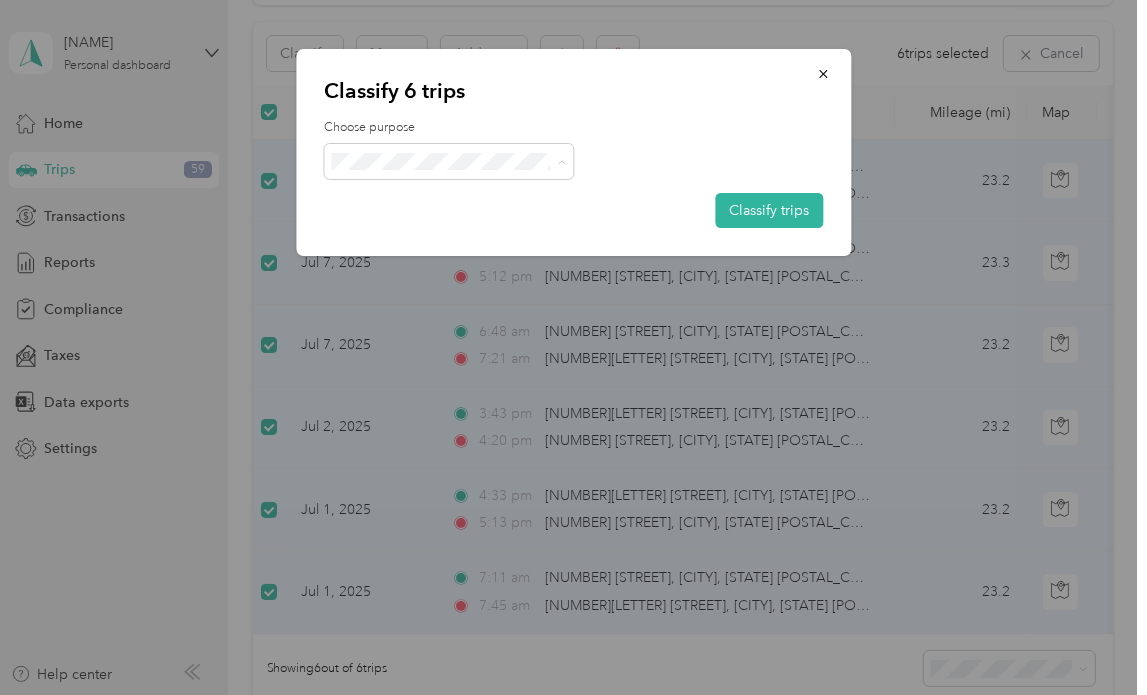 click on "Personal" at bounding box center (450, 233) 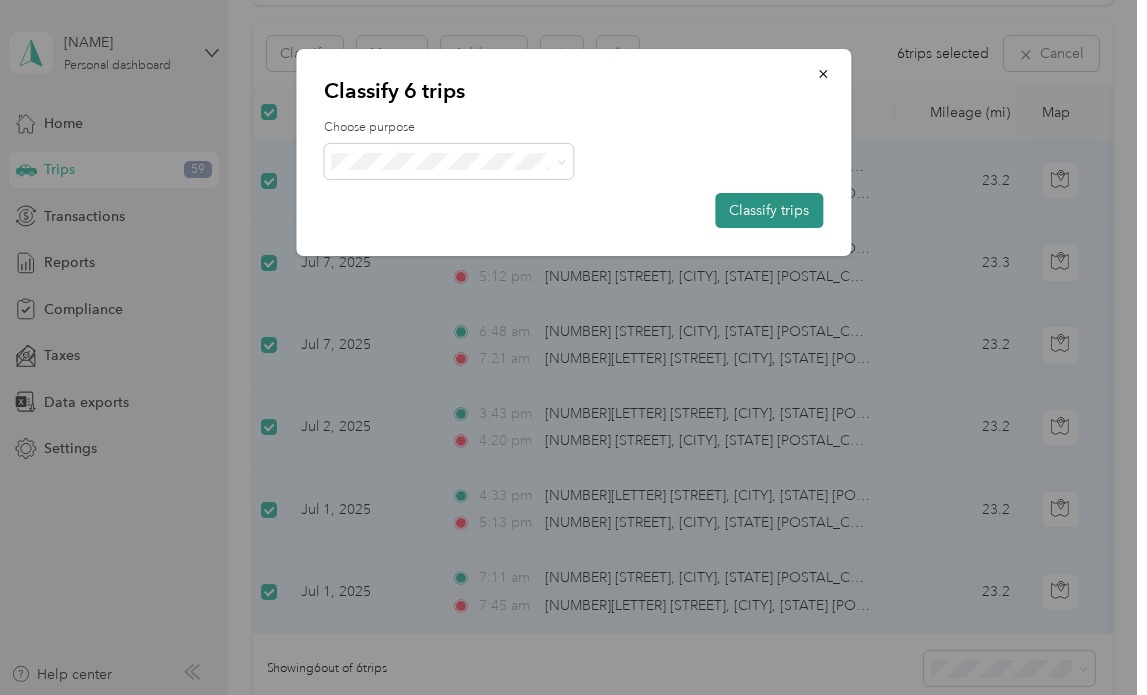 click on "Classify trips" at bounding box center (769, 210) 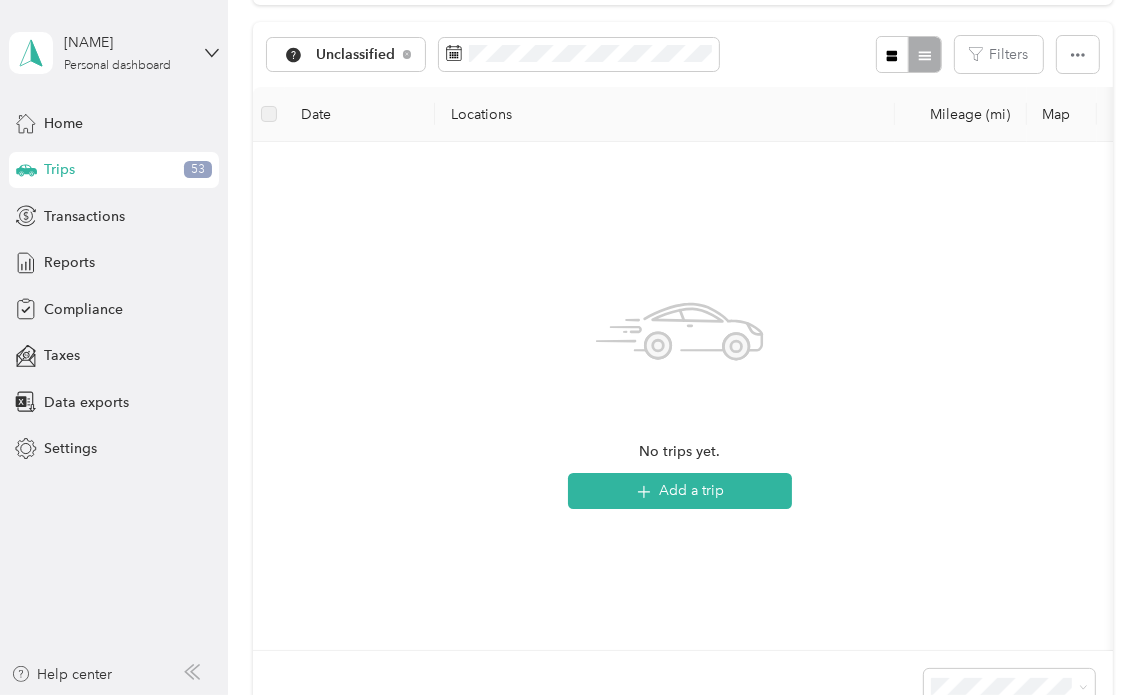 click on "Unclassified" at bounding box center [493, 54] 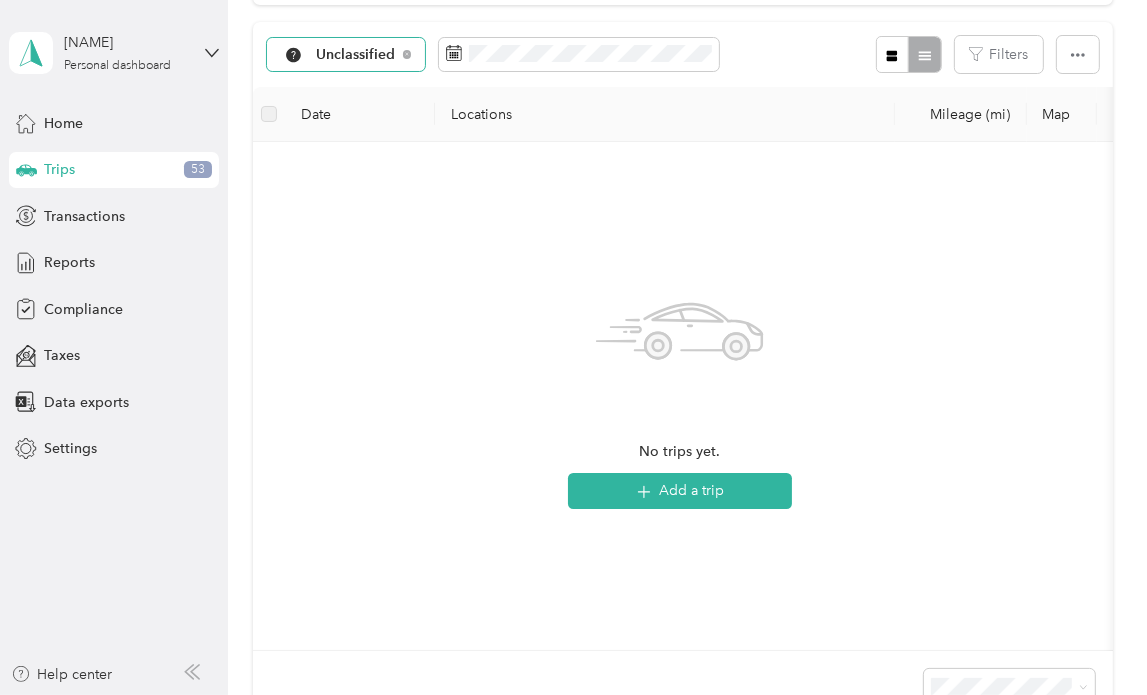click on "Unclassified" at bounding box center [346, 55] 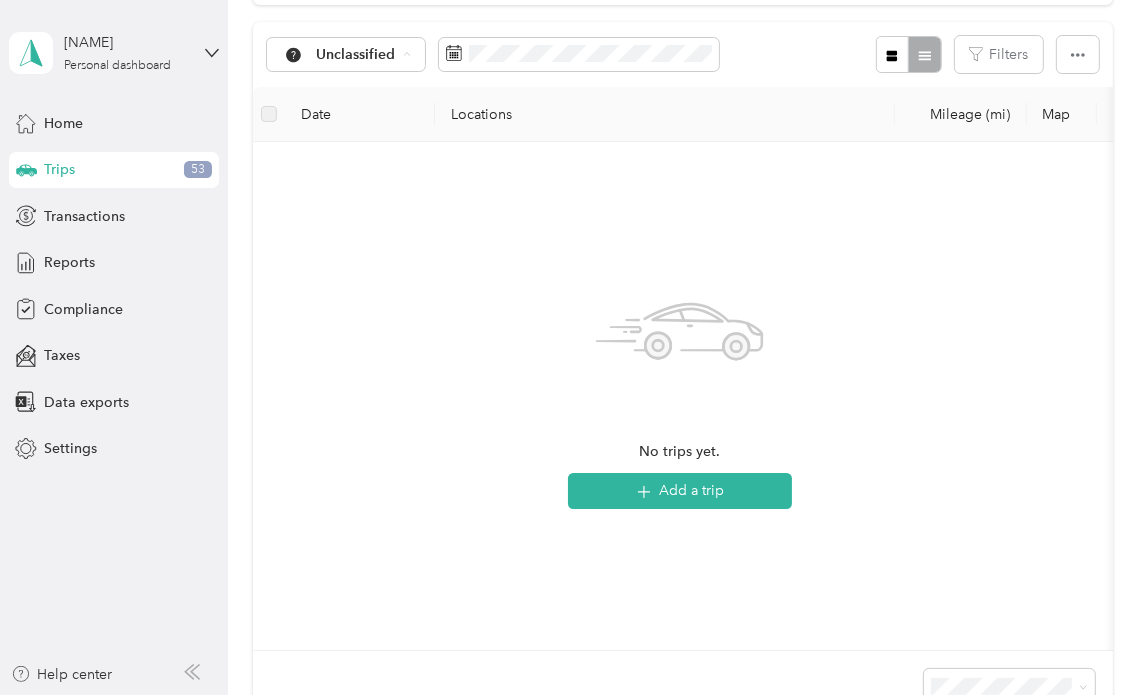 click on "Convergint Technologies" at bounding box center [398, 160] 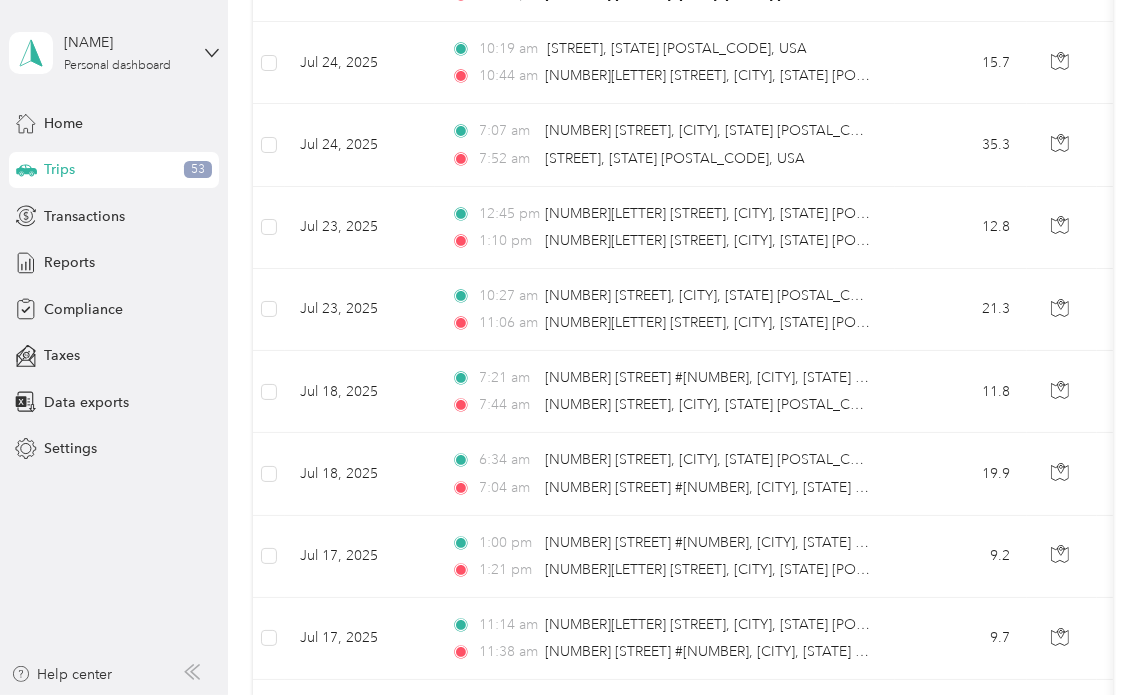 scroll, scrollTop: 0, scrollLeft: 0, axis: both 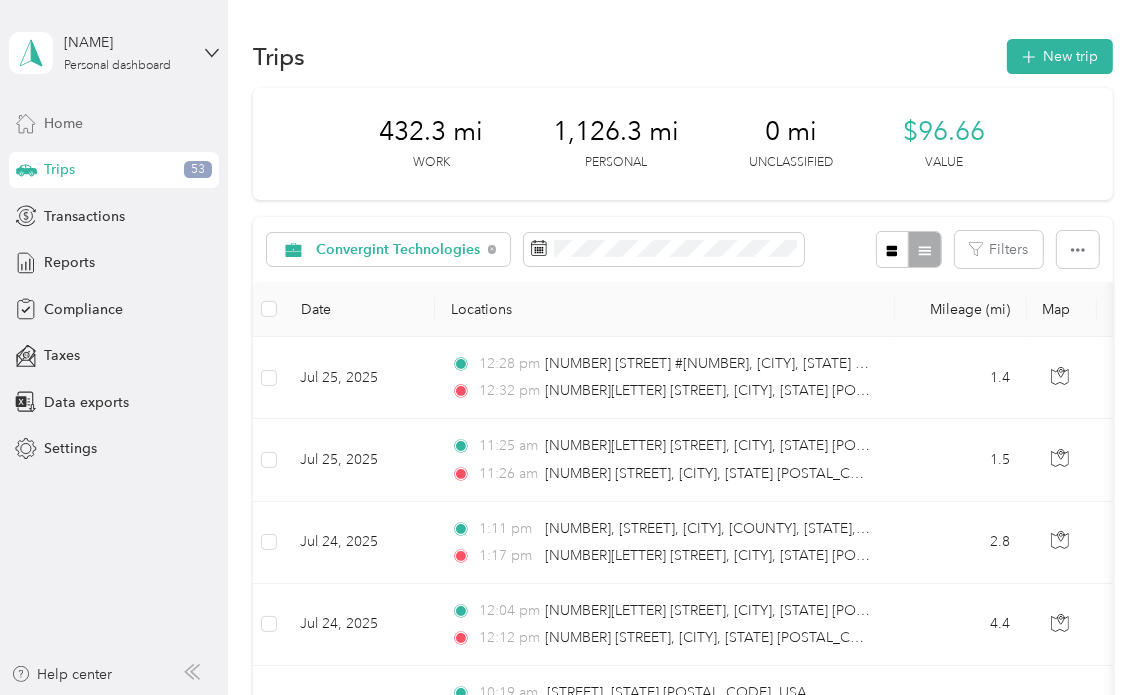 click on "Home" at bounding box center (63, 123) 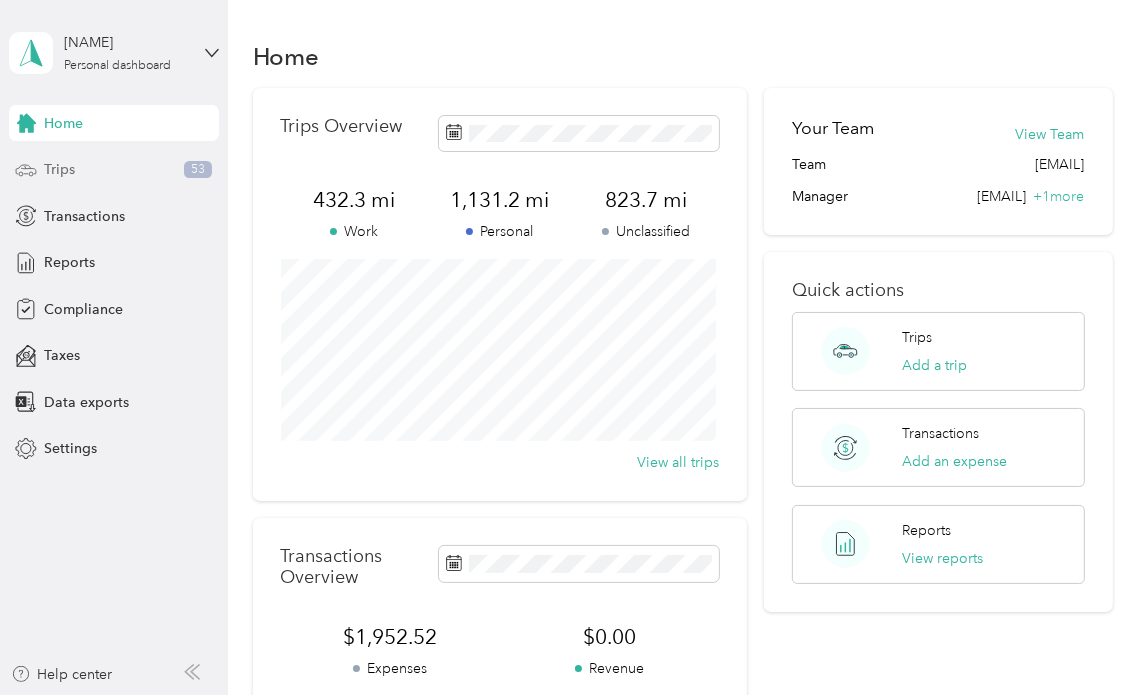 click on "Trips" at bounding box center (59, 169) 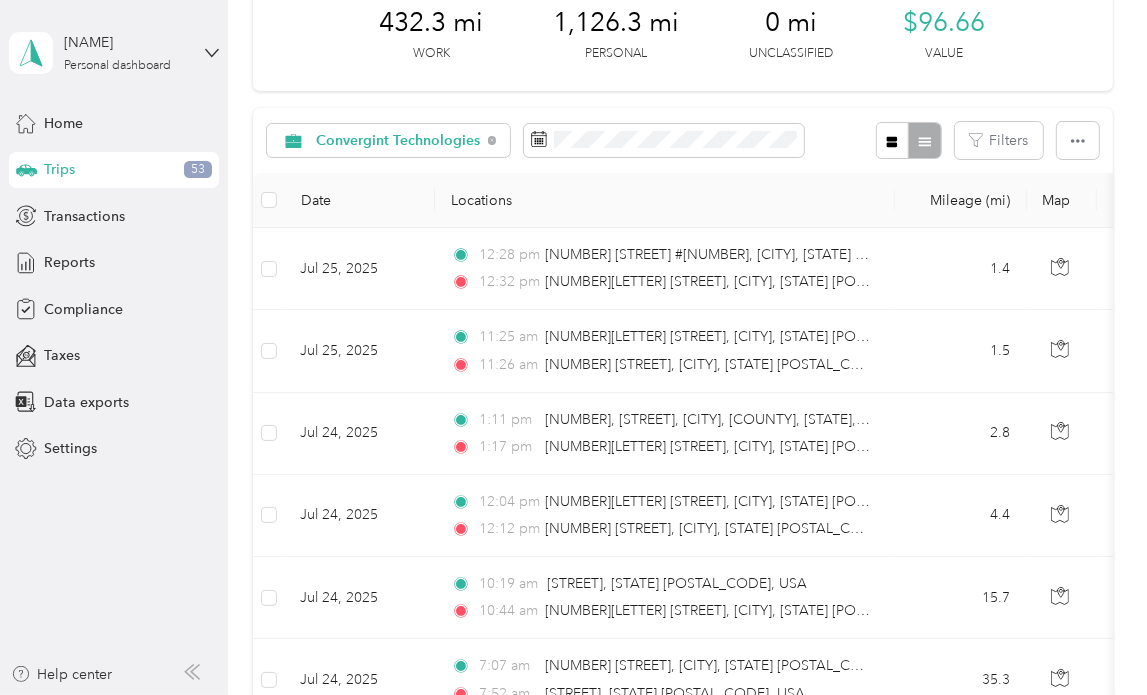 scroll, scrollTop: 0, scrollLeft: 0, axis: both 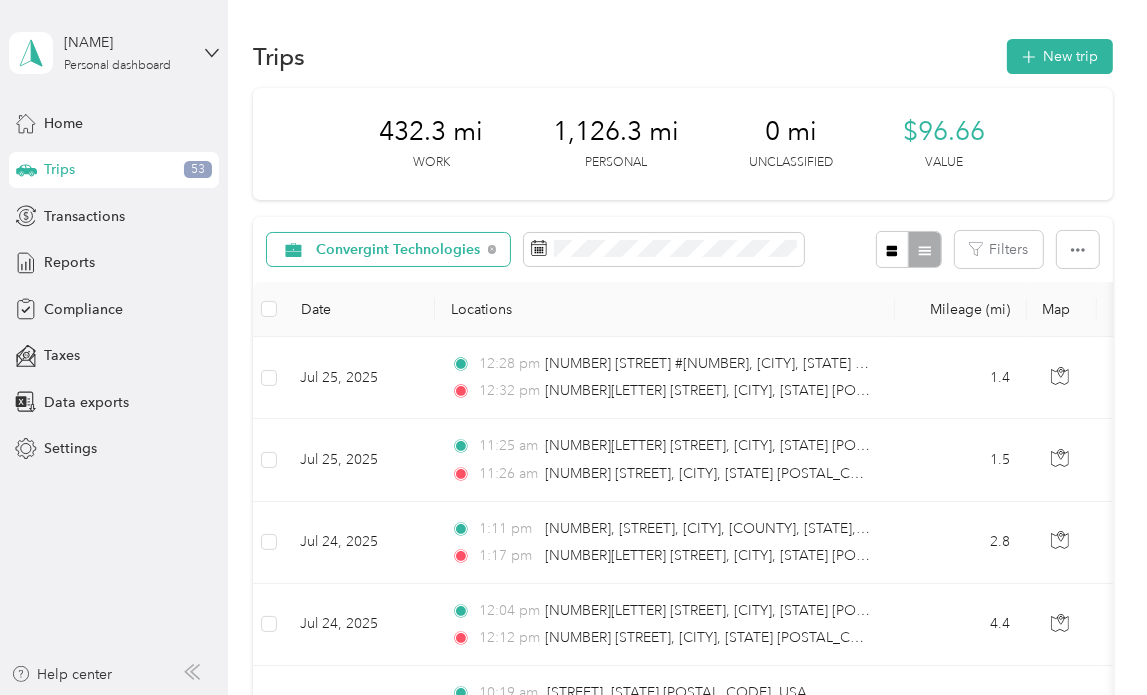 click on "Convergint Technologies" at bounding box center (398, 250) 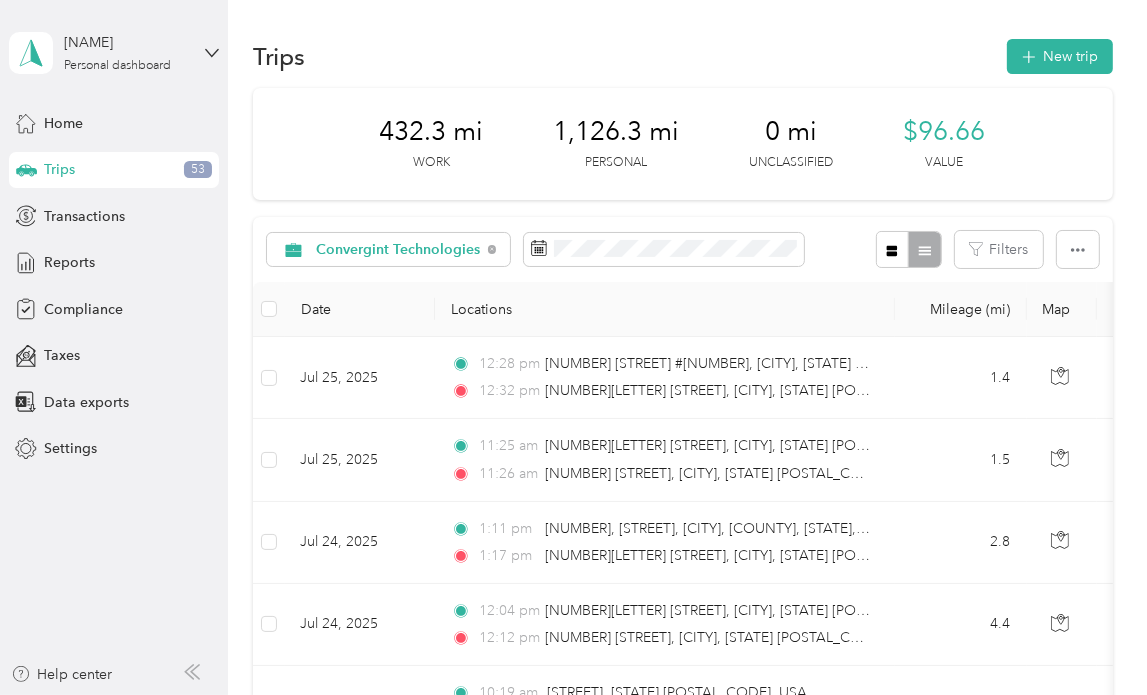 click on "Unclassified" at bounding box center [410, 320] 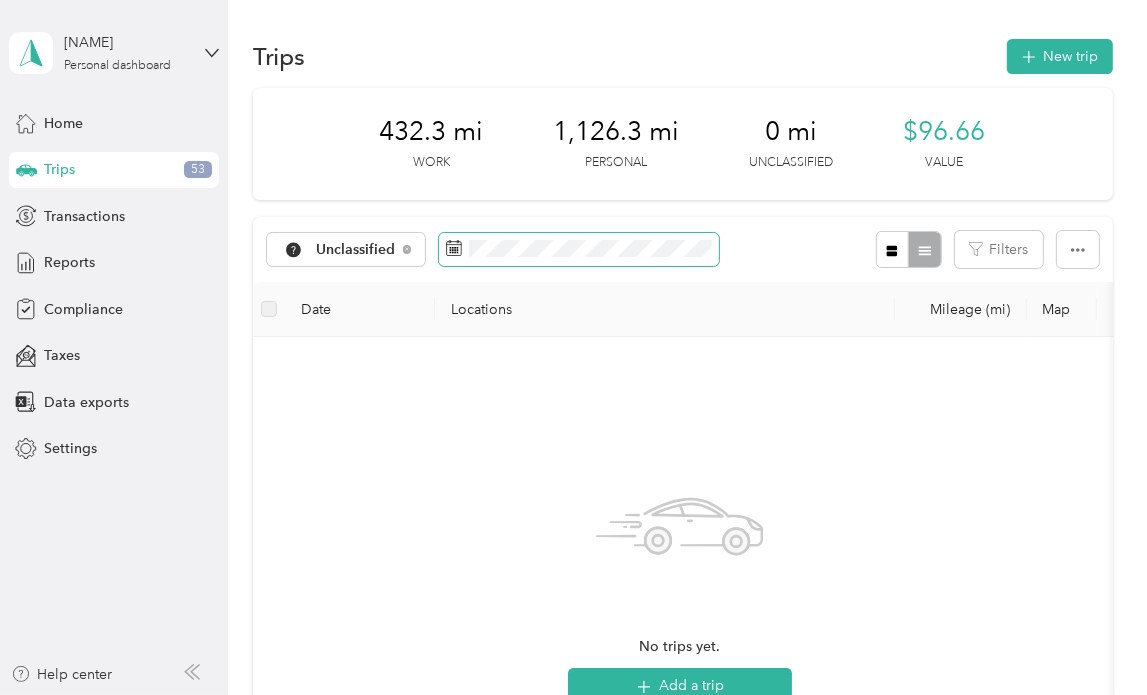 click 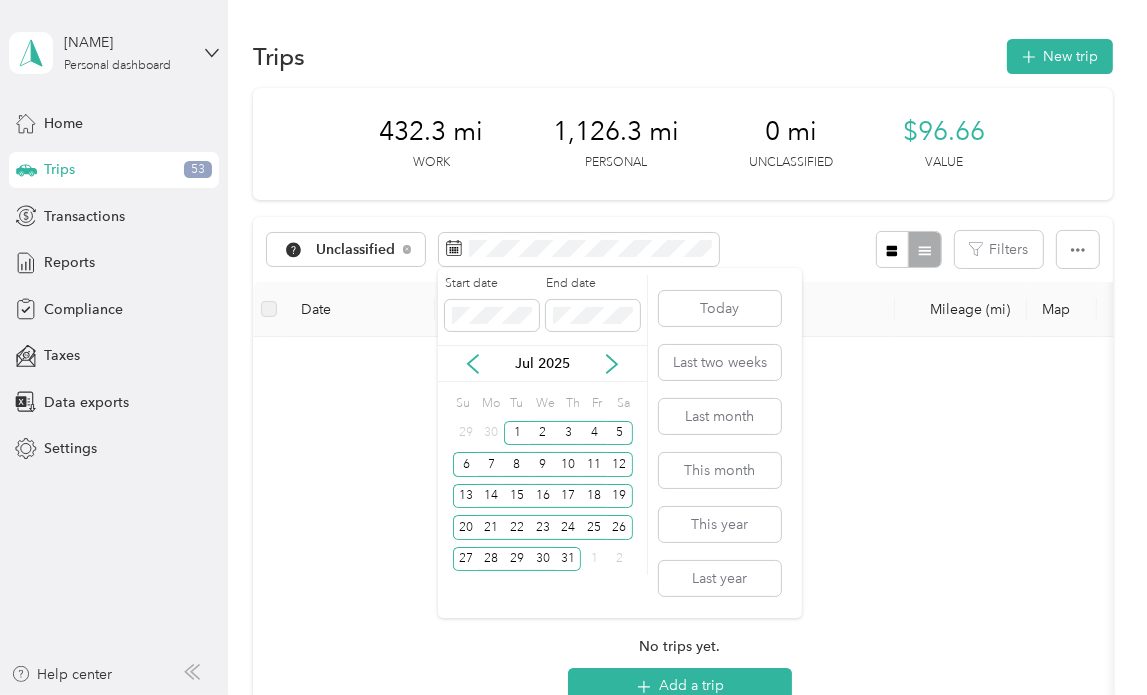 click on "Start date End date Jul [YEAR] Su Mo Tu We Th Fr Sa 29 30 1 2 3 4 5 6 7 8 9 10 11 12 13 14 15 16 17 18 19 20 21 22 23 24 25 26 27 28 29 30 31 1 2" at bounding box center (543, 425) 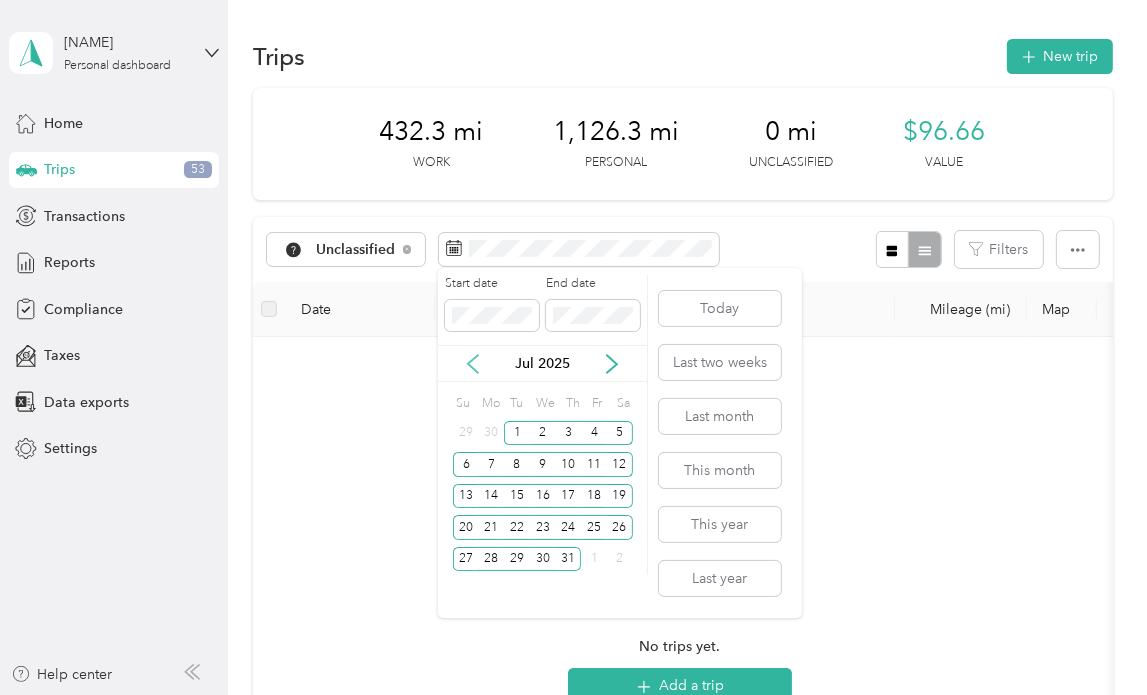 click 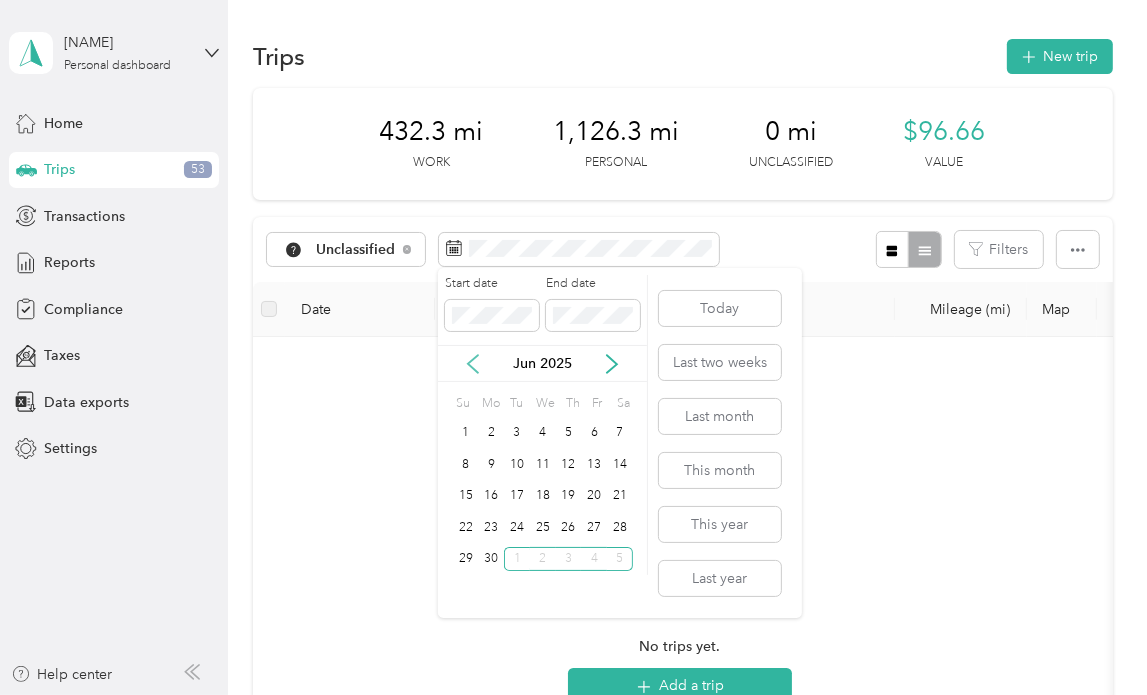 click 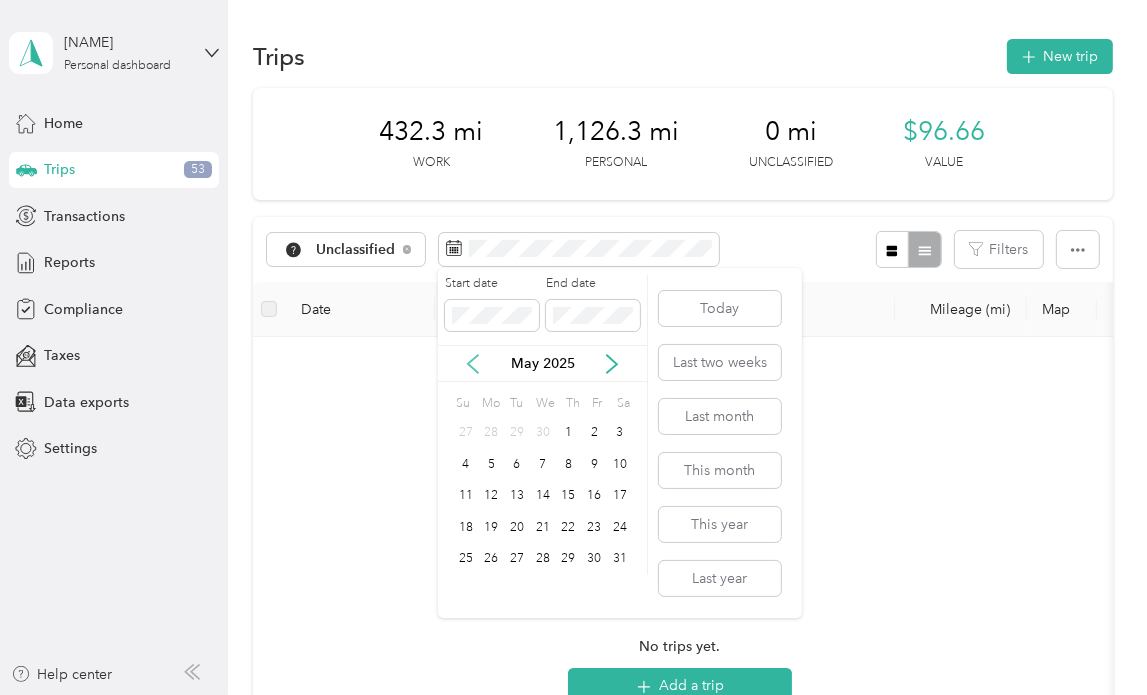 click 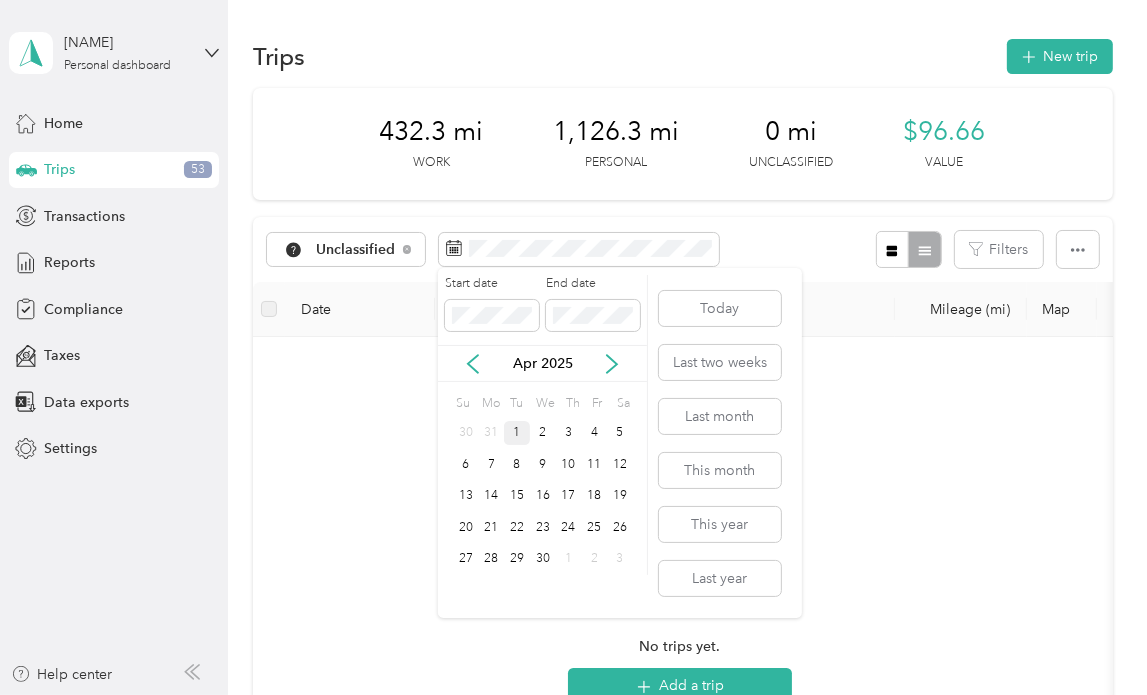 click on "1" at bounding box center (517, 433) 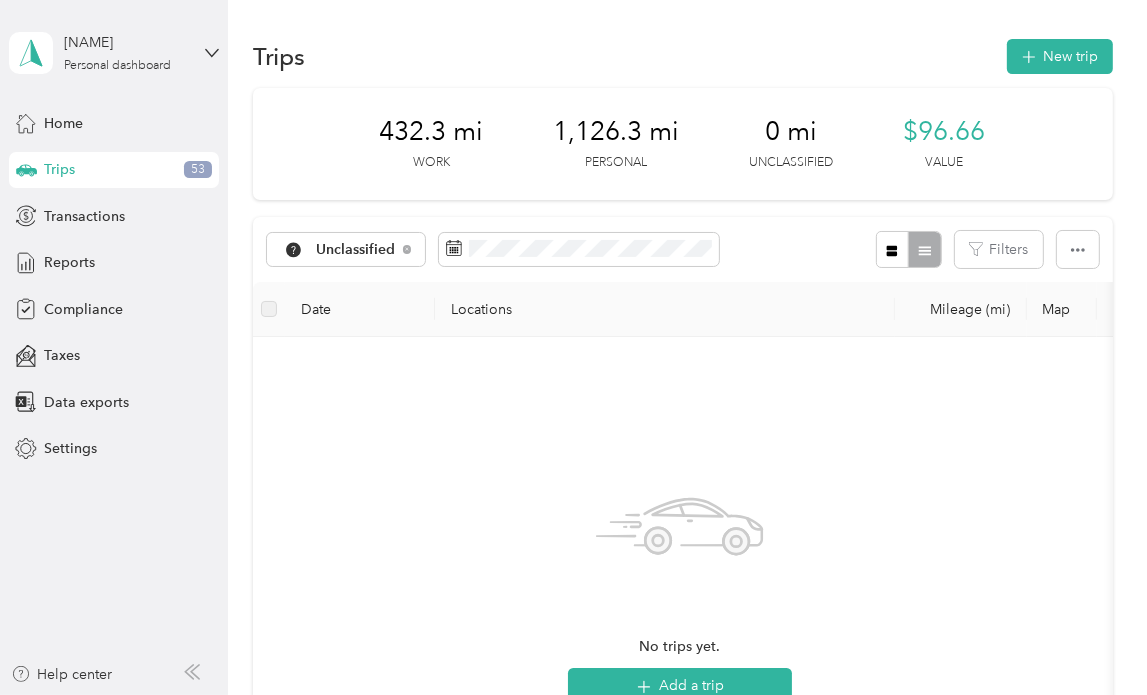 click on "No trips yet. Add a trip" at bounding box center (680, 591) 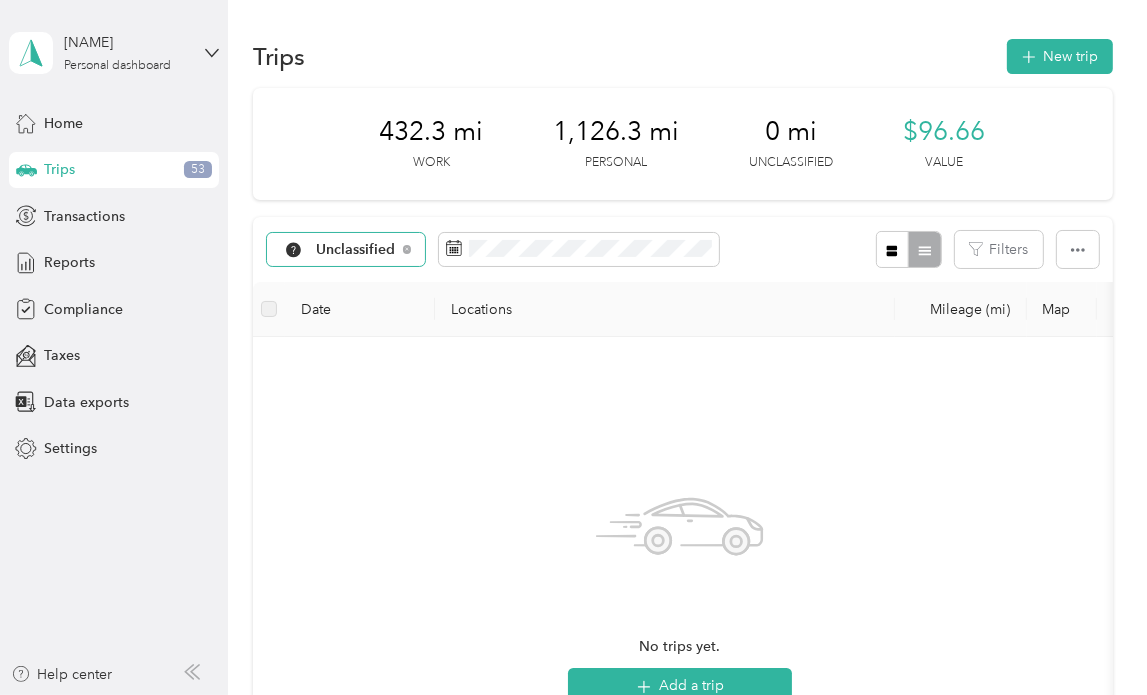 click on "Unclassified" at bounding box center (338, 250) 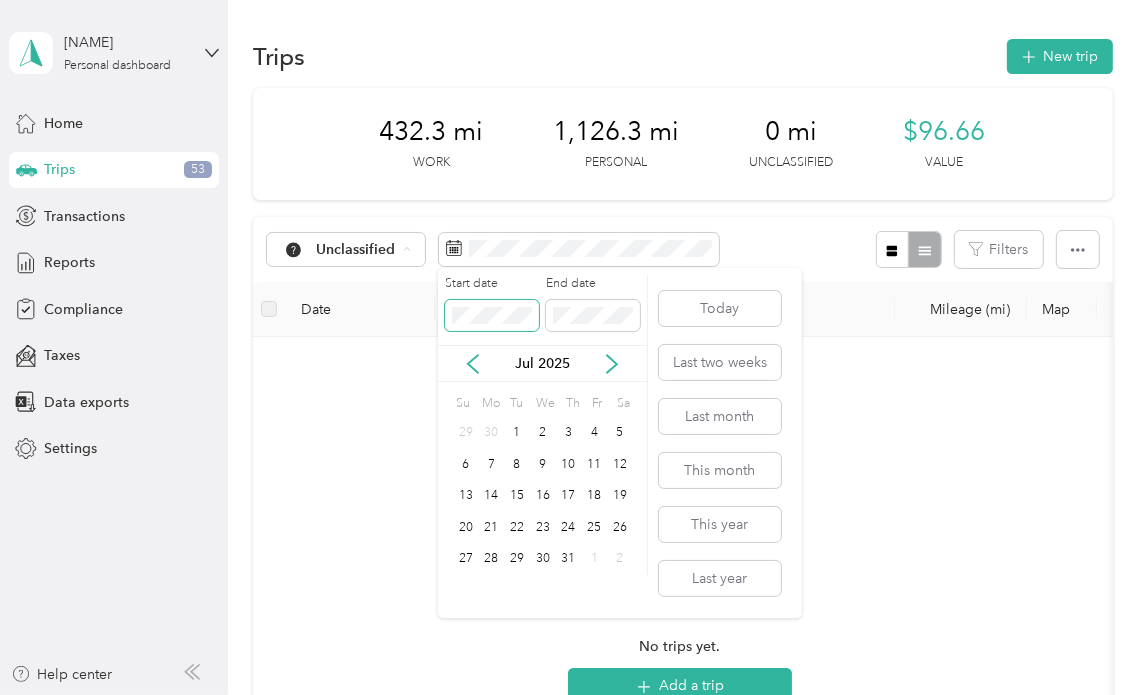 click at bounding box center [492, 316] 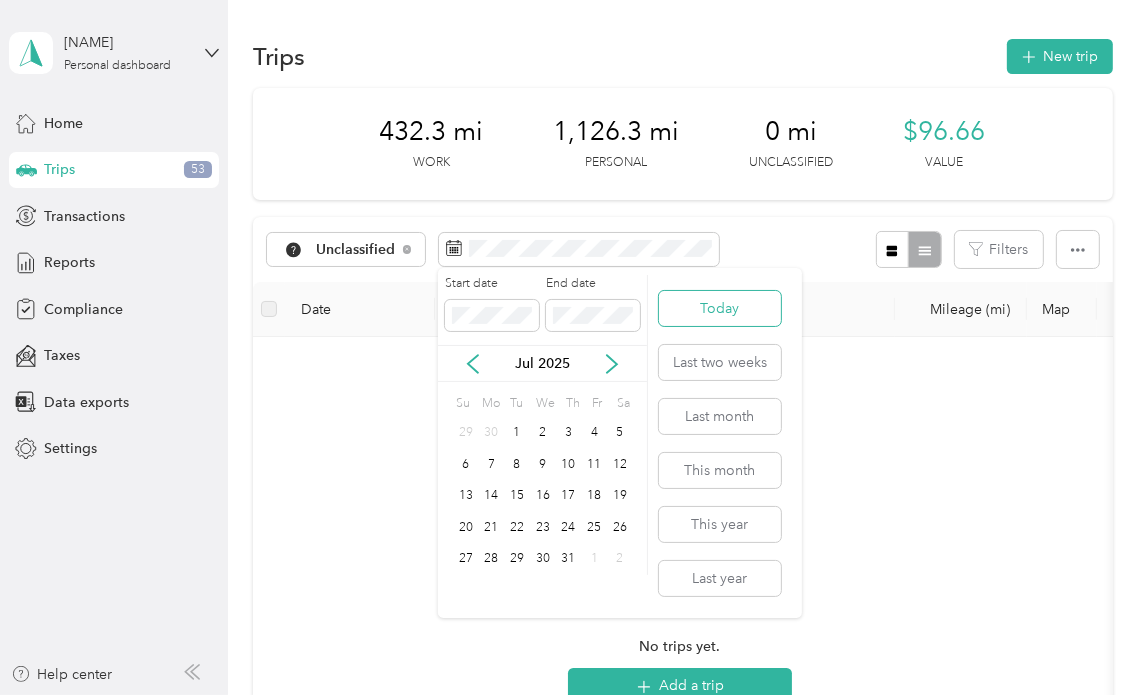 click on "Today" at bounding box center (720, 308) 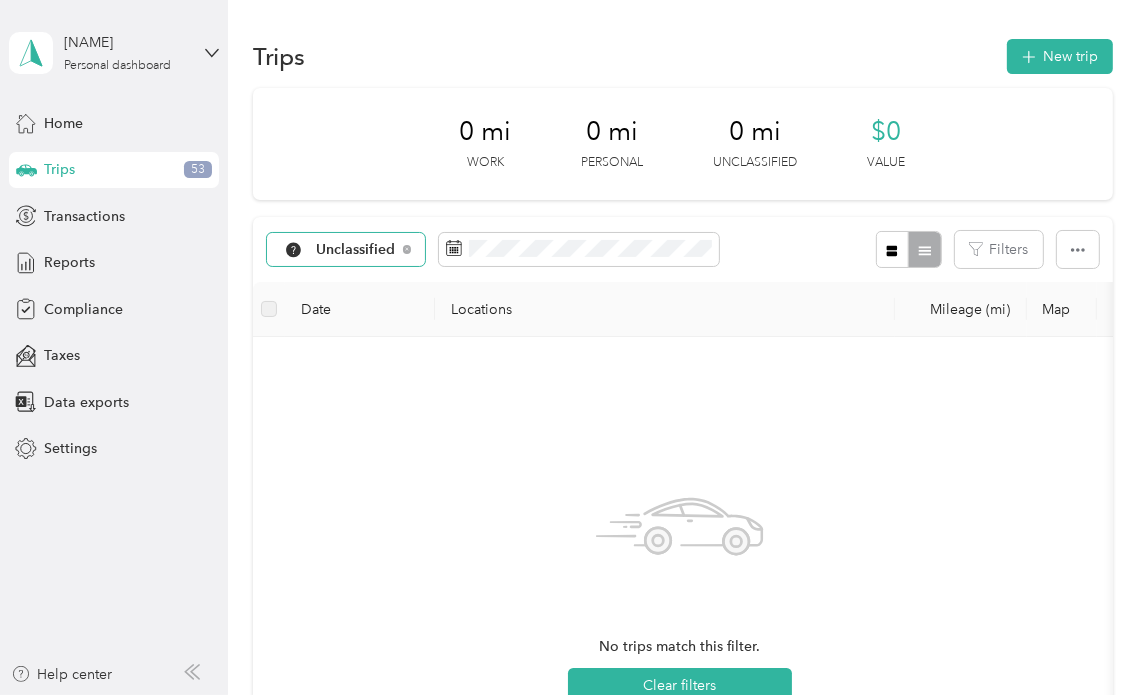 click on "Unclassified" at bounding box center (356, 250) 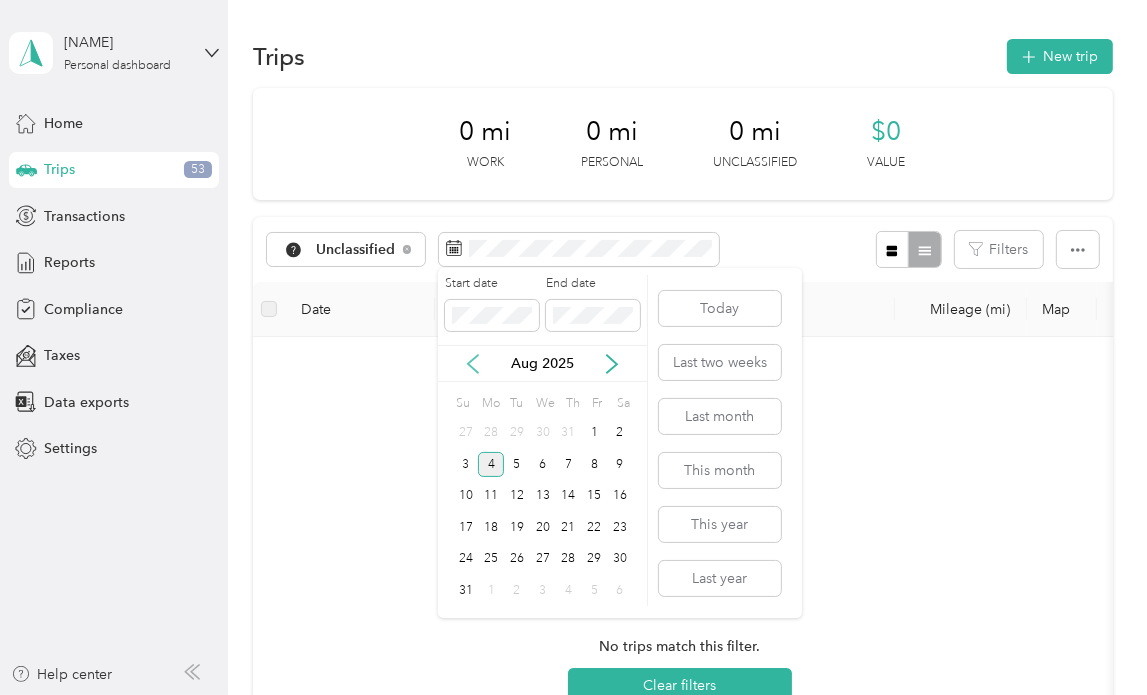 click 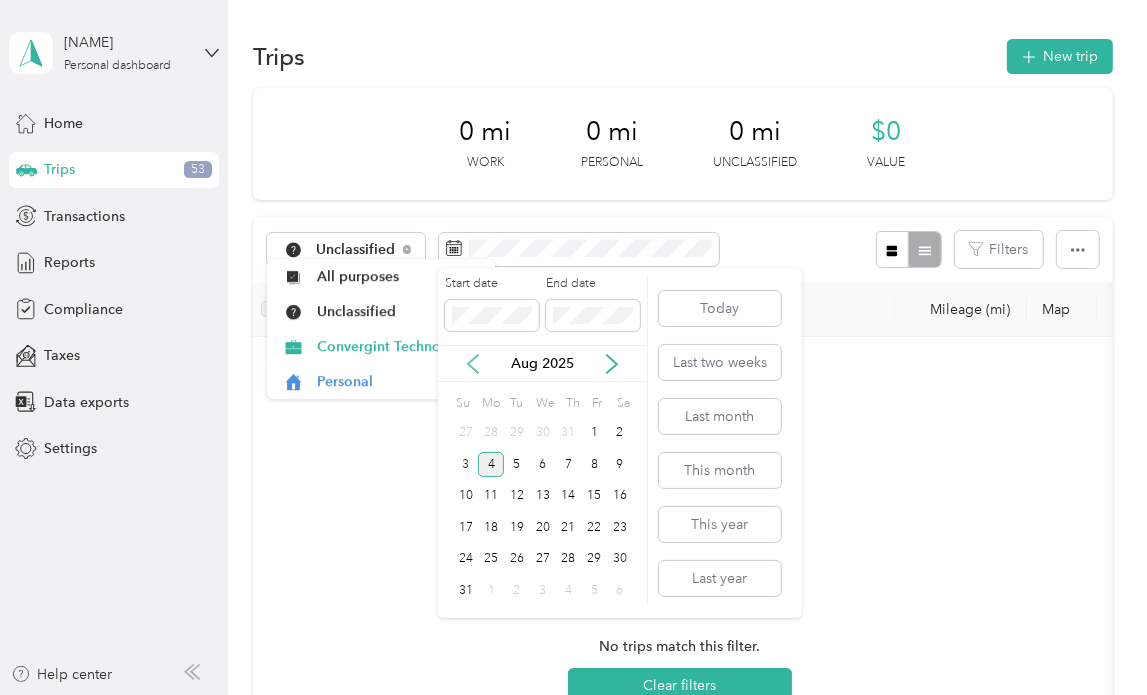 click 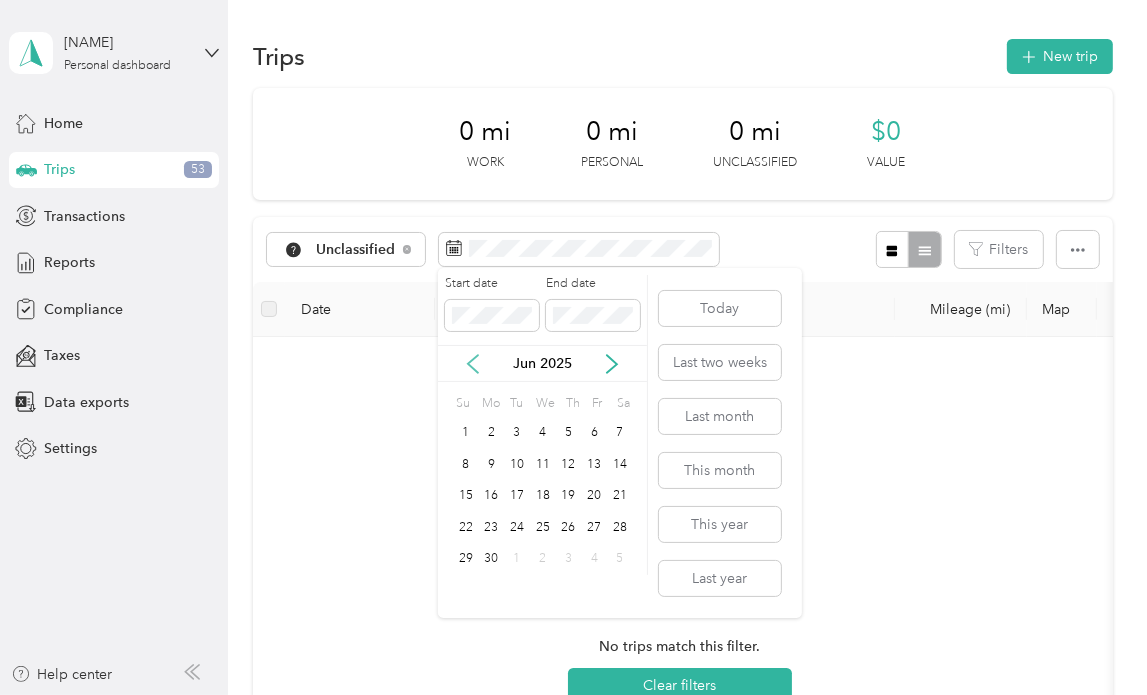 click 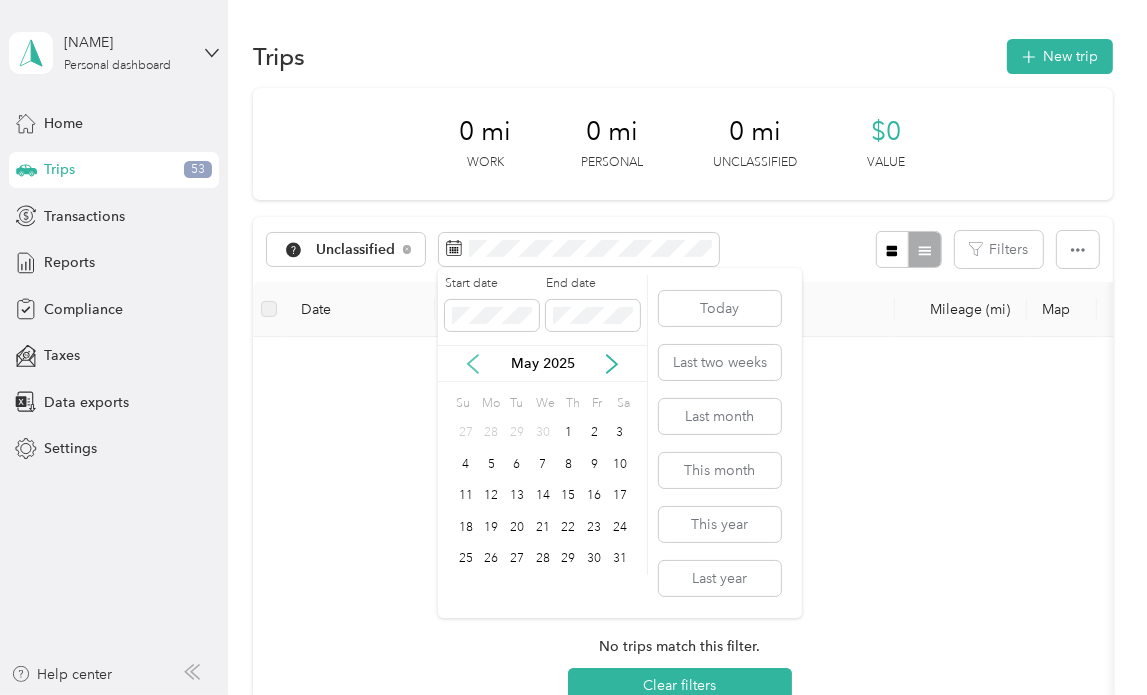 click 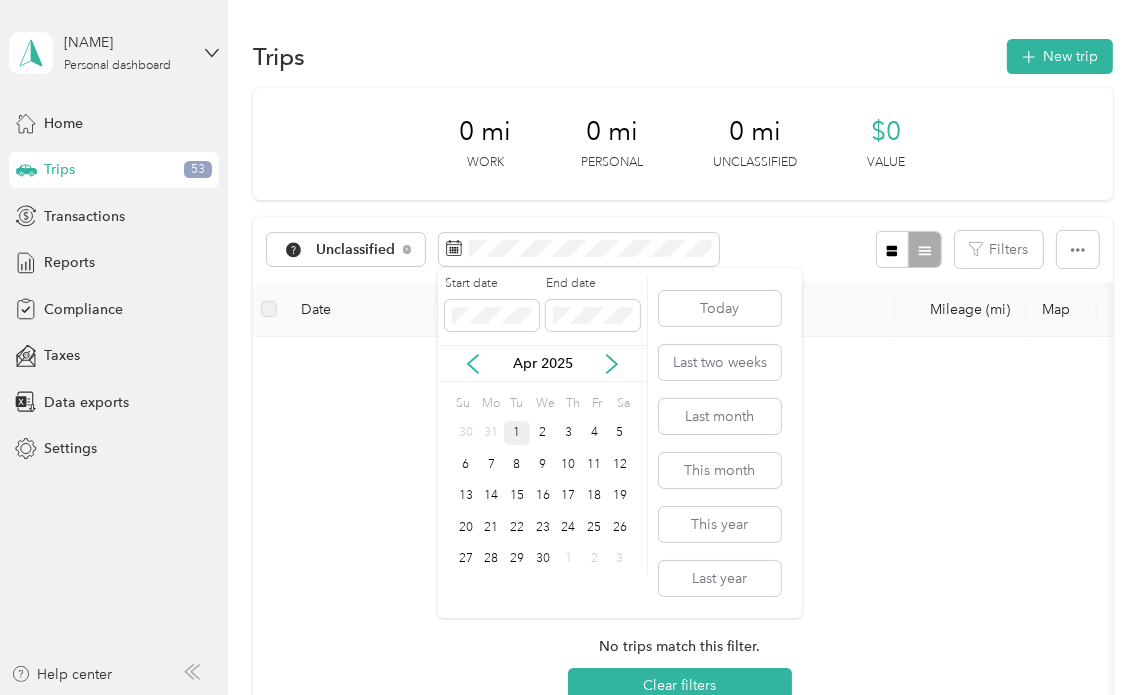 click on "1" at bounding box center (517, 433) 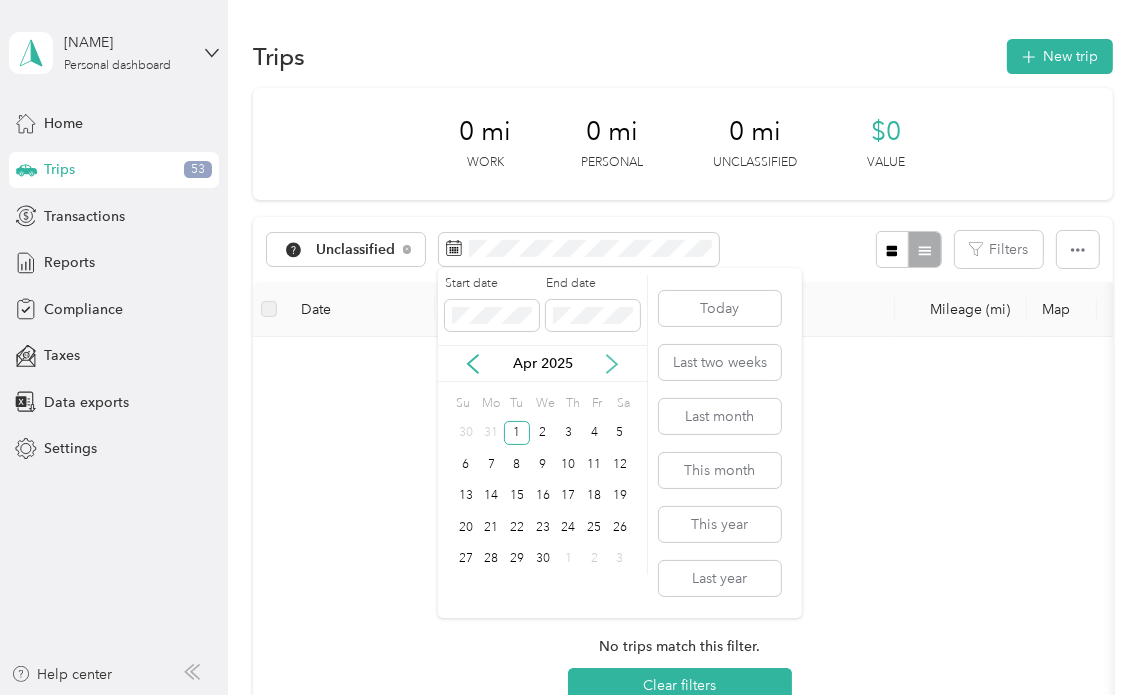 click 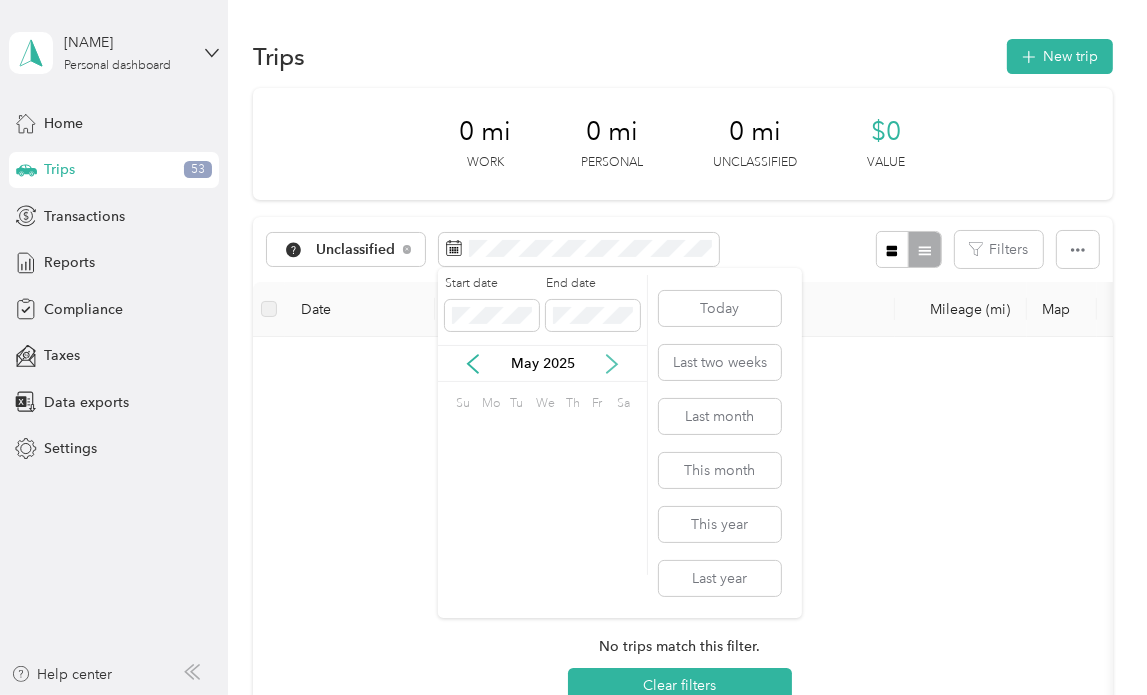 click 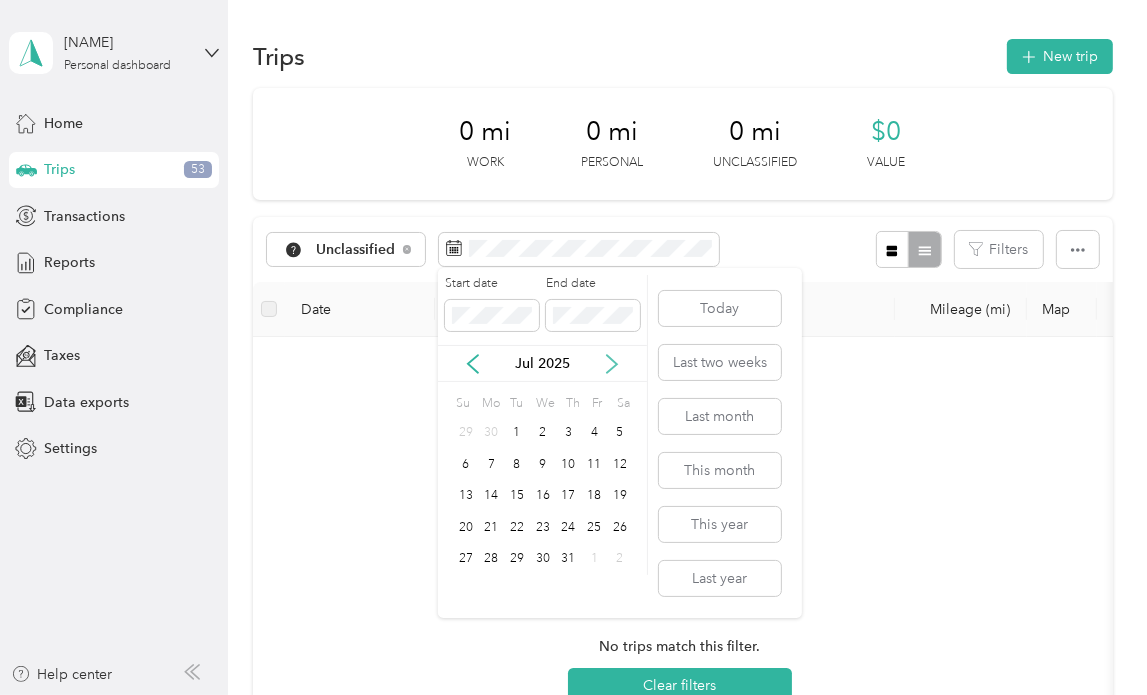 click 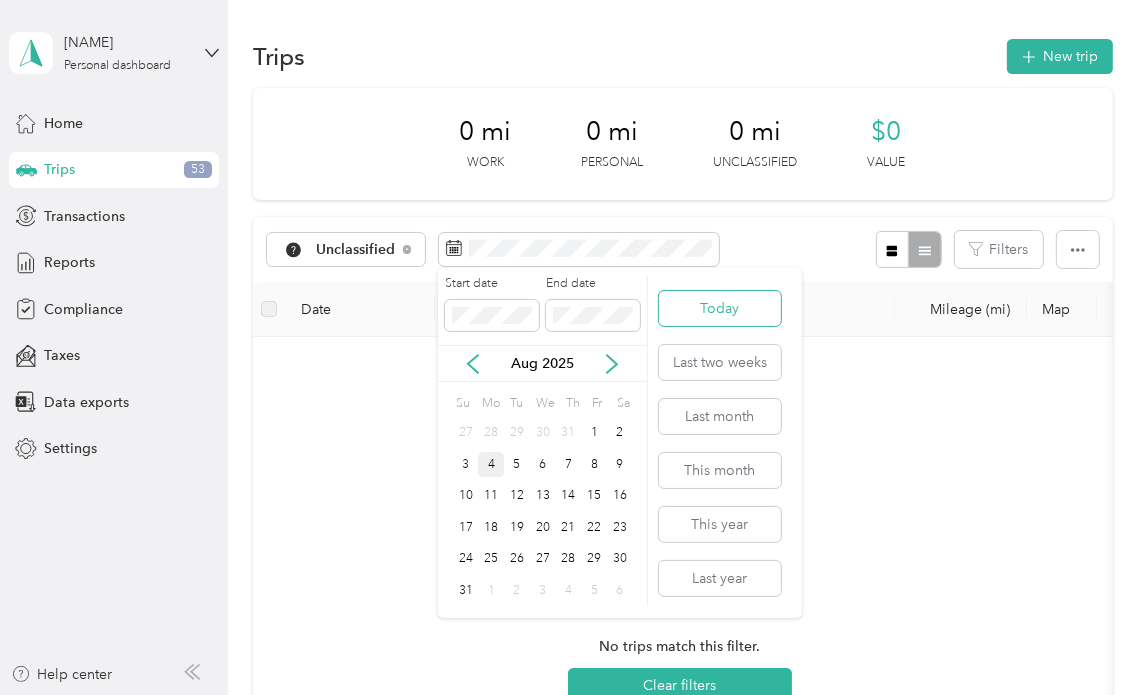 click on "Today" at bounding box center (720, 308) 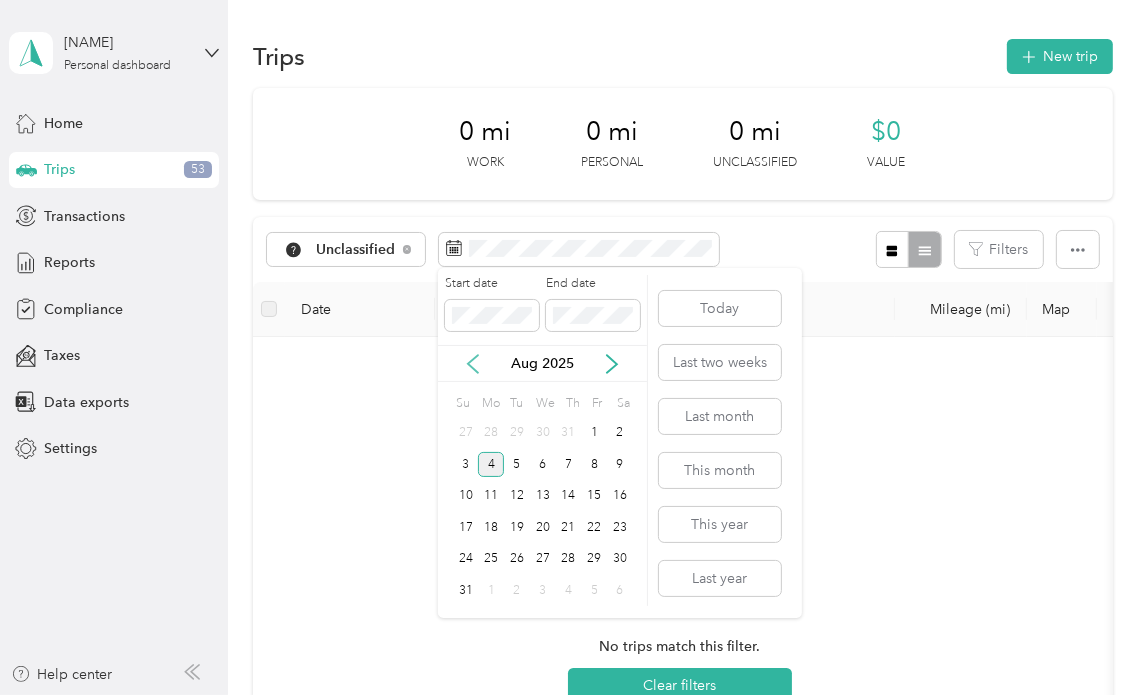 click 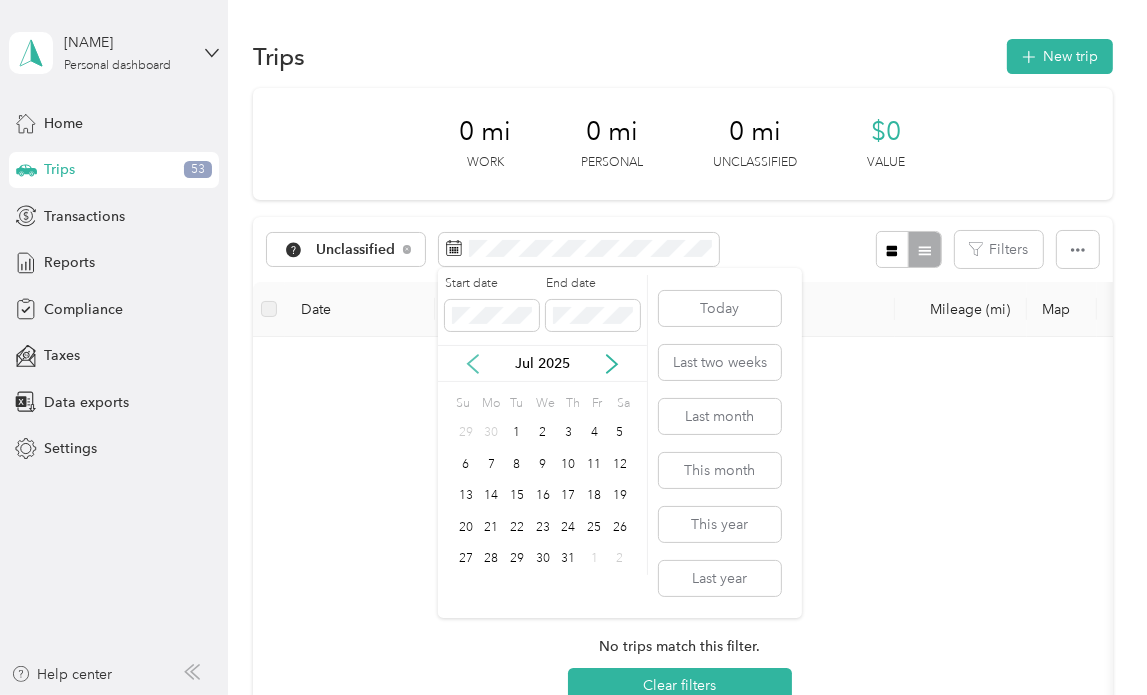click 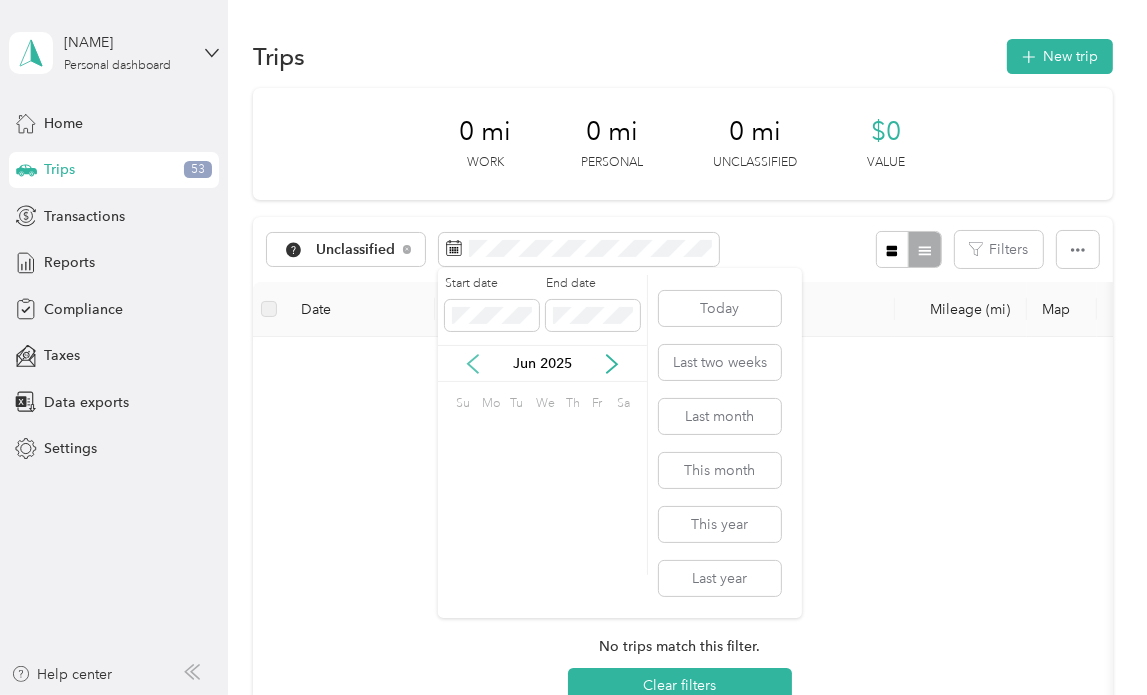 click 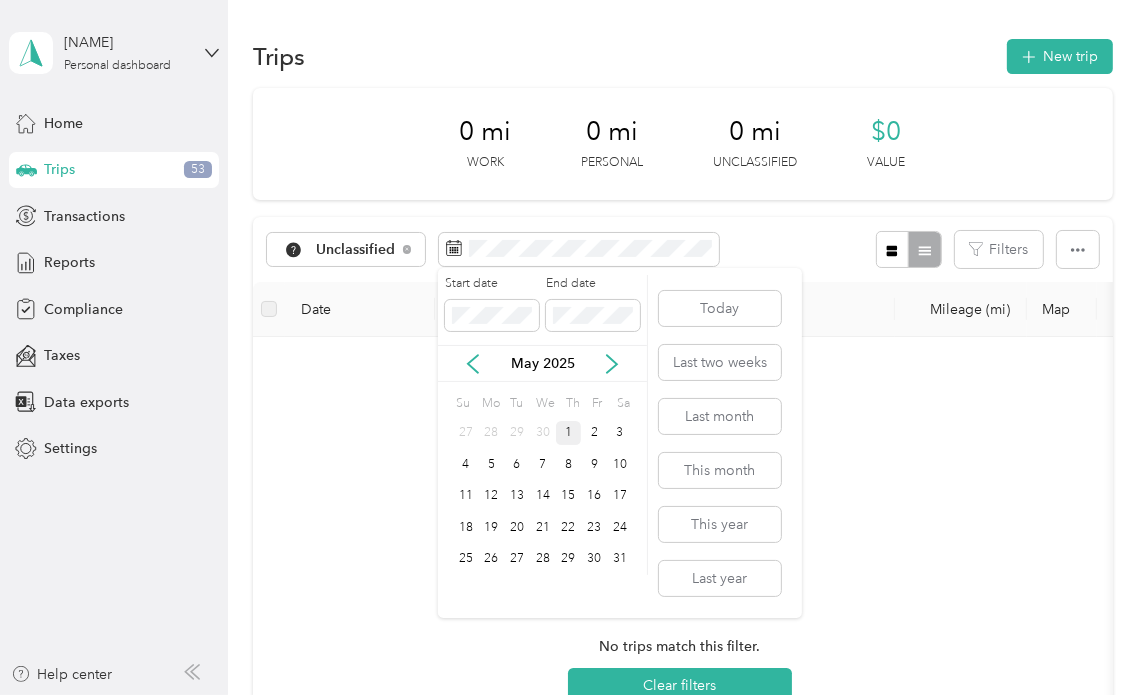 click on "1" at bounding box center (569, 433) 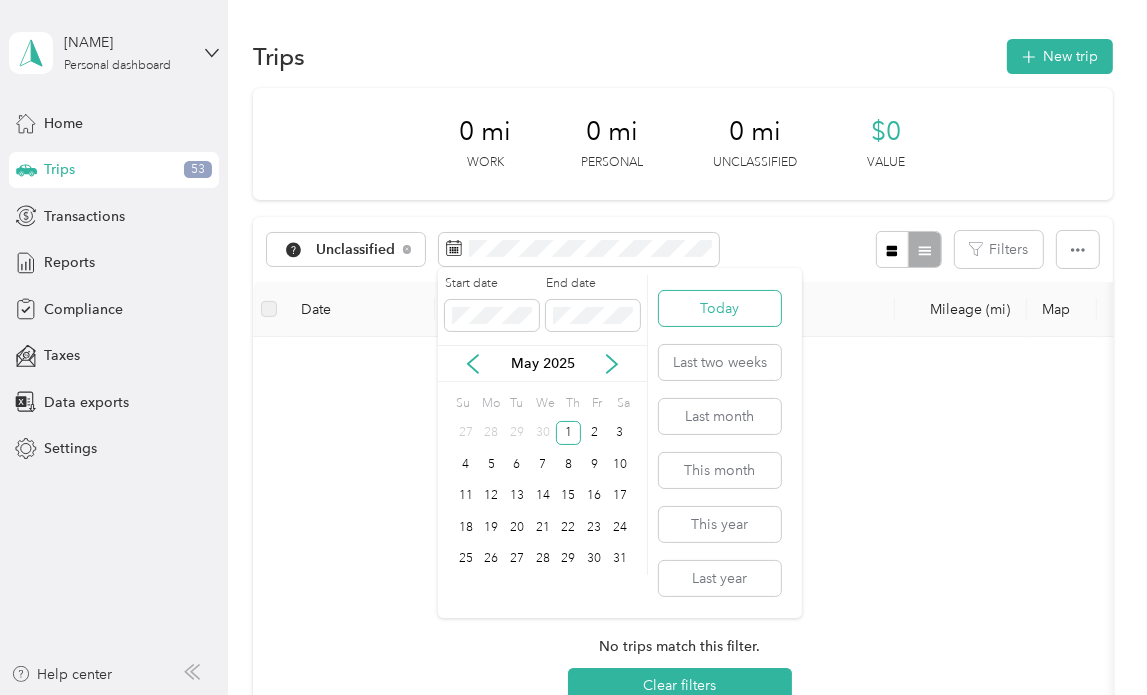 click on "Today" at bounding box center (720, 308) 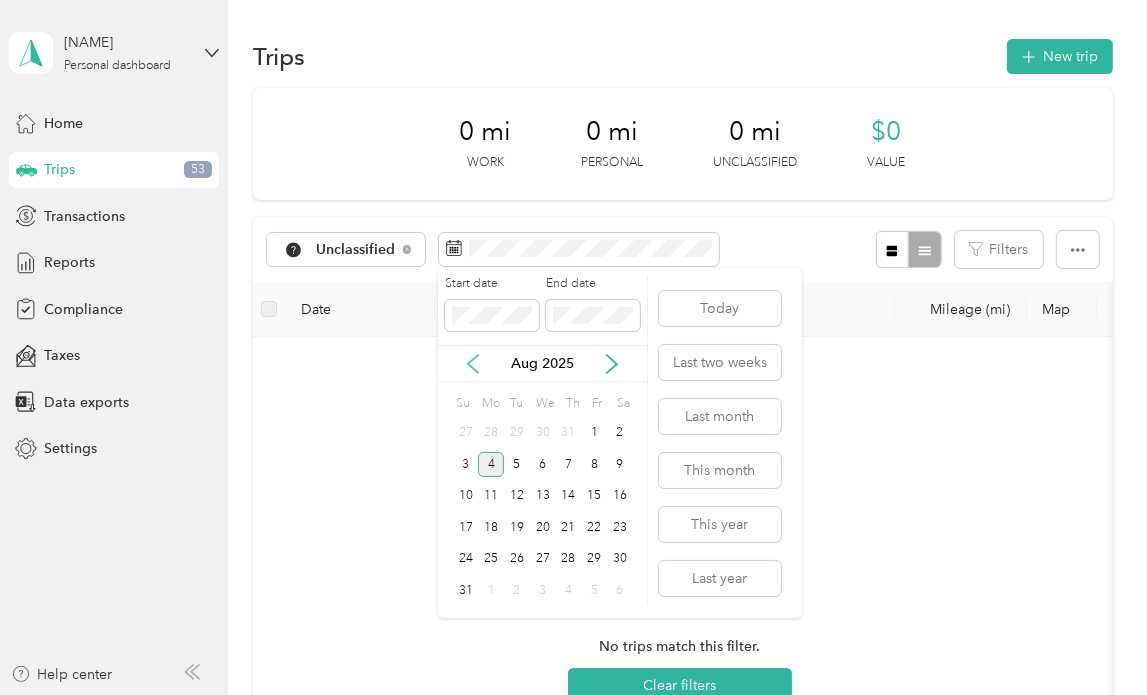 click 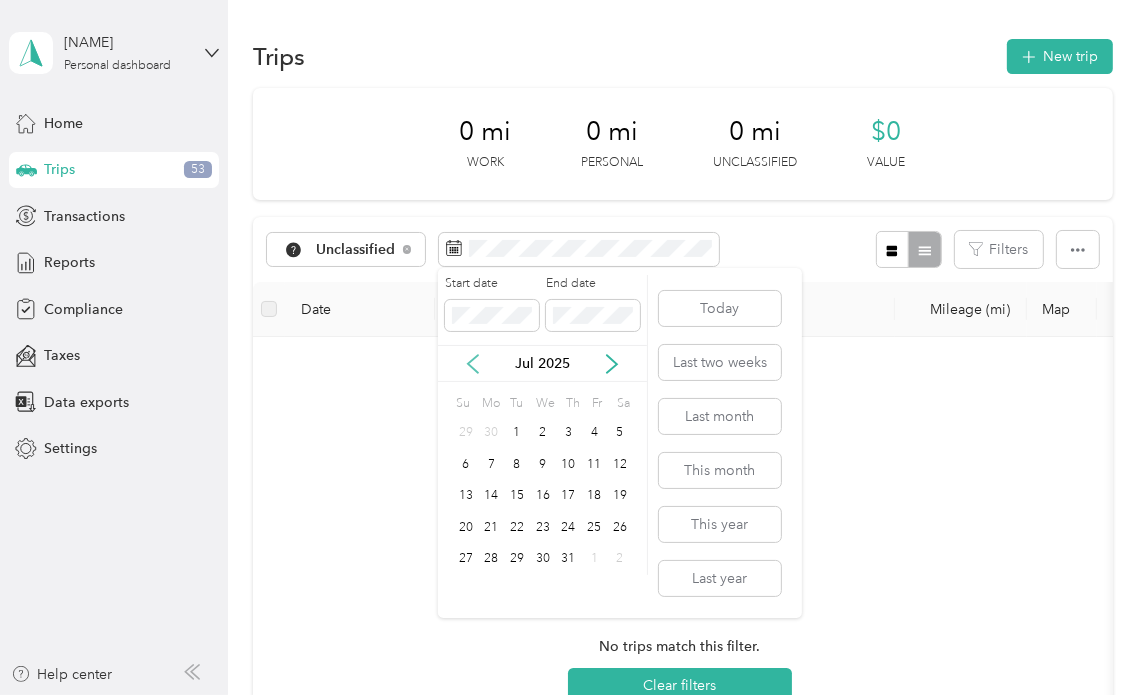 click 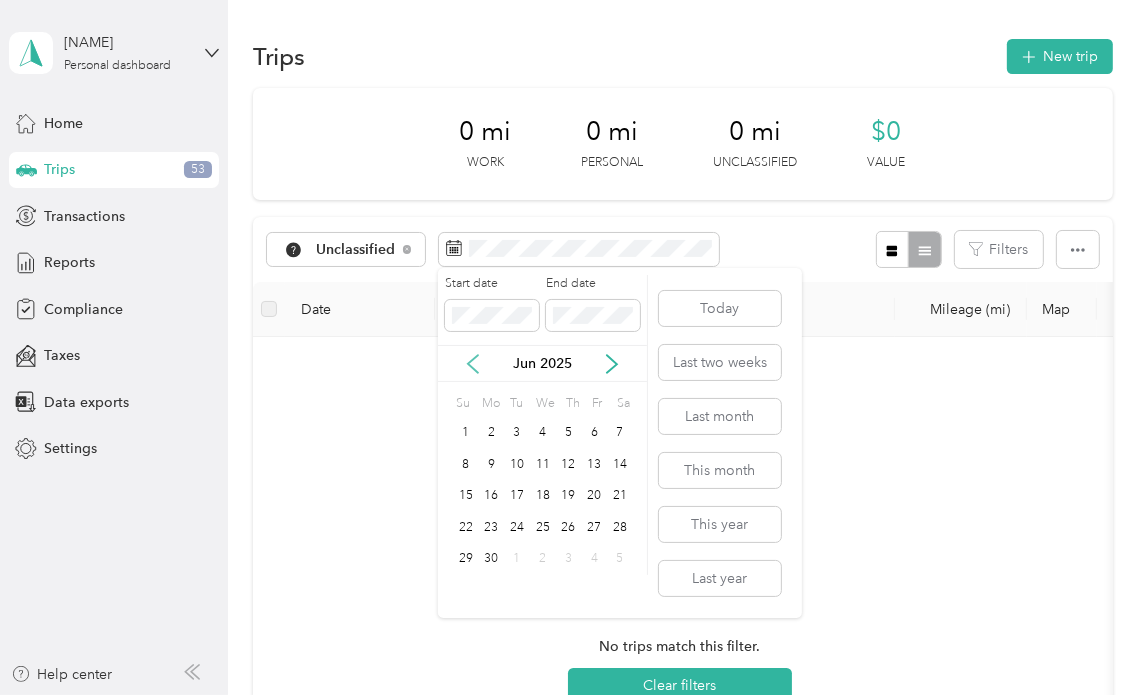 click 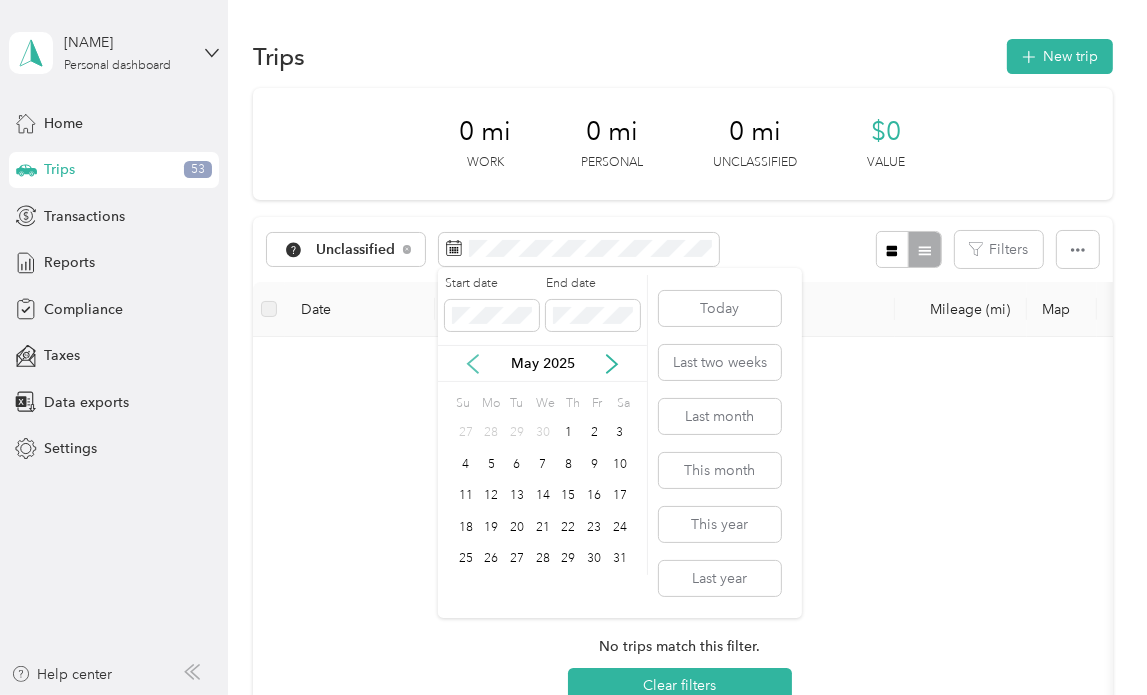 click 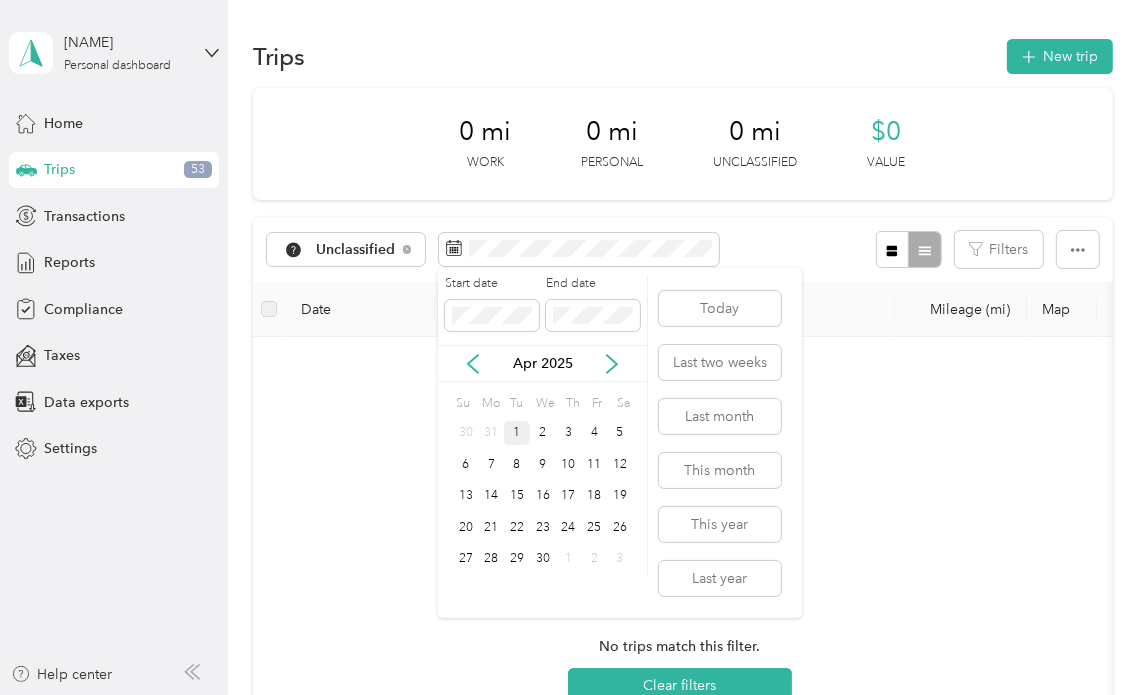click on "1" at bounding box center [517, 433] 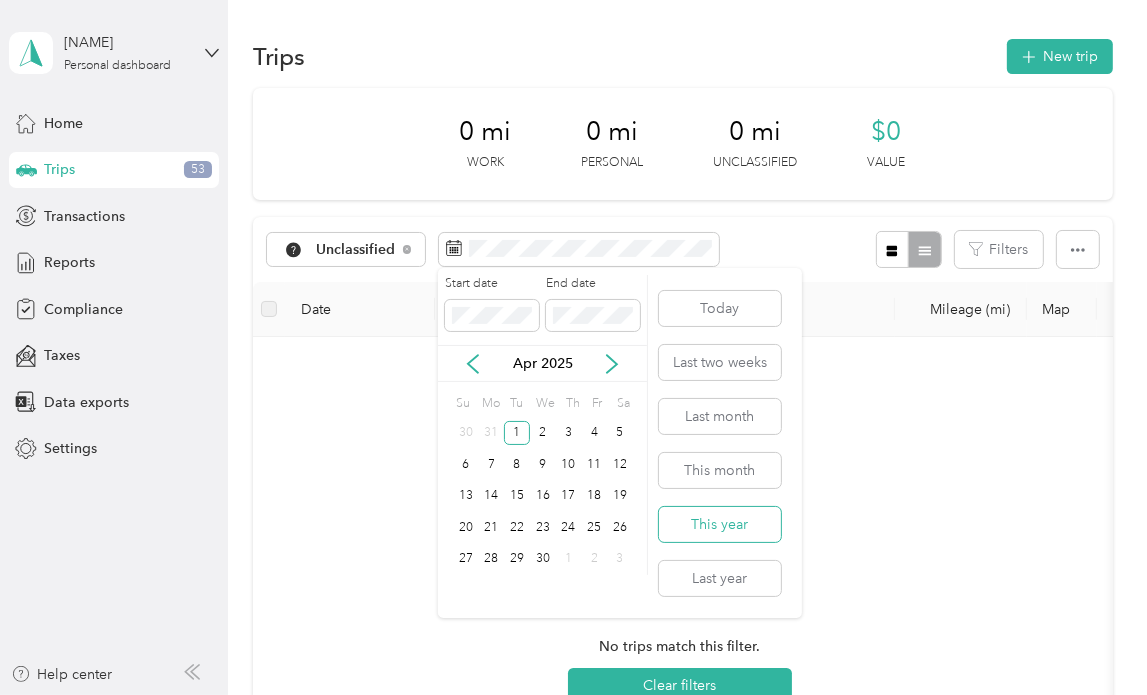 click on "This year" at bounding box center (720, 524) 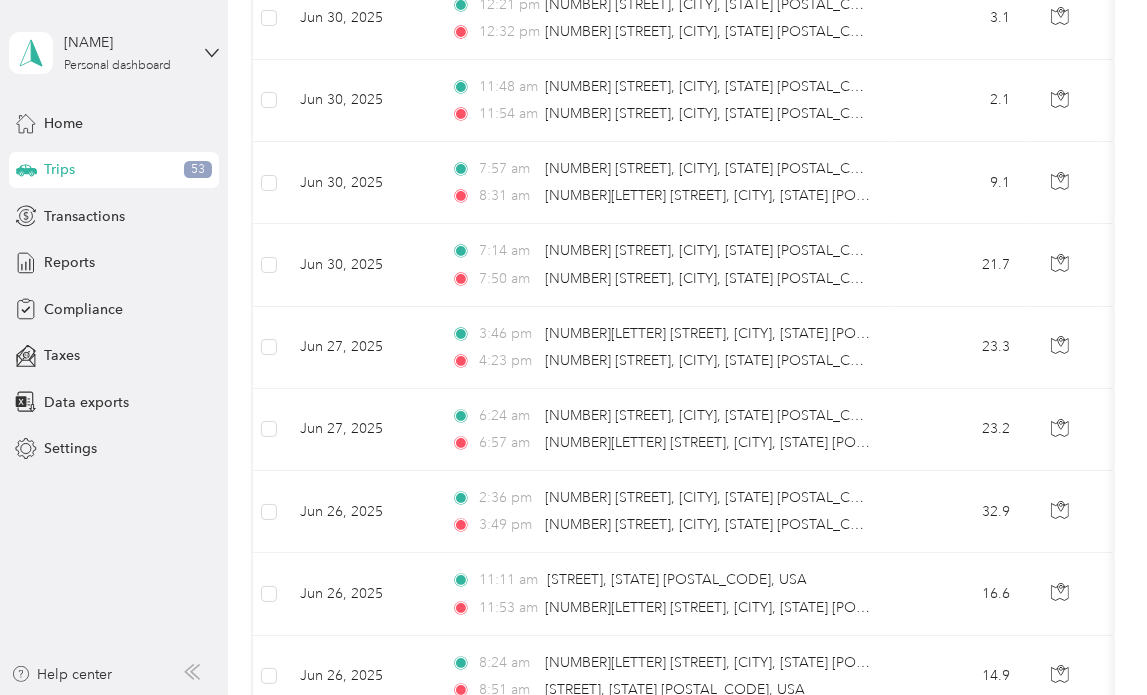 scroll, scrollTop: 0, scrollLeft: 0, axis: both 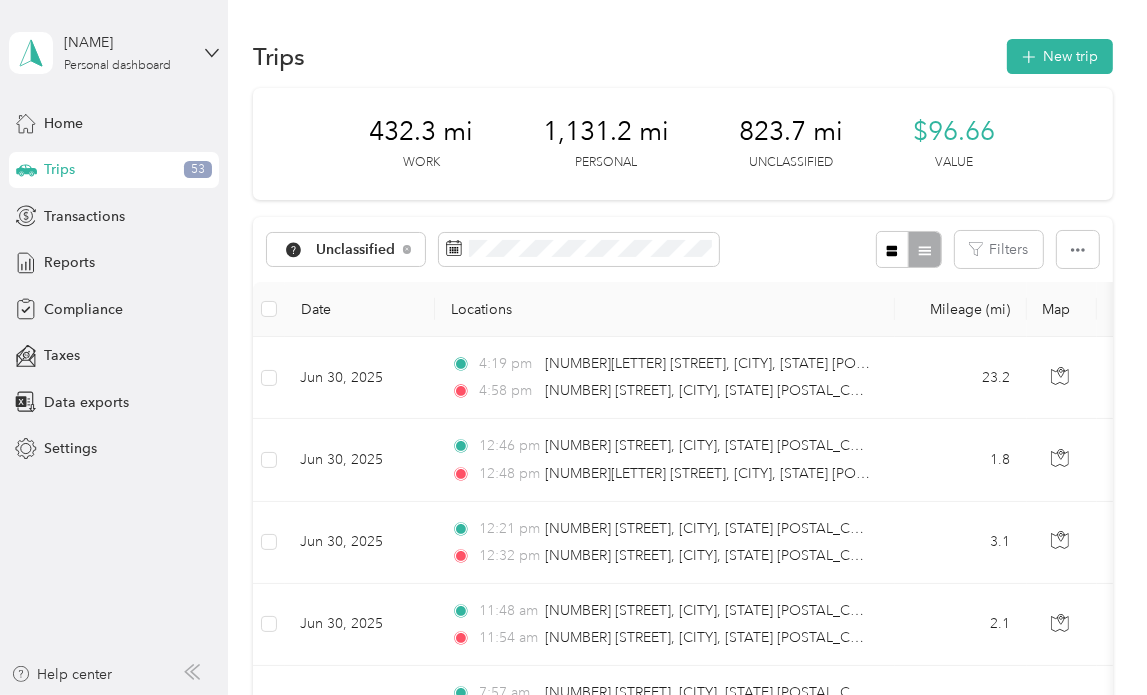 click on "Mileage (mi)" at bounding box center (961, 309) 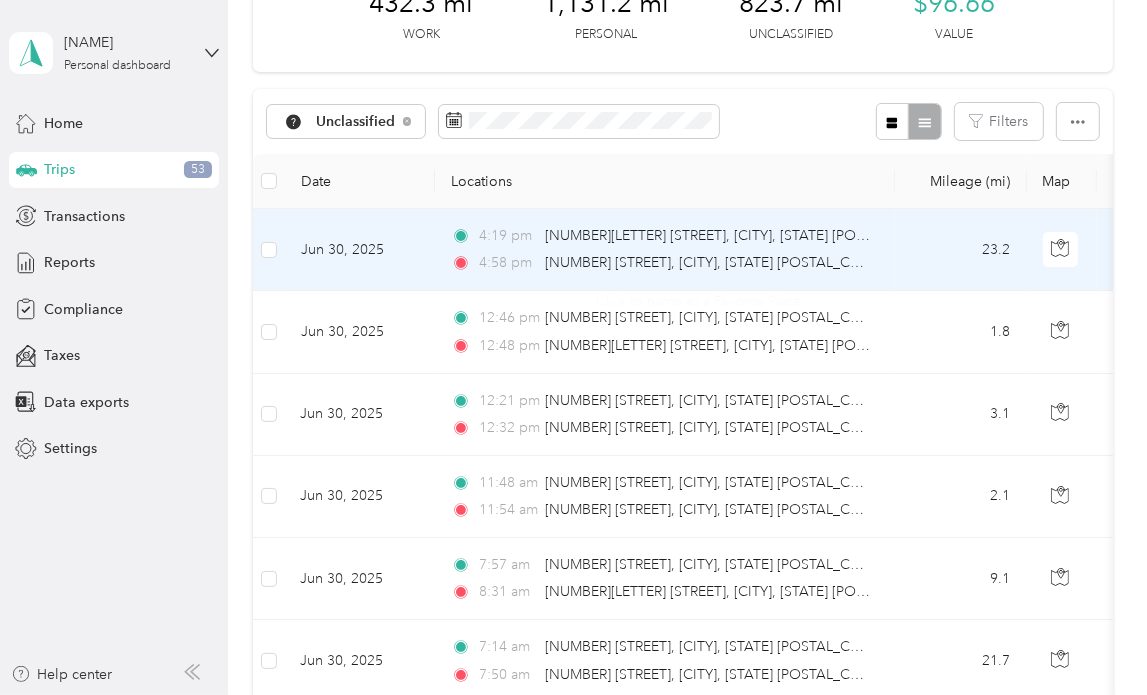 scroll, scrollTop: 100, scrollLeft: 0, axis: vertical 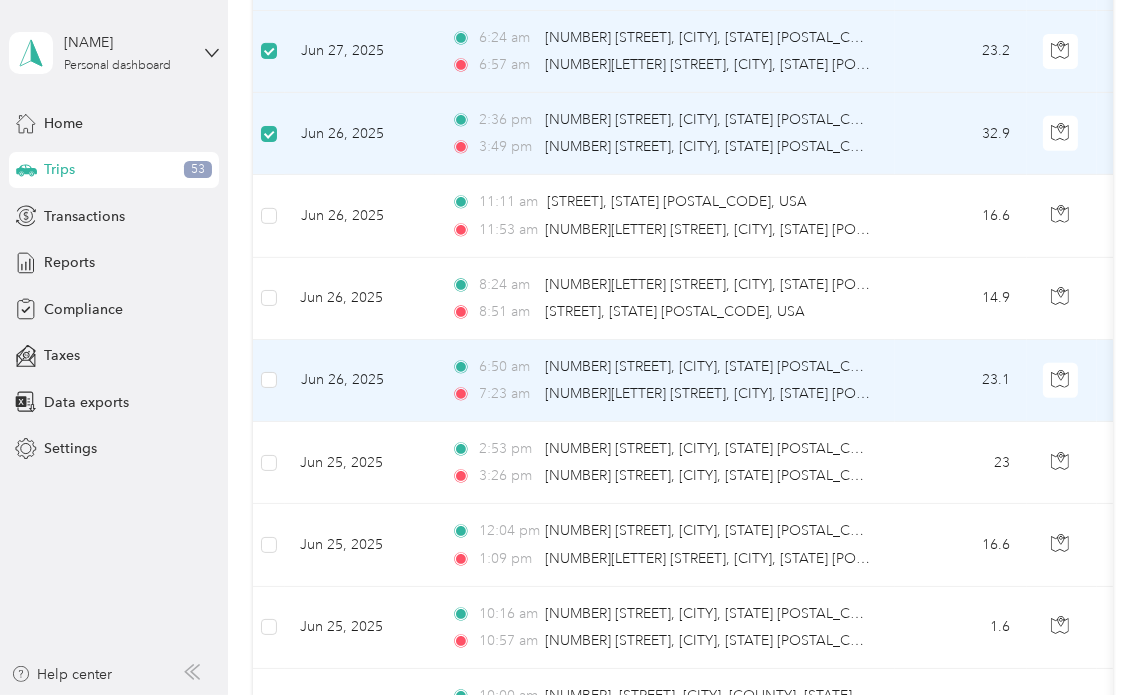 click at bounding box center [269, 381] 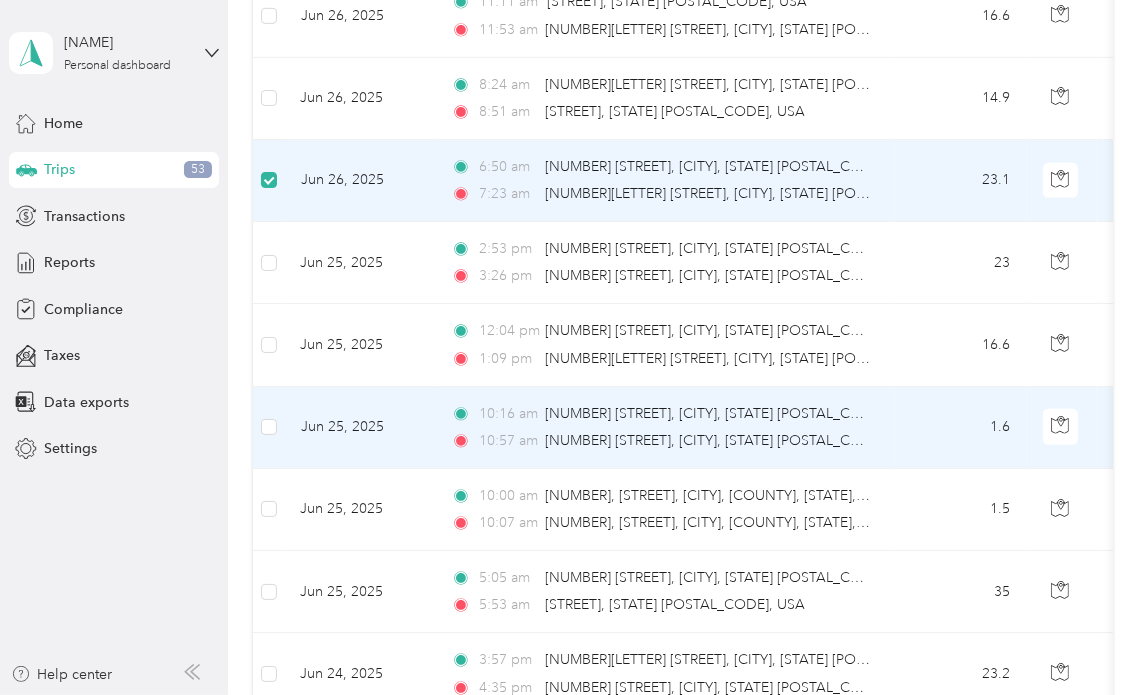 scroll, scrollTop: 1200, scrollLeft: 0, axis: vertical 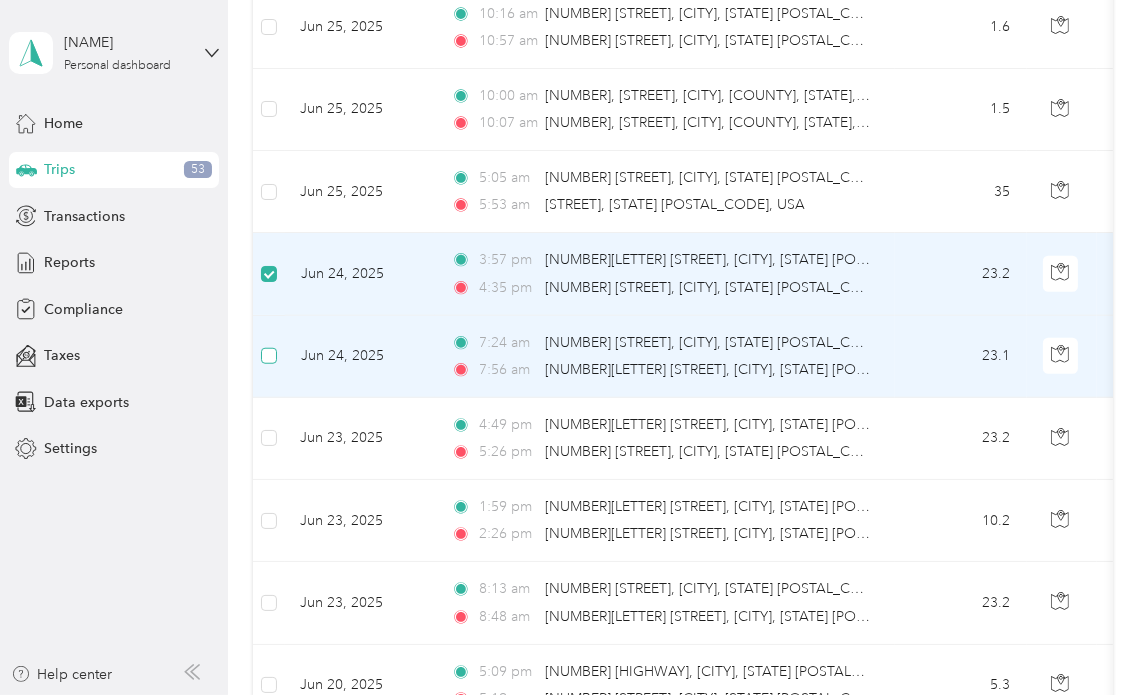 click at bounding box center [269, 356] 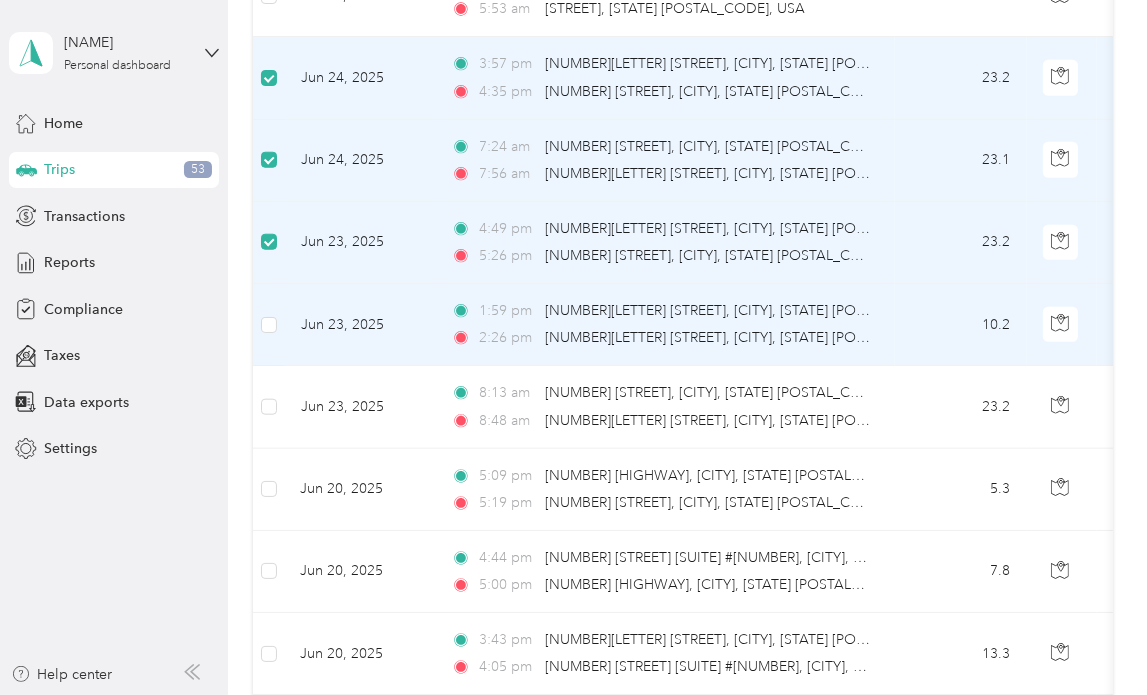 scroll, scrollTop: 1700, scrollLeft: 0, axis: vertical 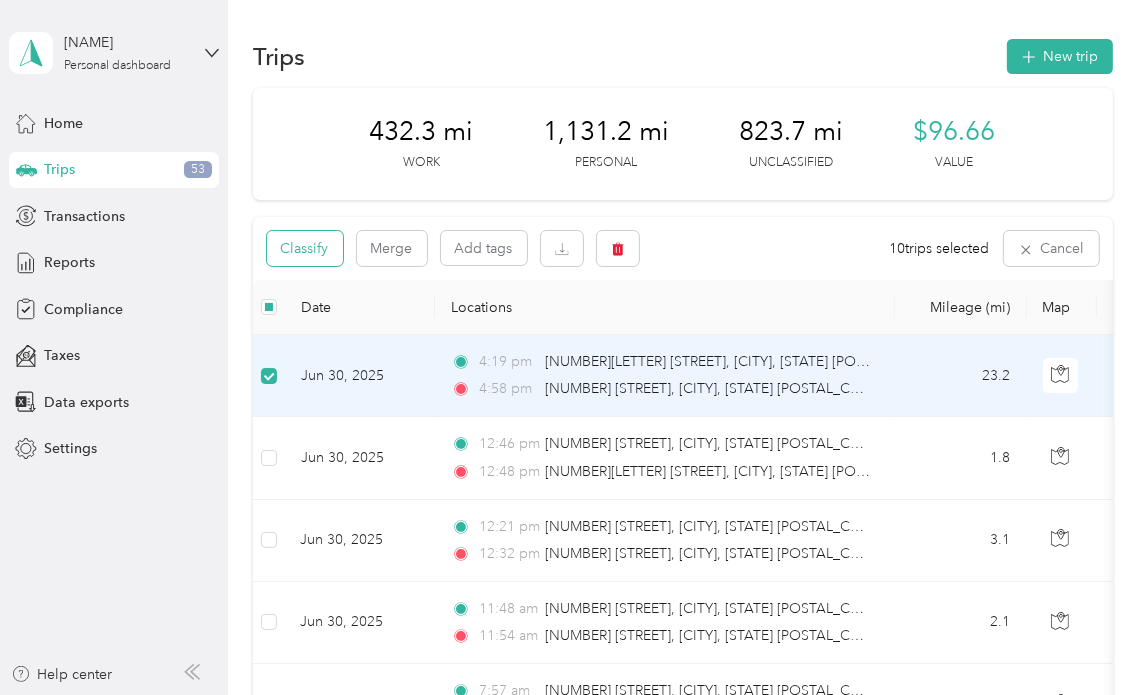 click on "Classify" at bounding box center [305, 248] 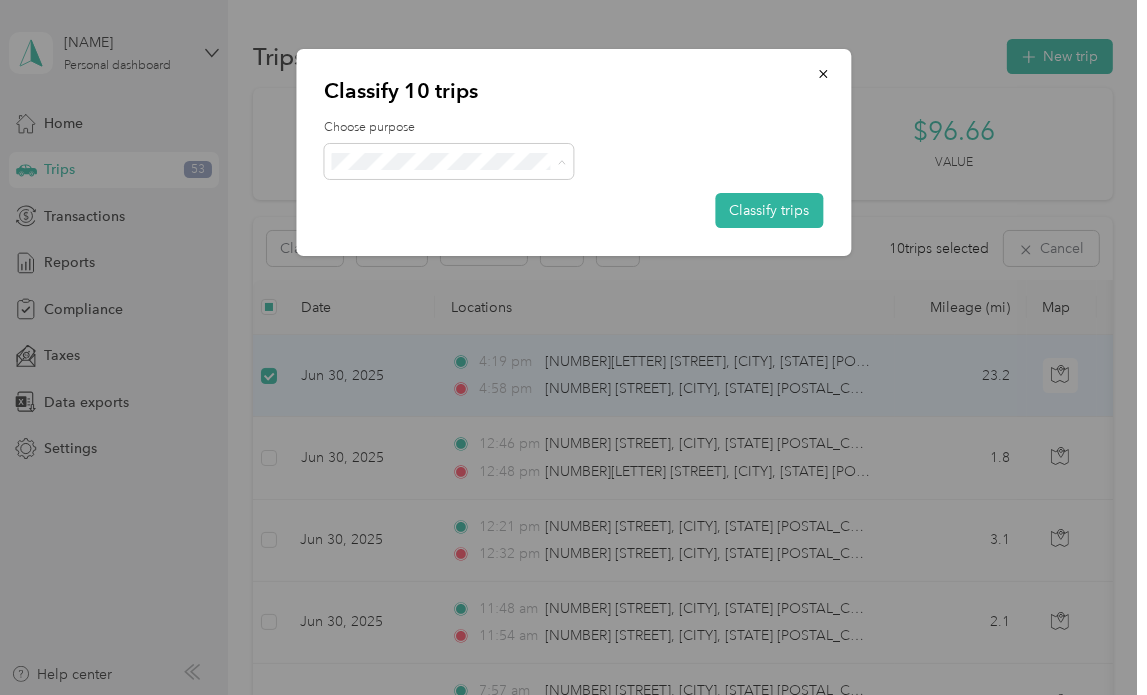 click on "Personal" at bounding box center (467, 233) 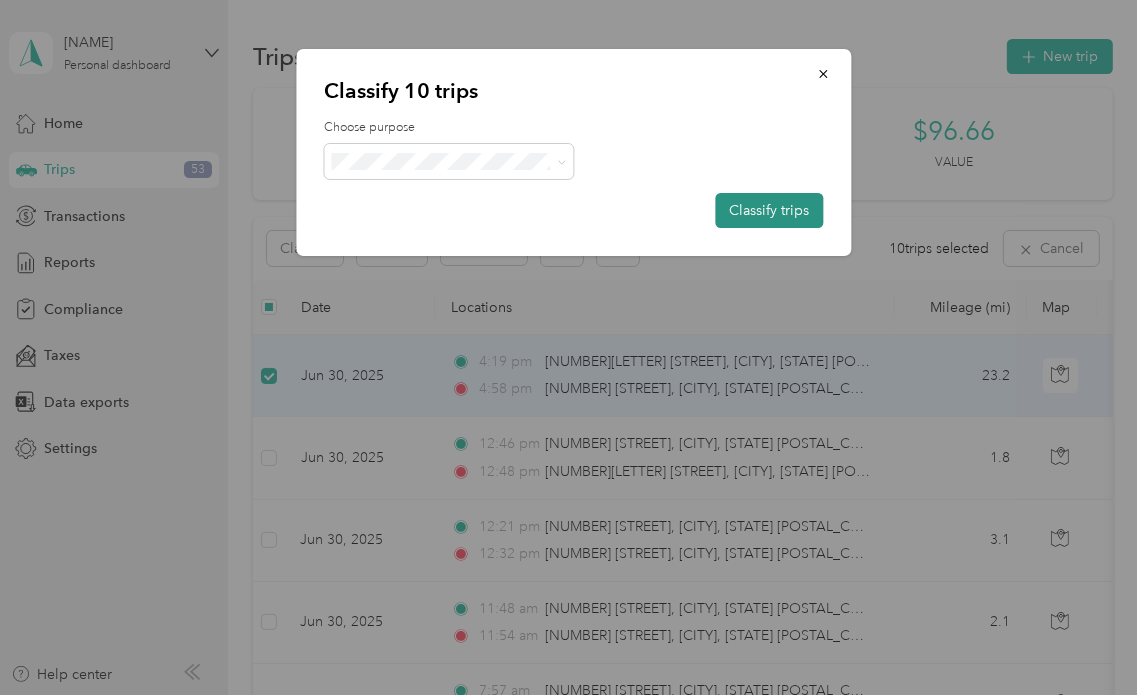 click on "Classify trips" at bounding box center (769, 210) 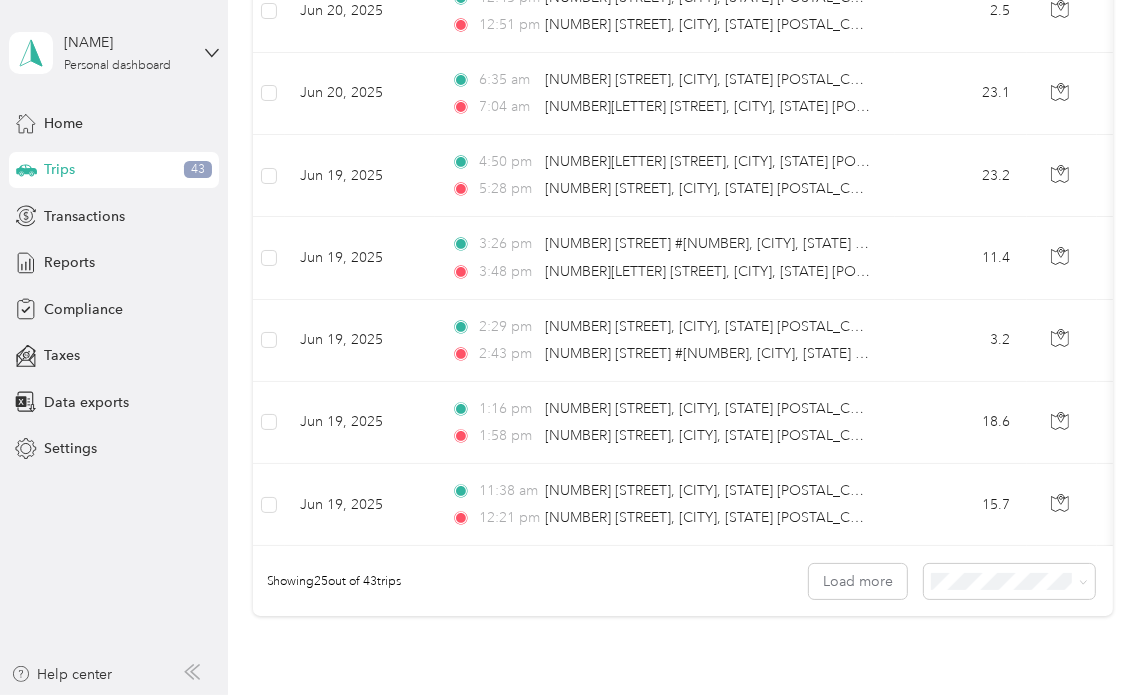 scroll, scrollTop: 1800, scrollLeft: 0, axis: vertical 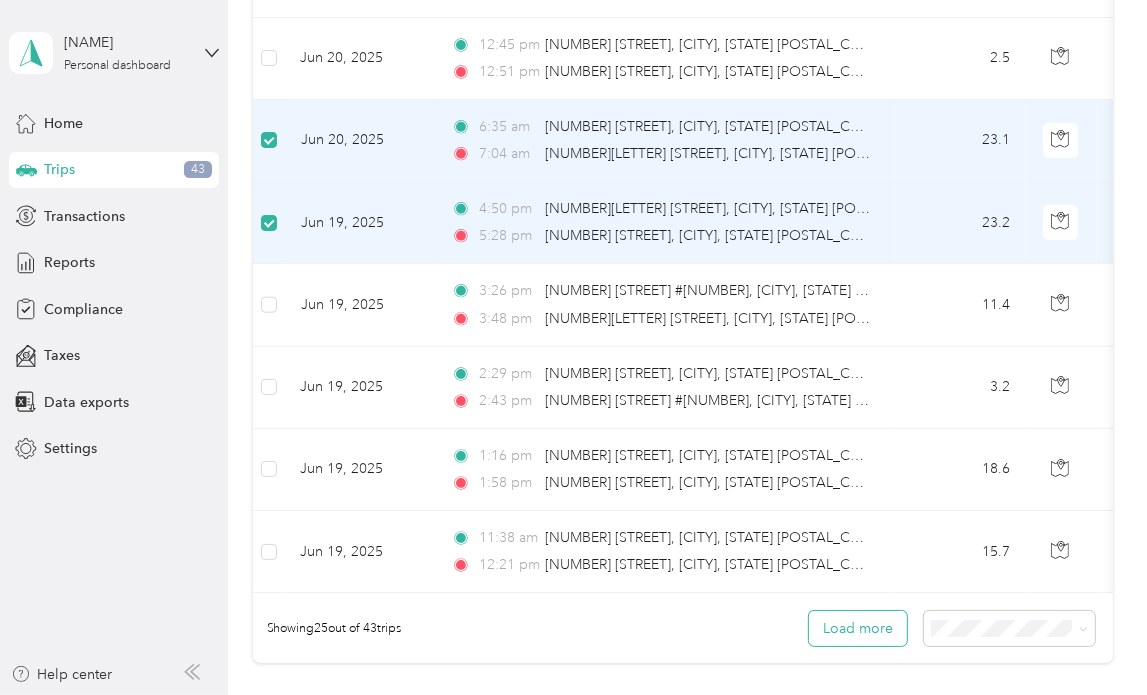 click on "Load more" at bounding box center (858, 628) 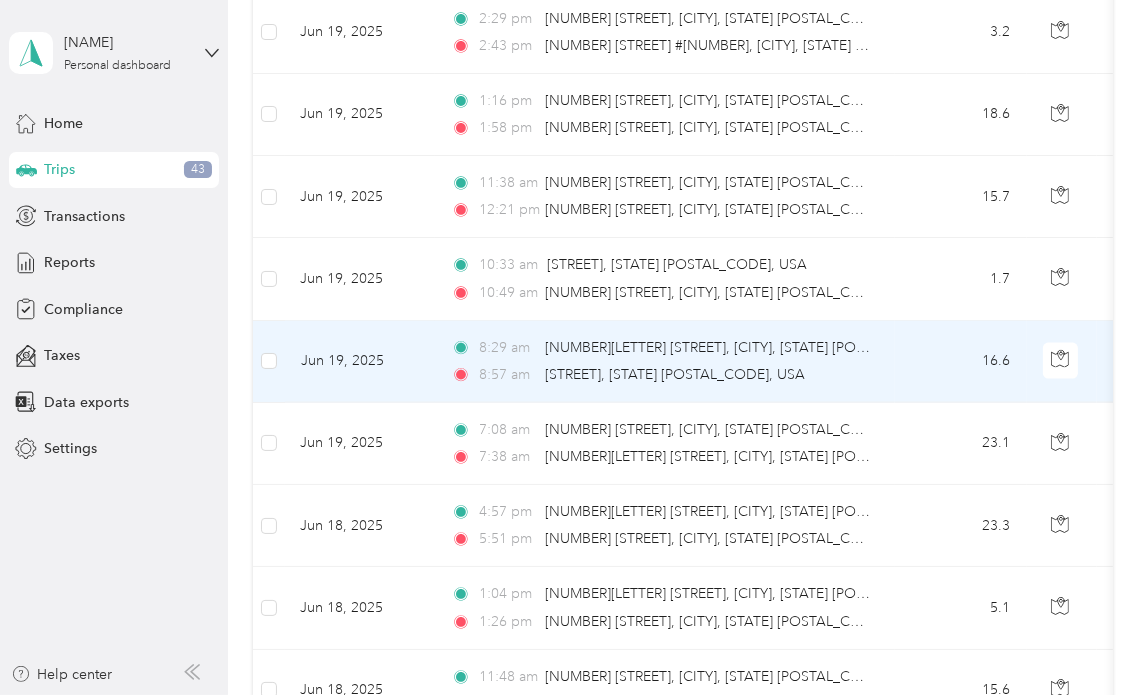 scroll, scrollTop: 2198, scrollLeft: 0, axis: vertical 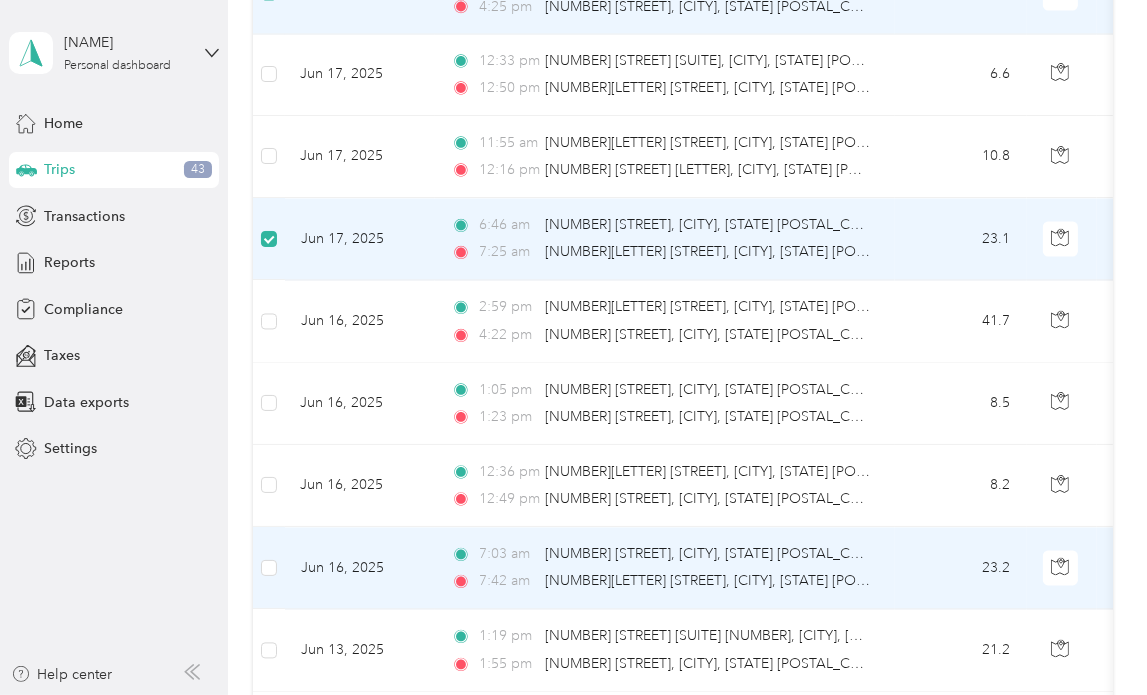 click at bounding box center (269, 568) 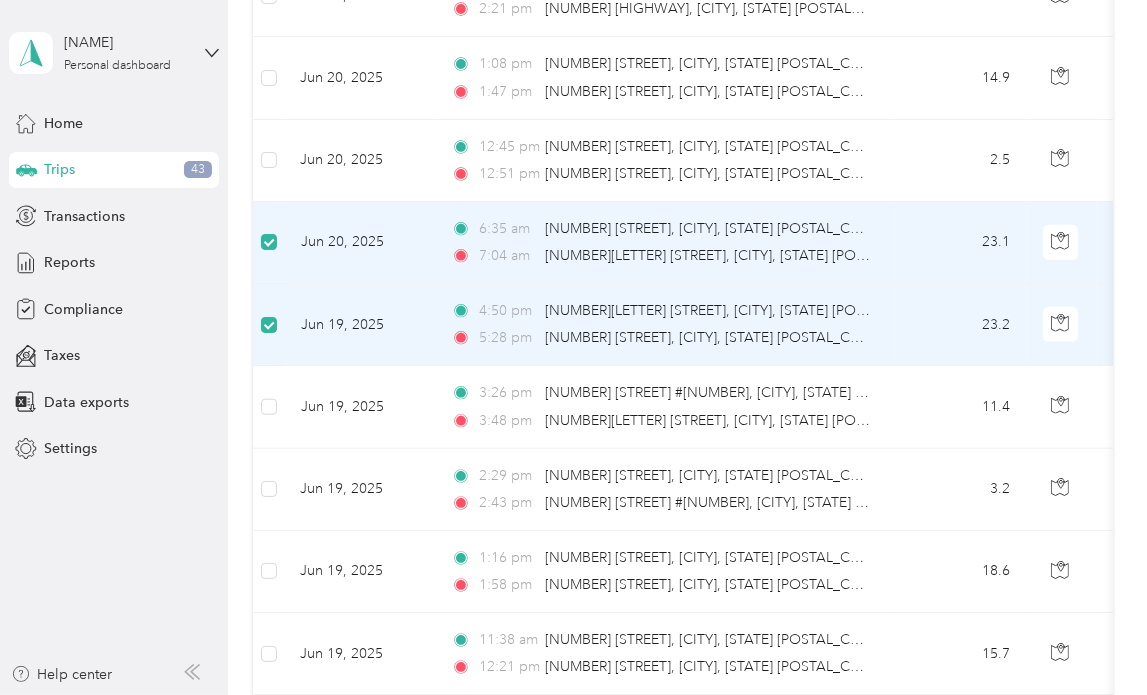 scroll, scrollTop: 0, scrollLeft: 0, axis: both 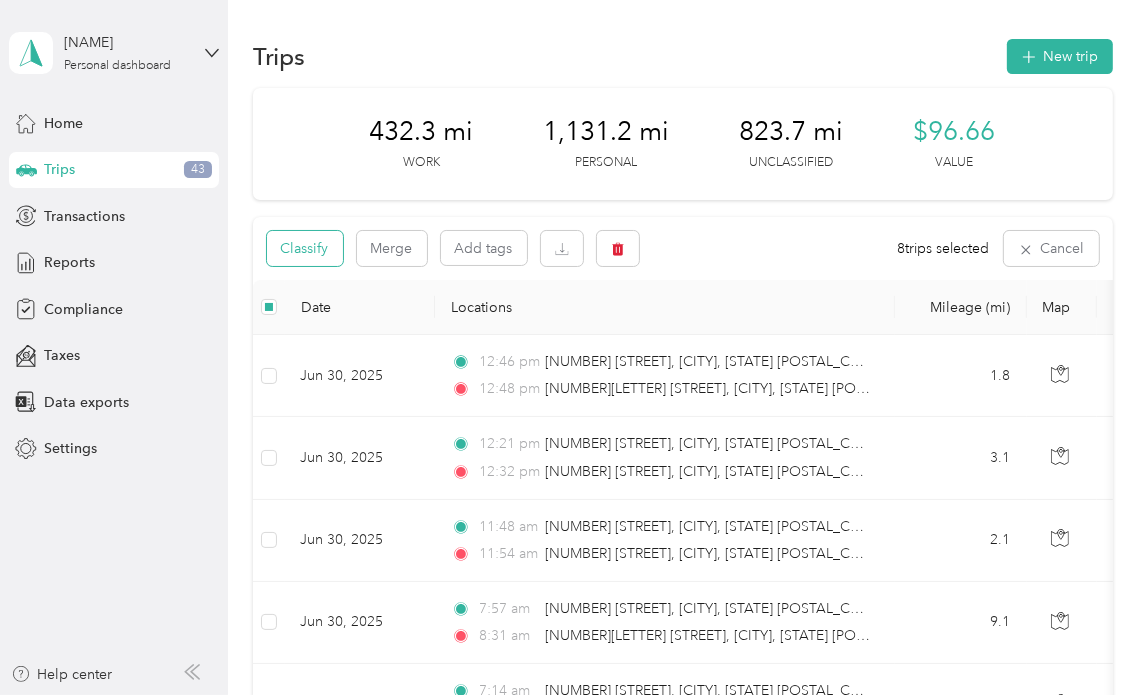 click on "Classify" at bounding box center [305, 248] 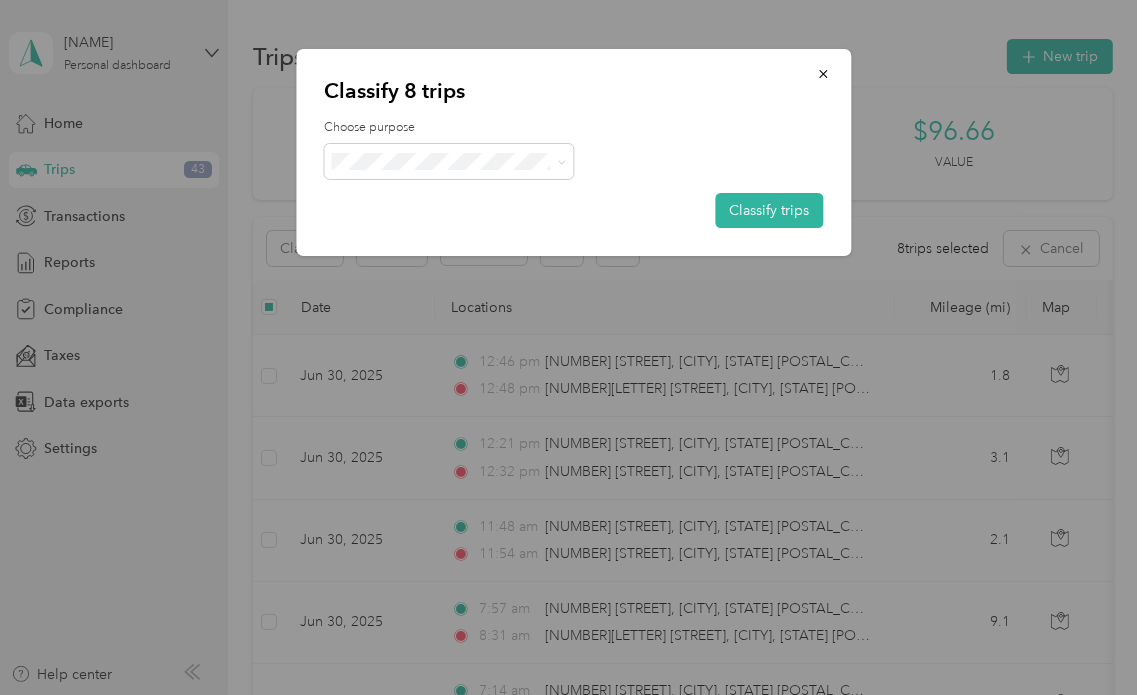 click on "Personal" at bounding box center [456, 229] 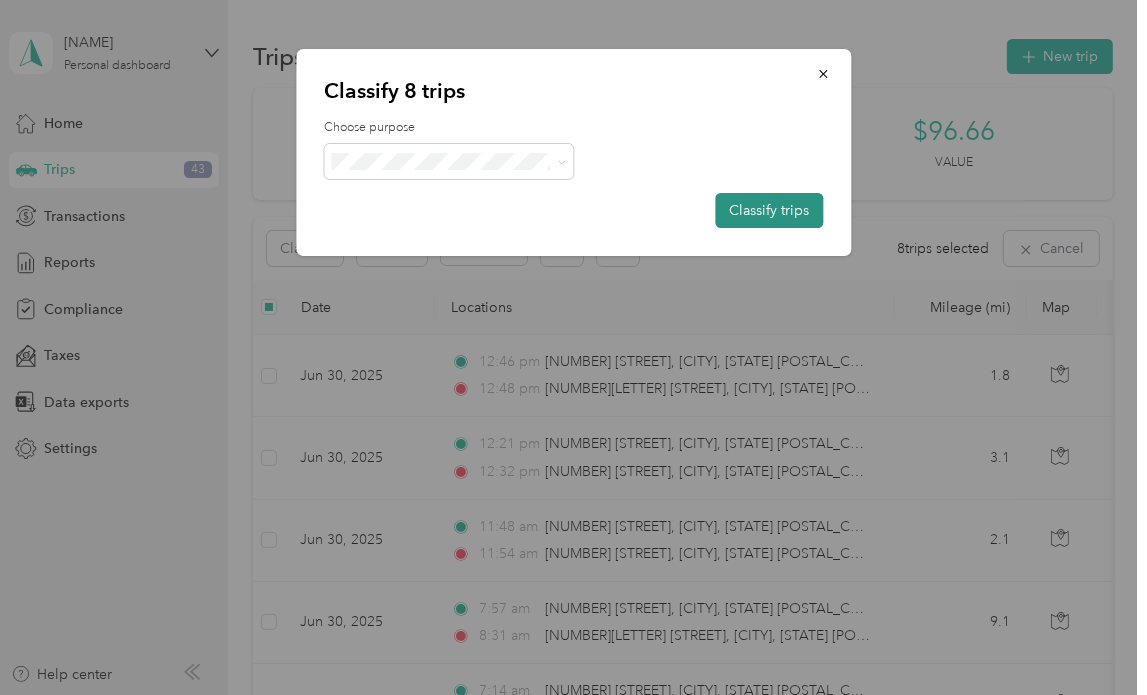 click on "Classify trips" at bounding box center [769, 210] 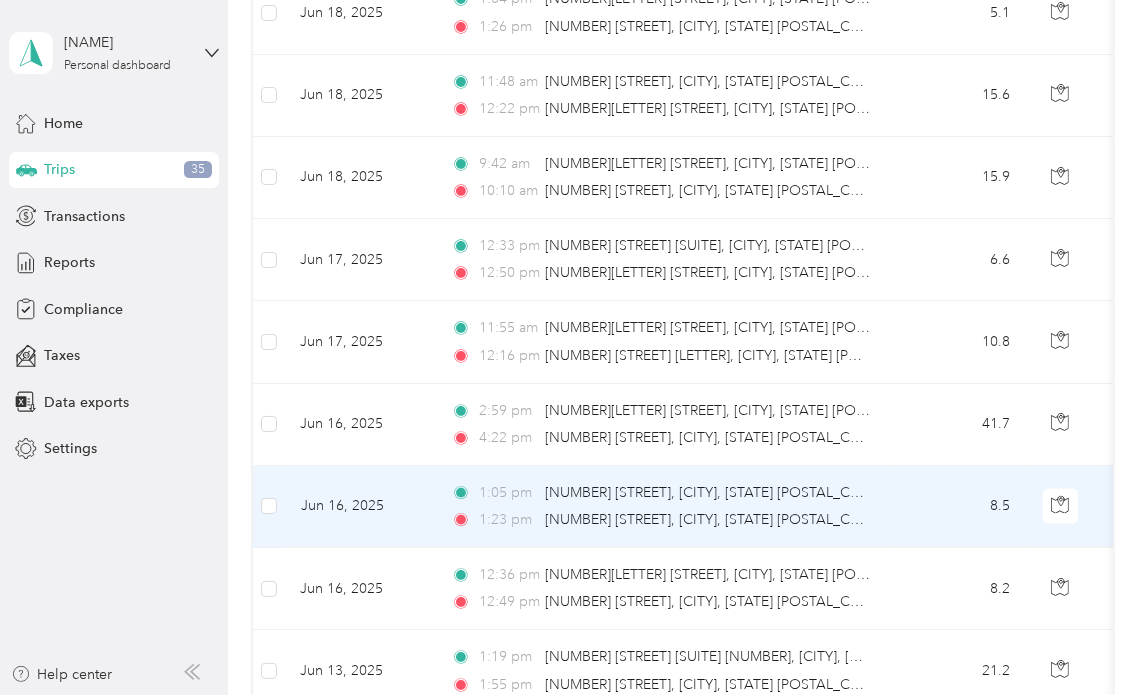 scroll, scrollTop: 2374, scrollLeft: 0, axis: vertical 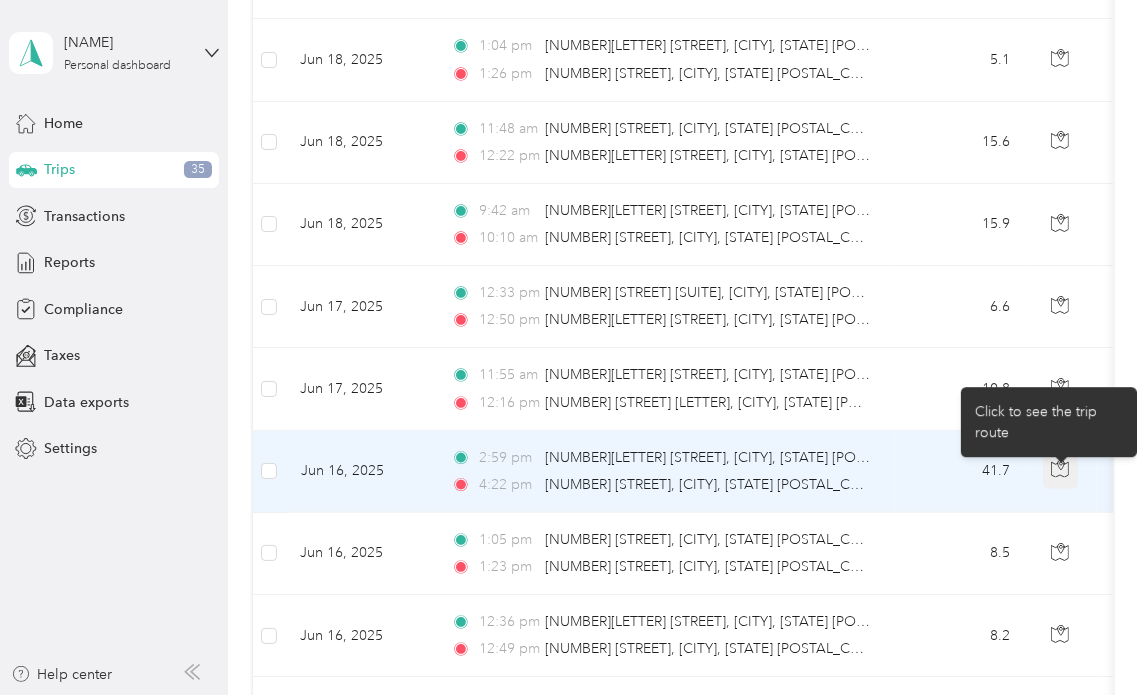 click 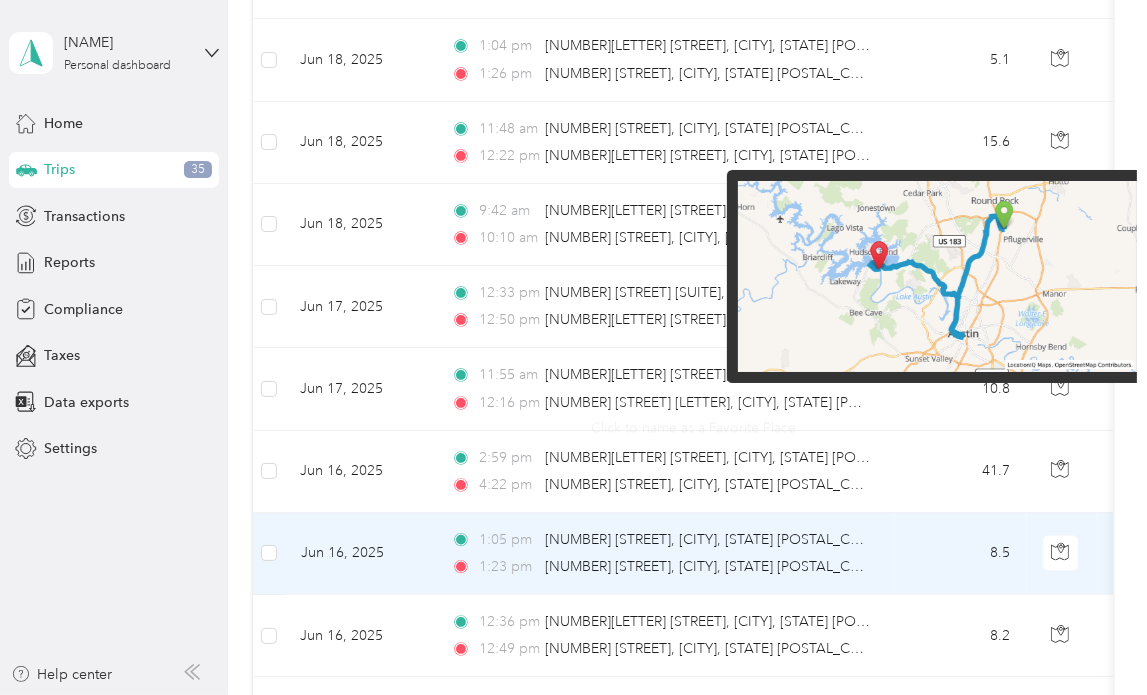 scroll, scrollTop: 2474, scrollLeft: 0, axis: vertical 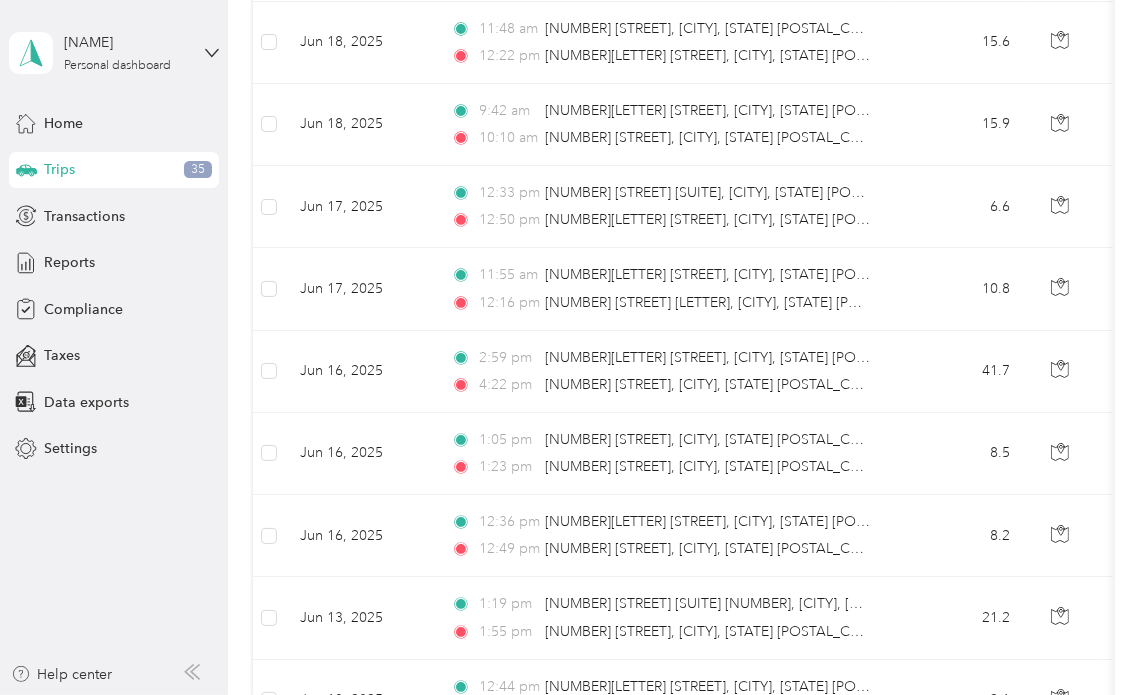 click on "[NAME] Personal dashboard Home Trips [NUMBER] Transactions Reports Compliance Taxes Data exports Settings Help center" at bounding box center (114, 347) 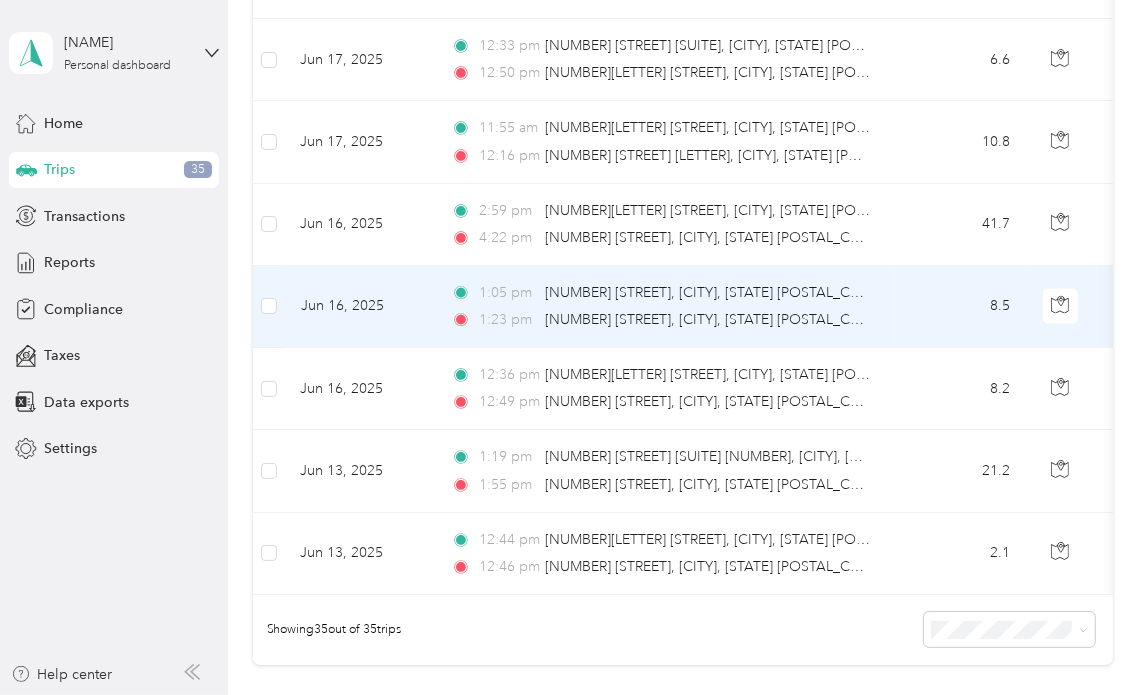 scroll, scrollTop: 2674, scrollLeft: 0, axis: vertical 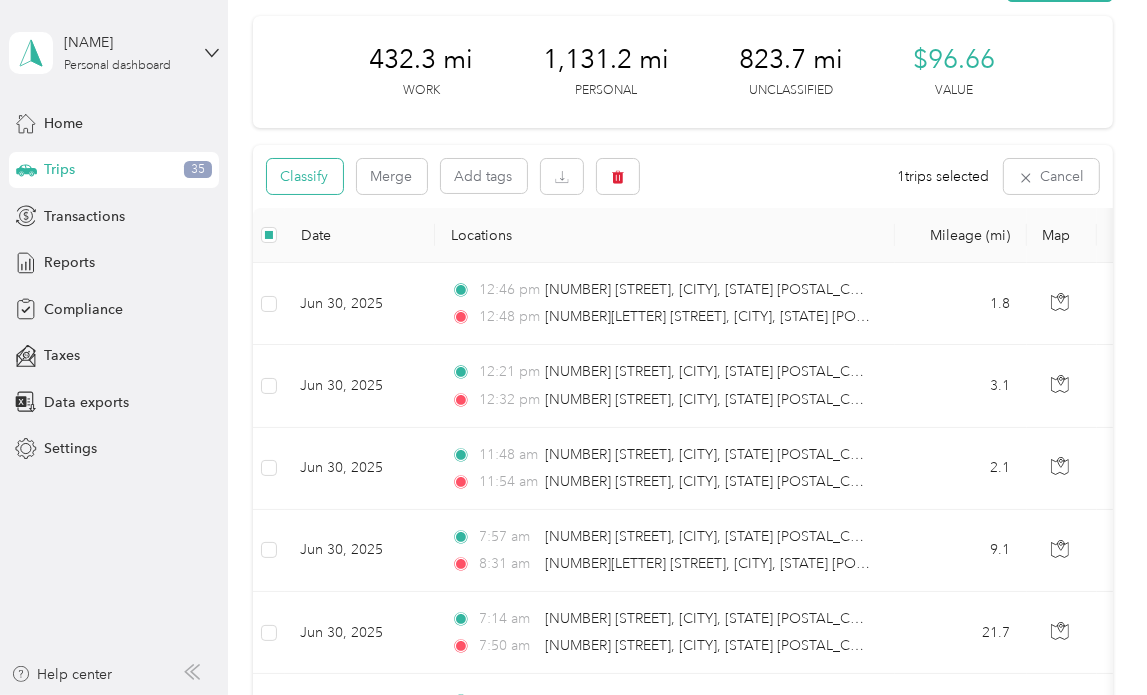 click on "Classify" at bounding box center (305, 176) 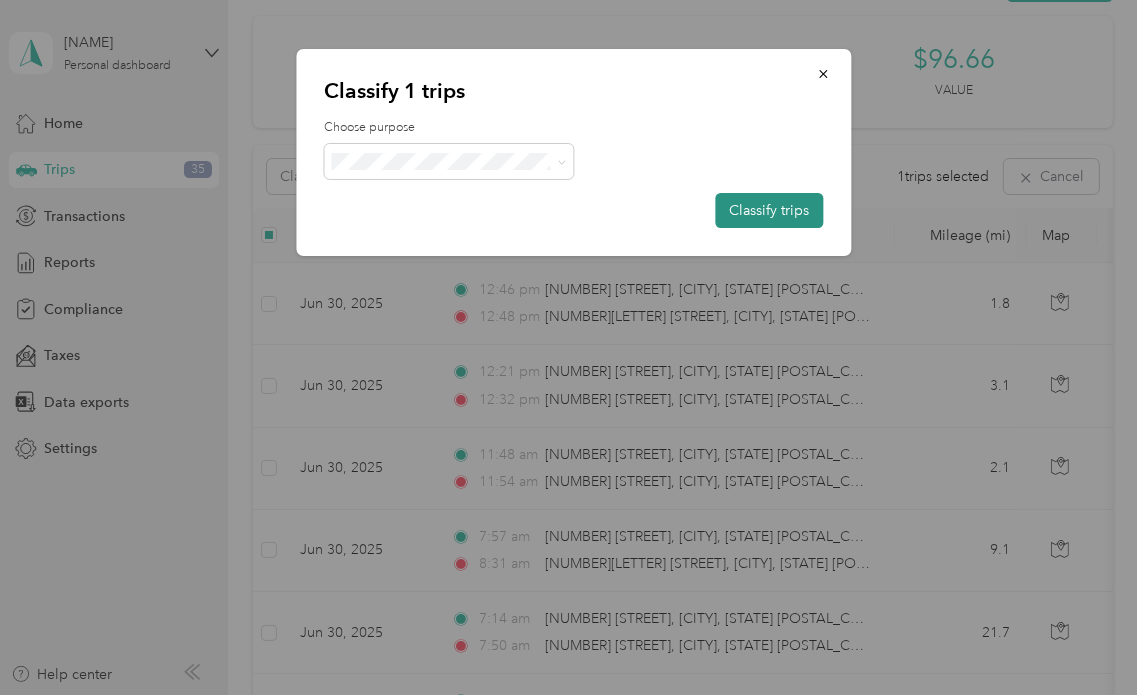click on "Classify trips" at bounding box center (769, 210) 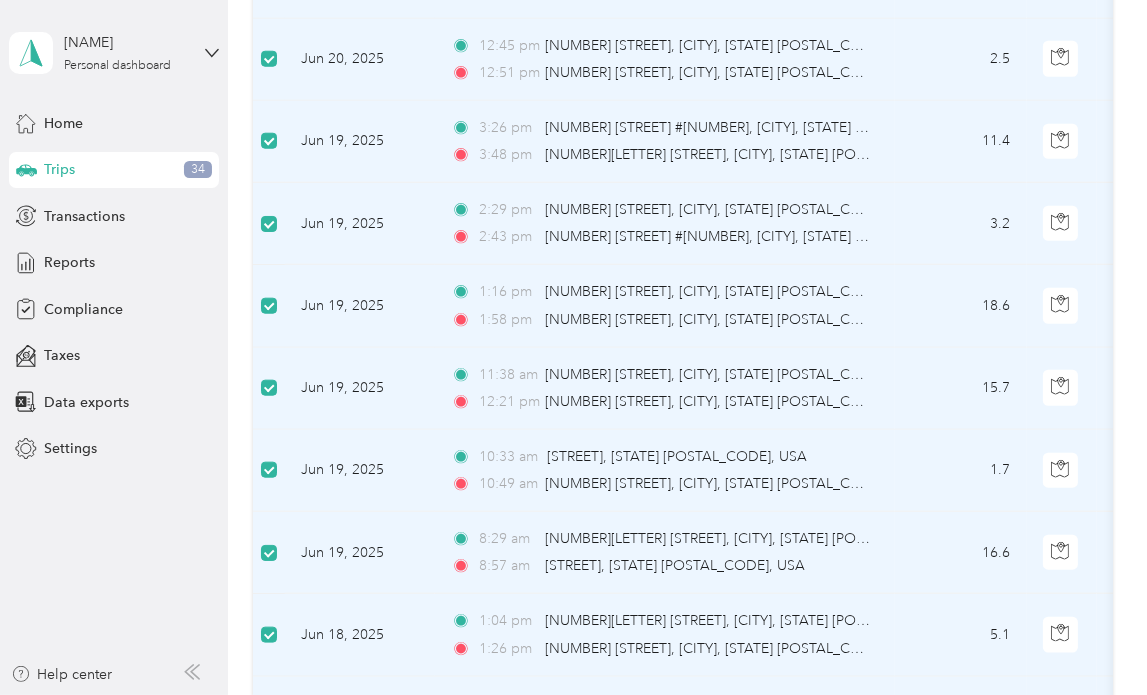 scroll, scrollTop: 0, scrollLeft: 0, axis: both 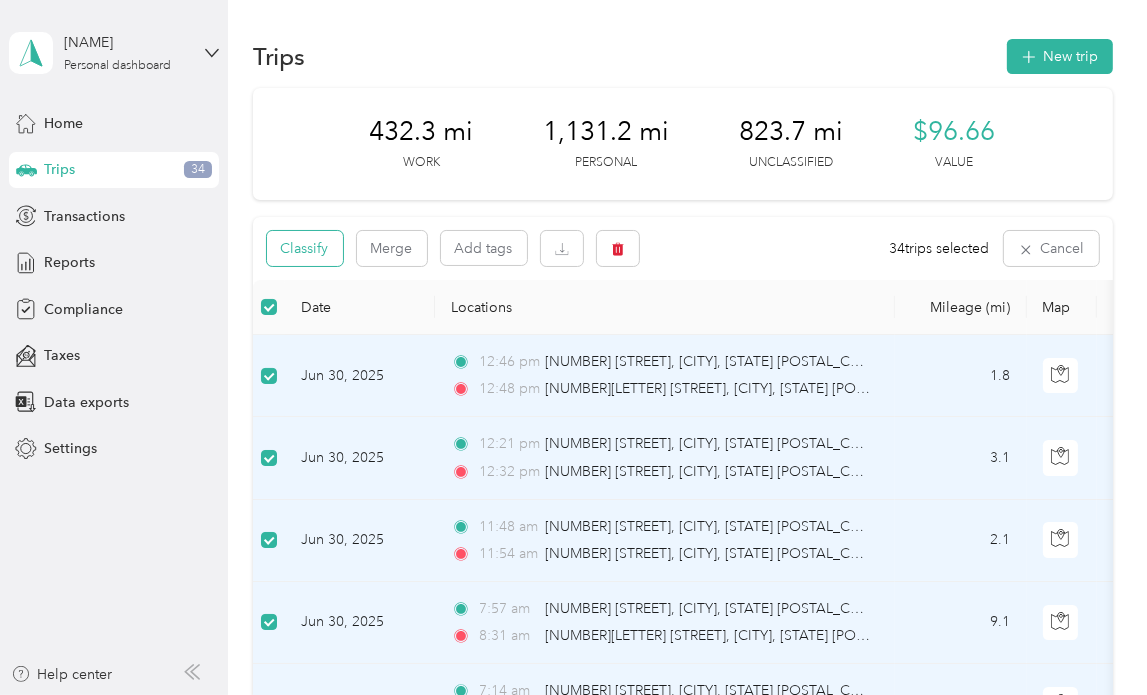 click on "Classify" at bounding box center [305, 248] 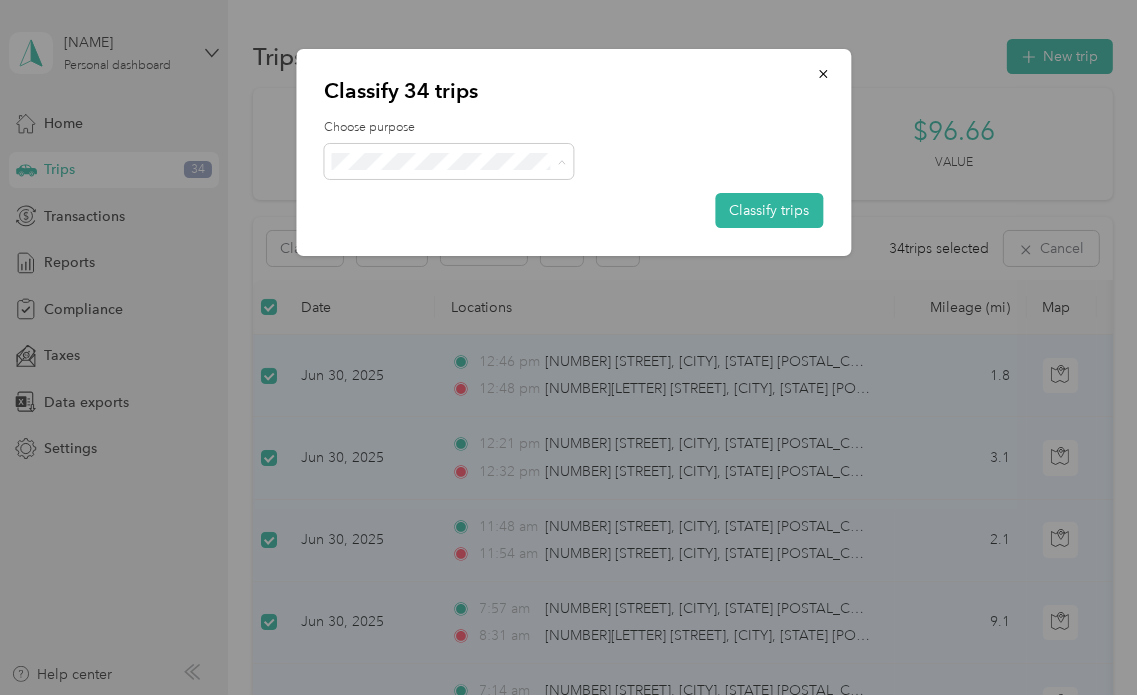 click on "Convergint Technologies" at bounding box center [467, 198] 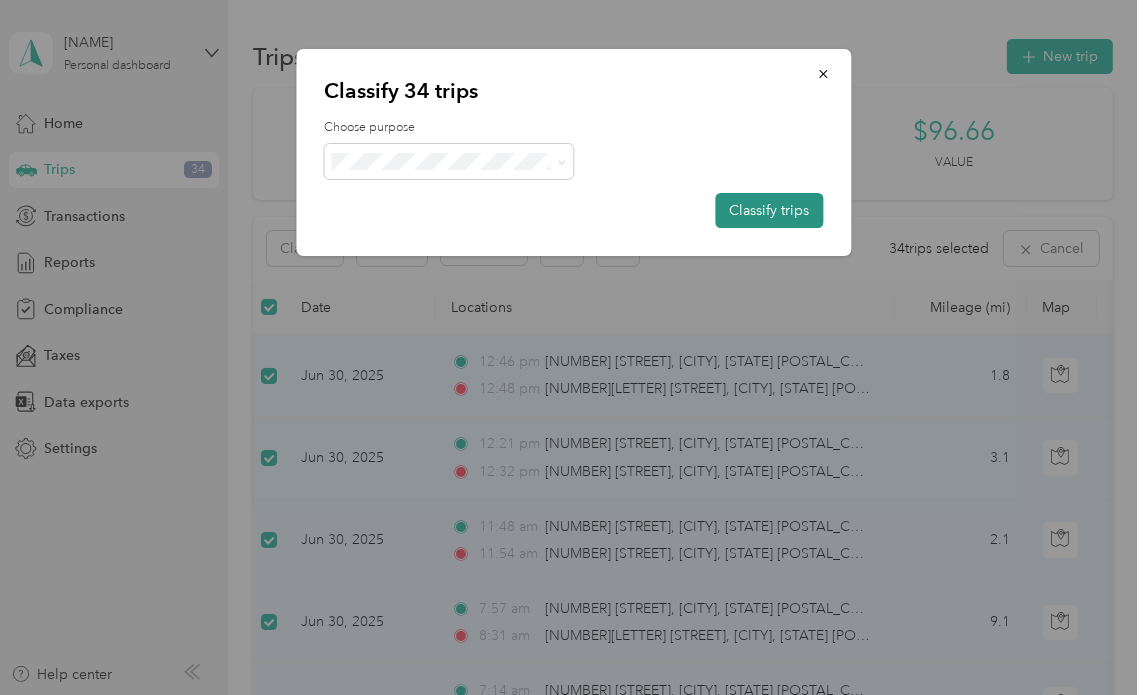 click on "Classify trips" at bounding box center (769, 210) 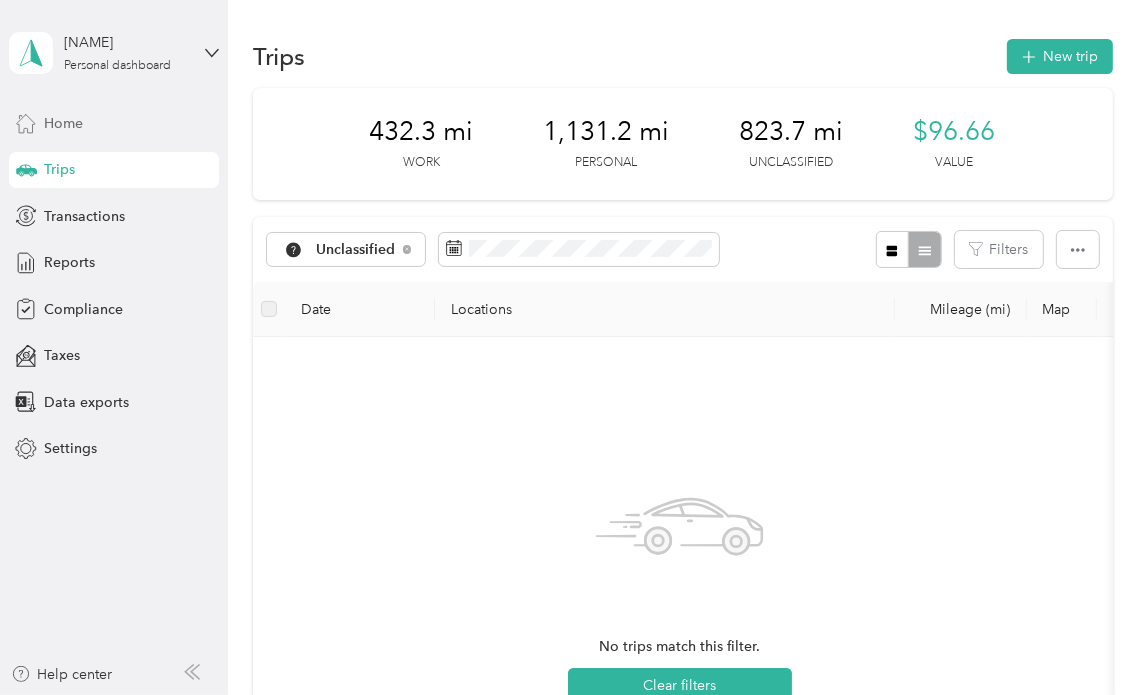 click on "Home" at bounding box center [63, 123] 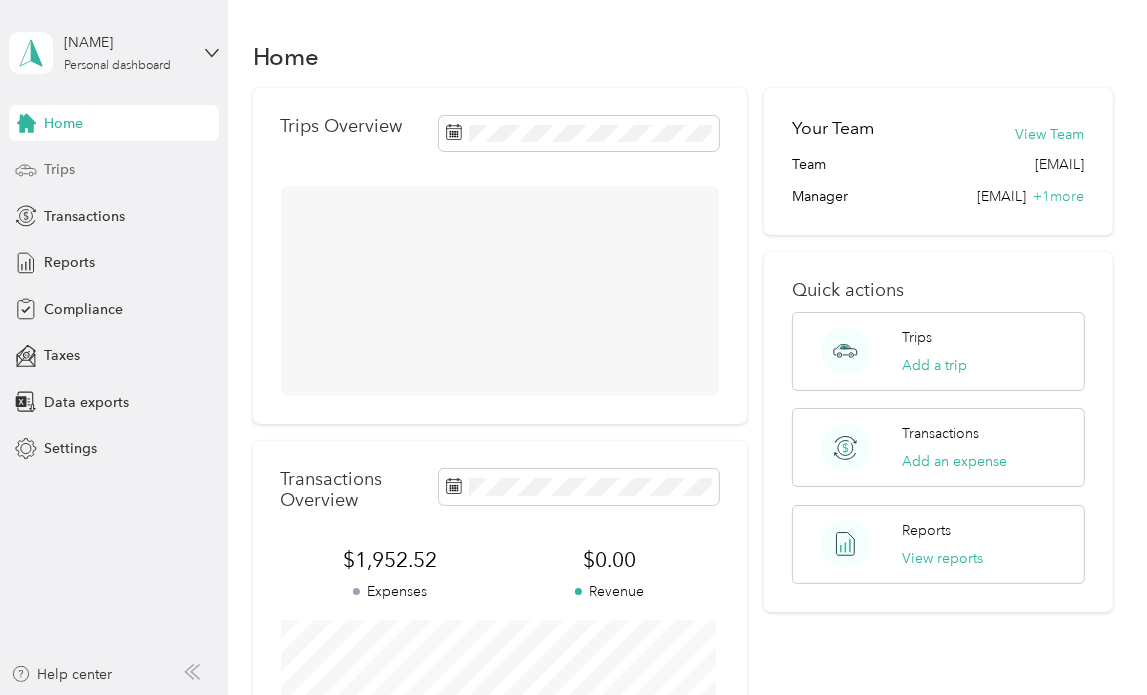 click on "Trips" at bounding box center [59, 169] 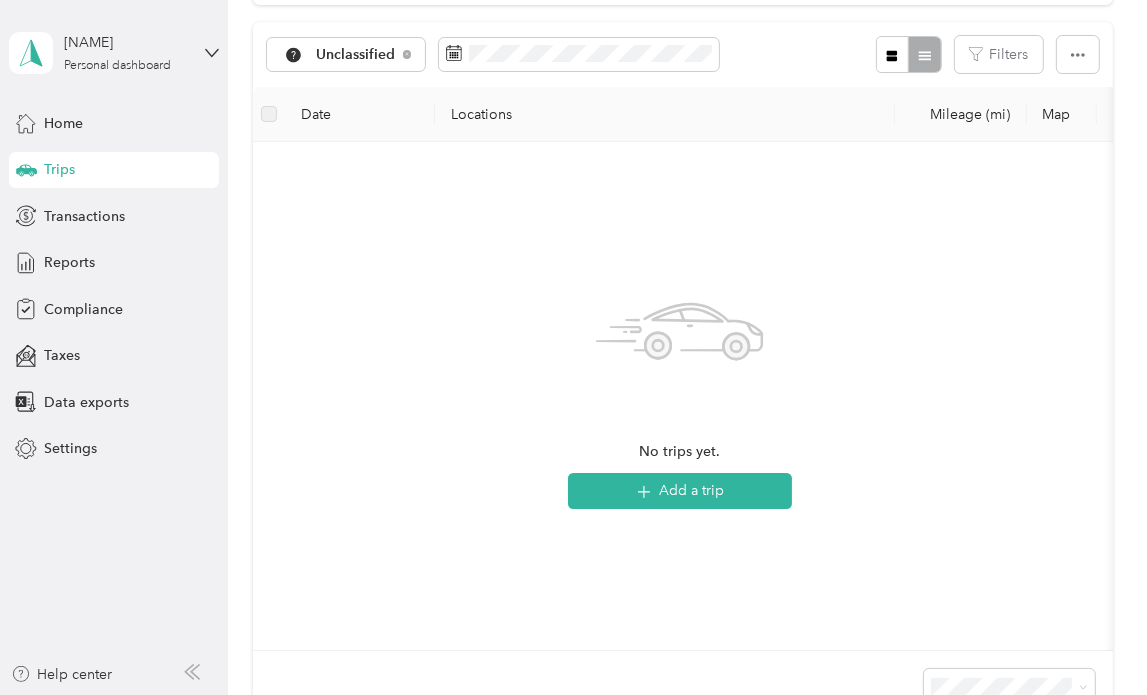 scroll, scrollTop: 512, scrollLeft: 0, axis: vertical 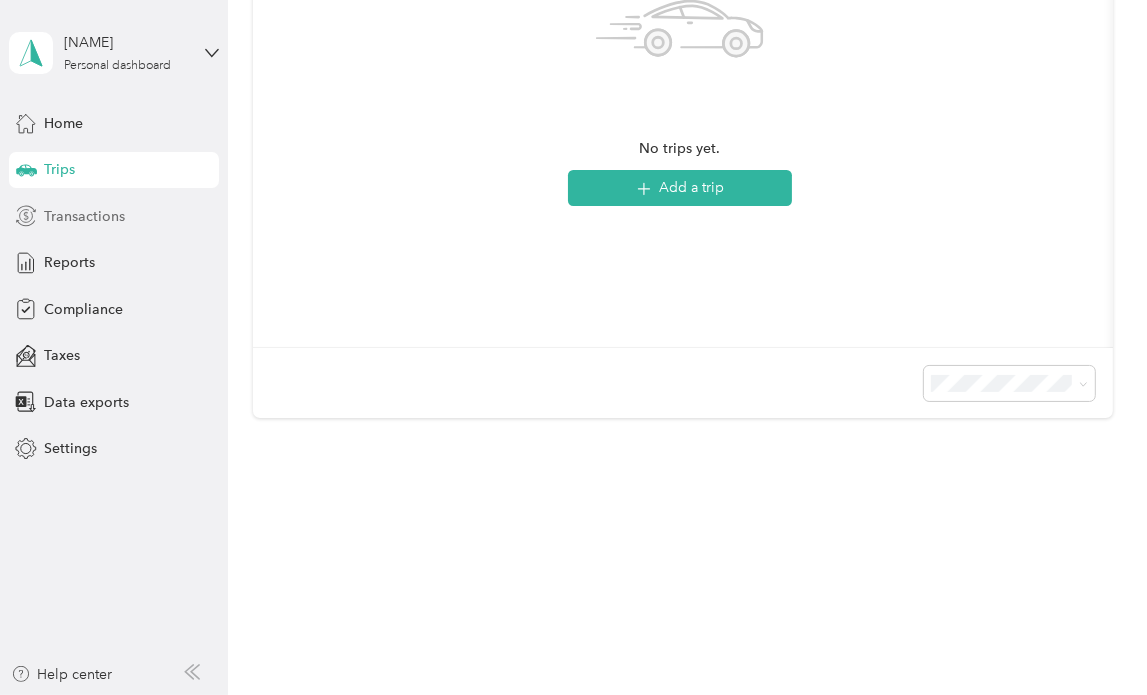 click on "Transactions" at bounding box center [84, 216] 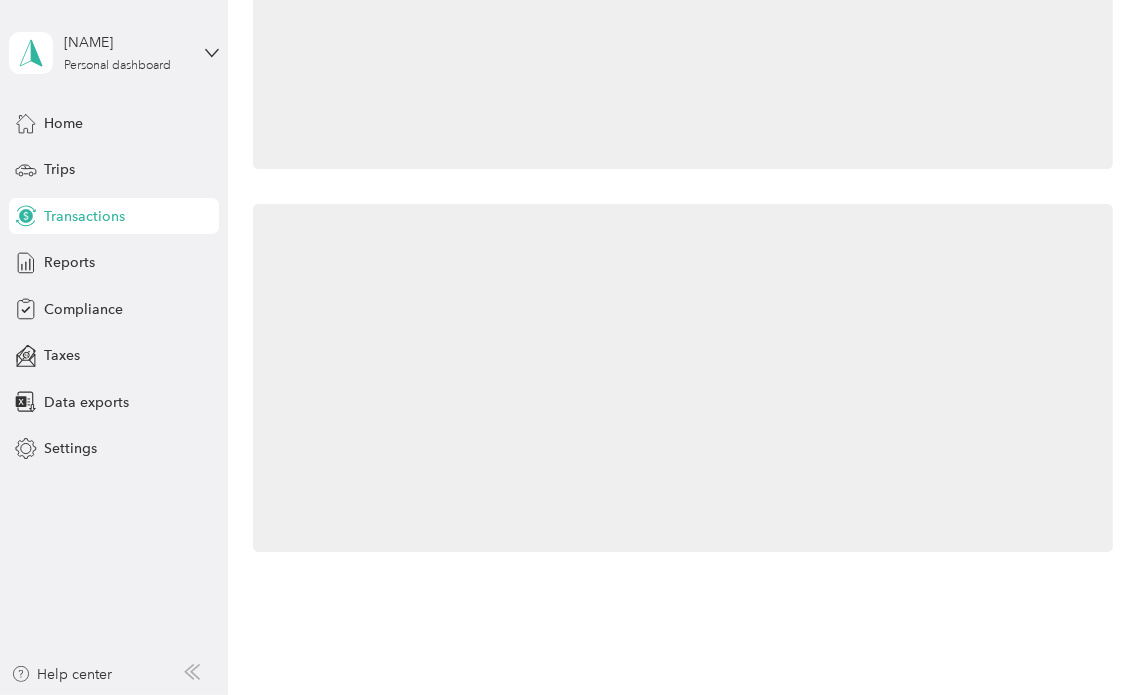 scroll, scrollTop: 180, scrollLeft: 0, axis: vertical 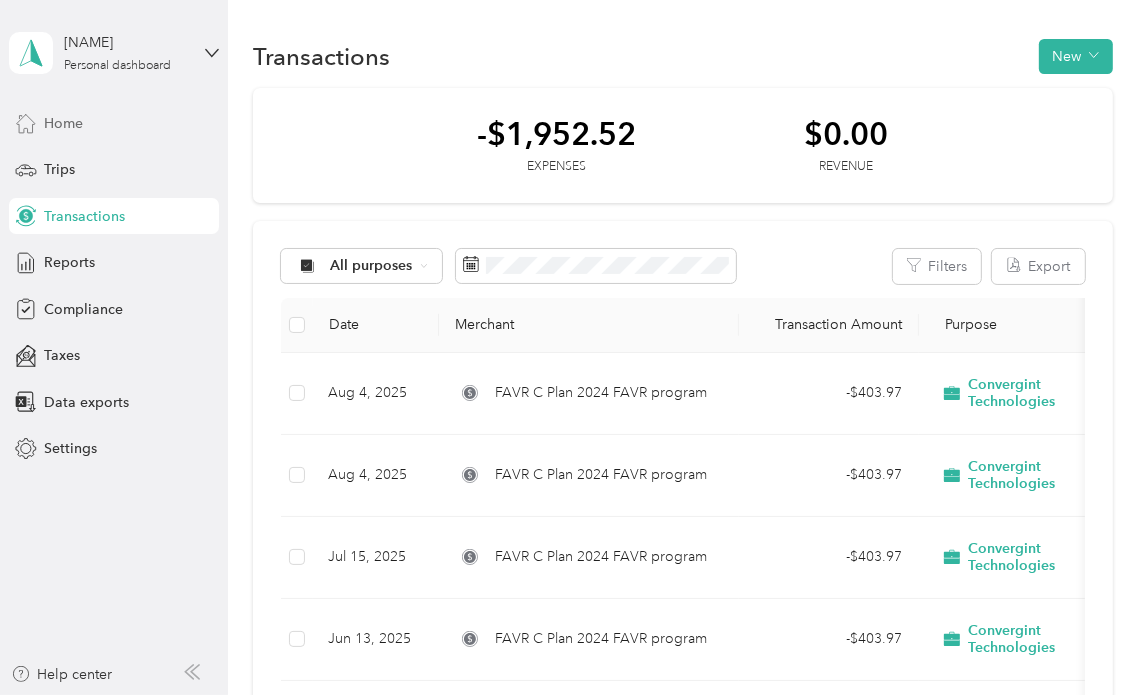 click on "Home" at bounding box center [63, 123] 